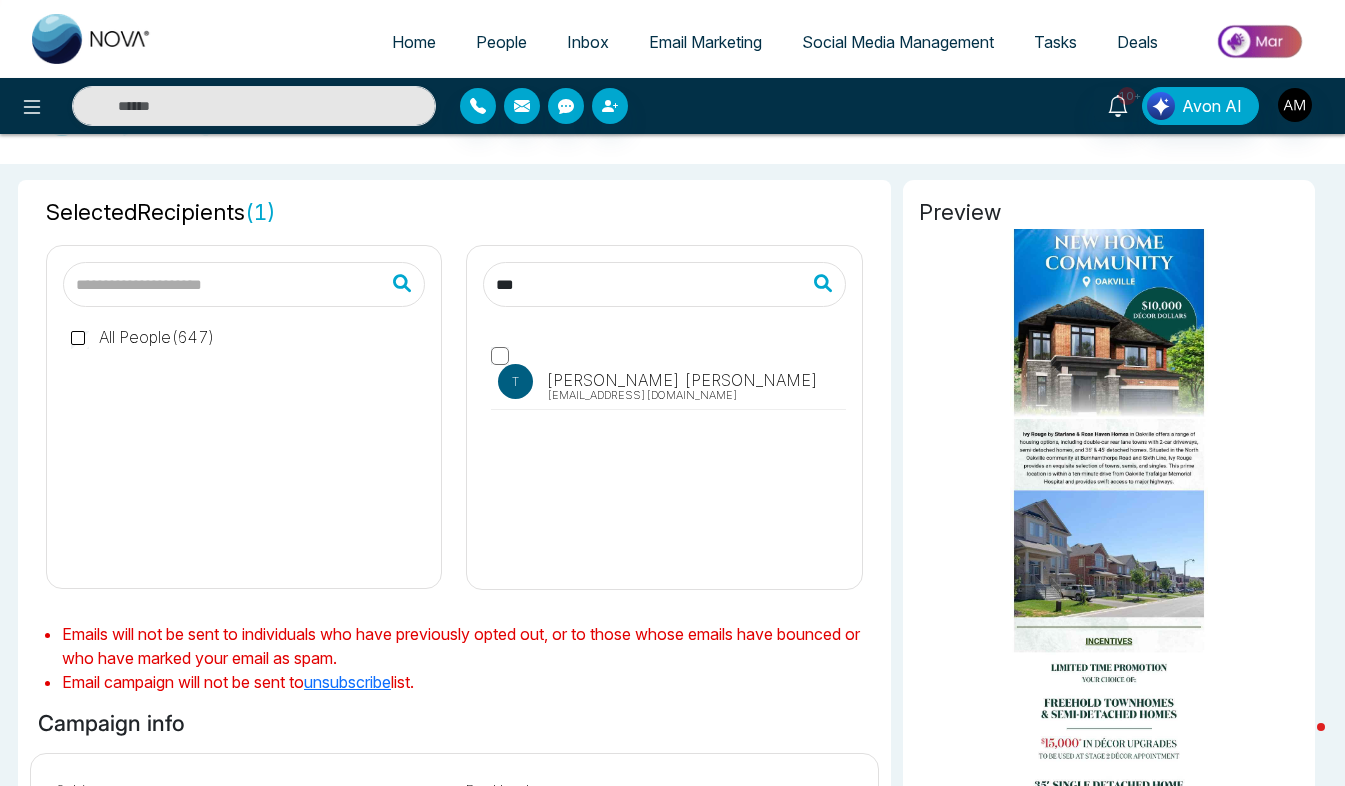 scroll, scrollTop: 0, scrollLeft: 0, axis: both 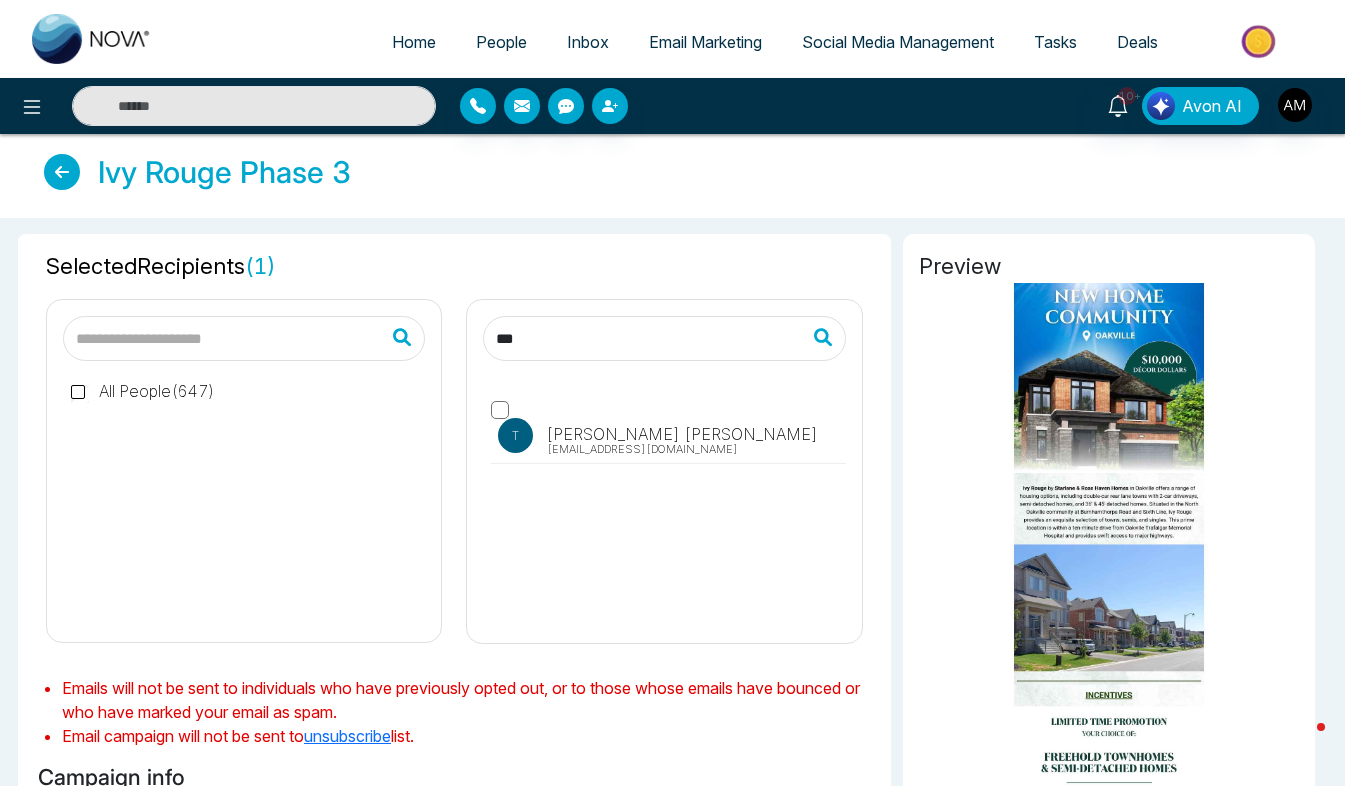click on "***" at bounding box center [664, 338] 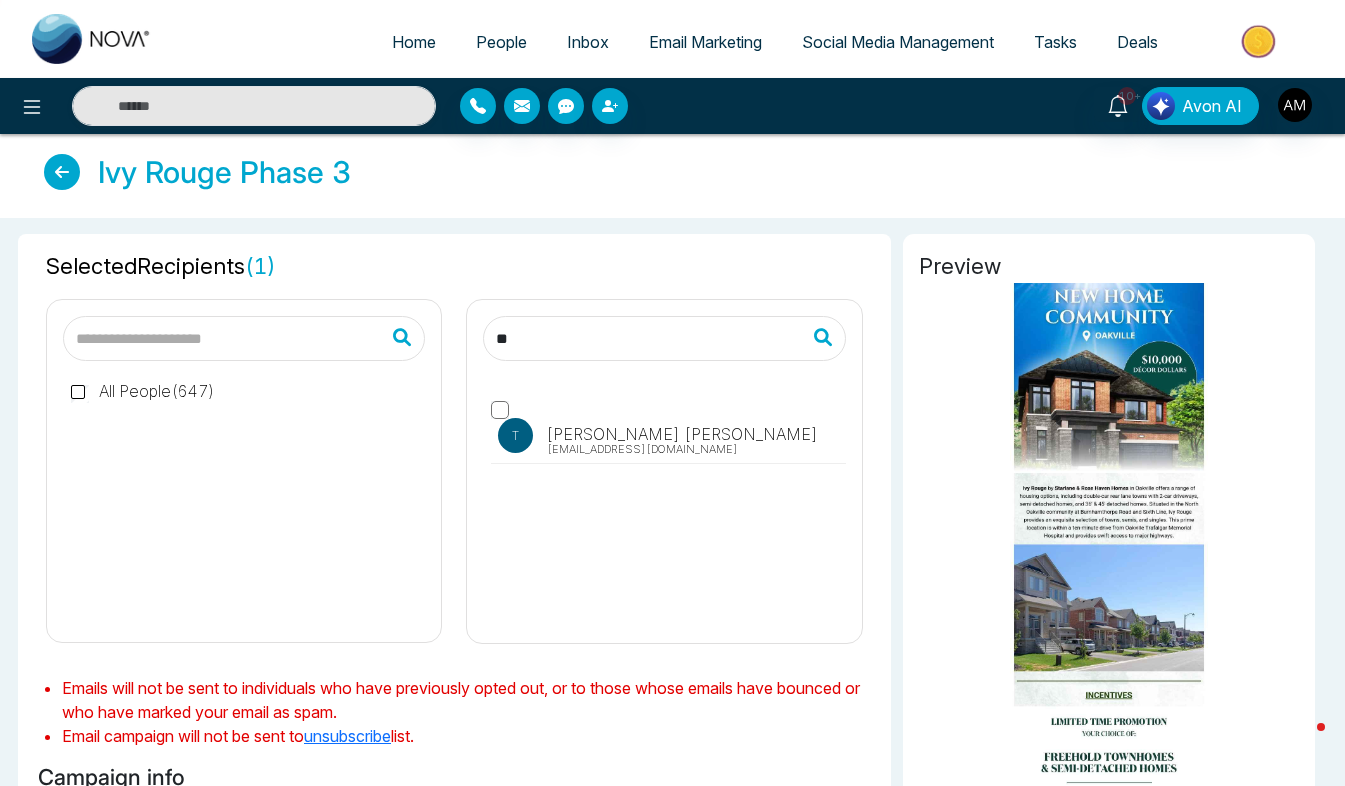 type on "*" 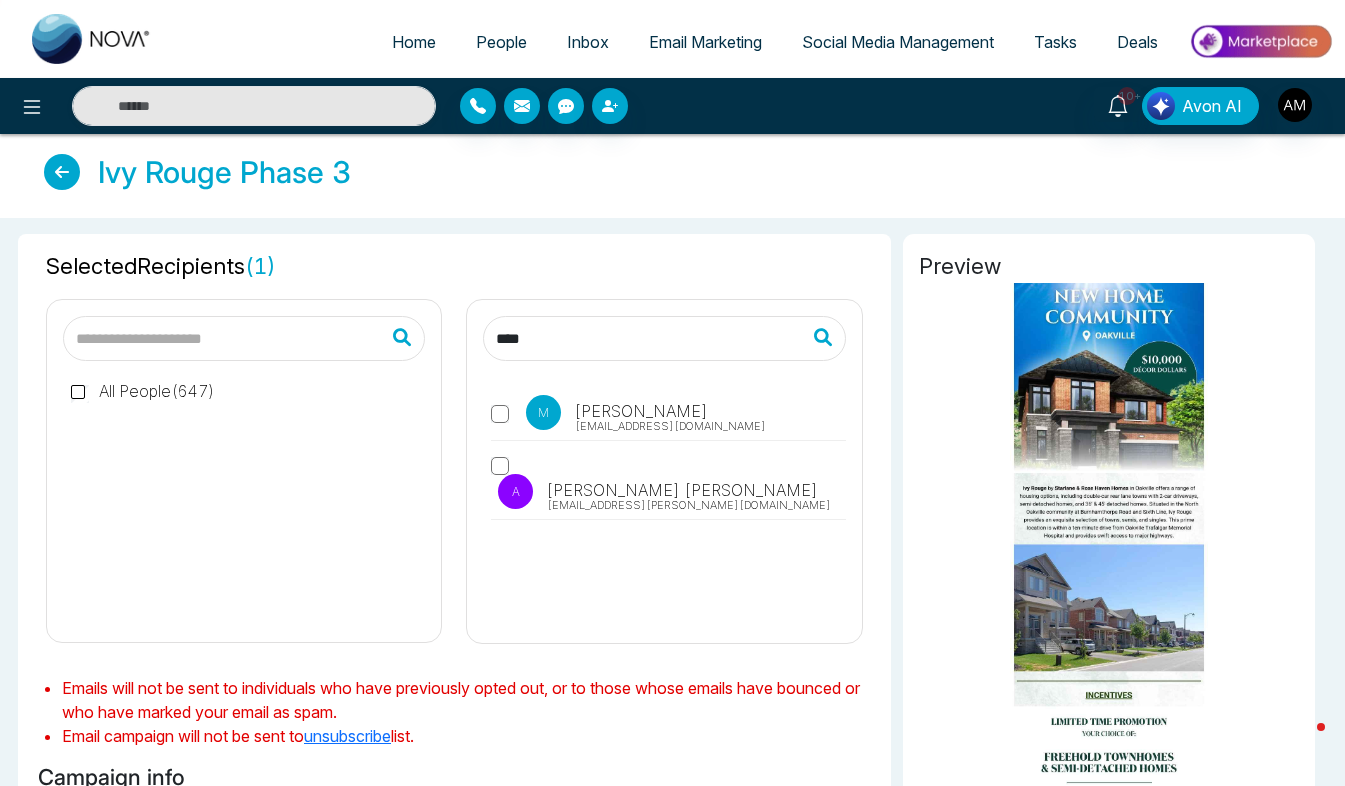 type on "****" 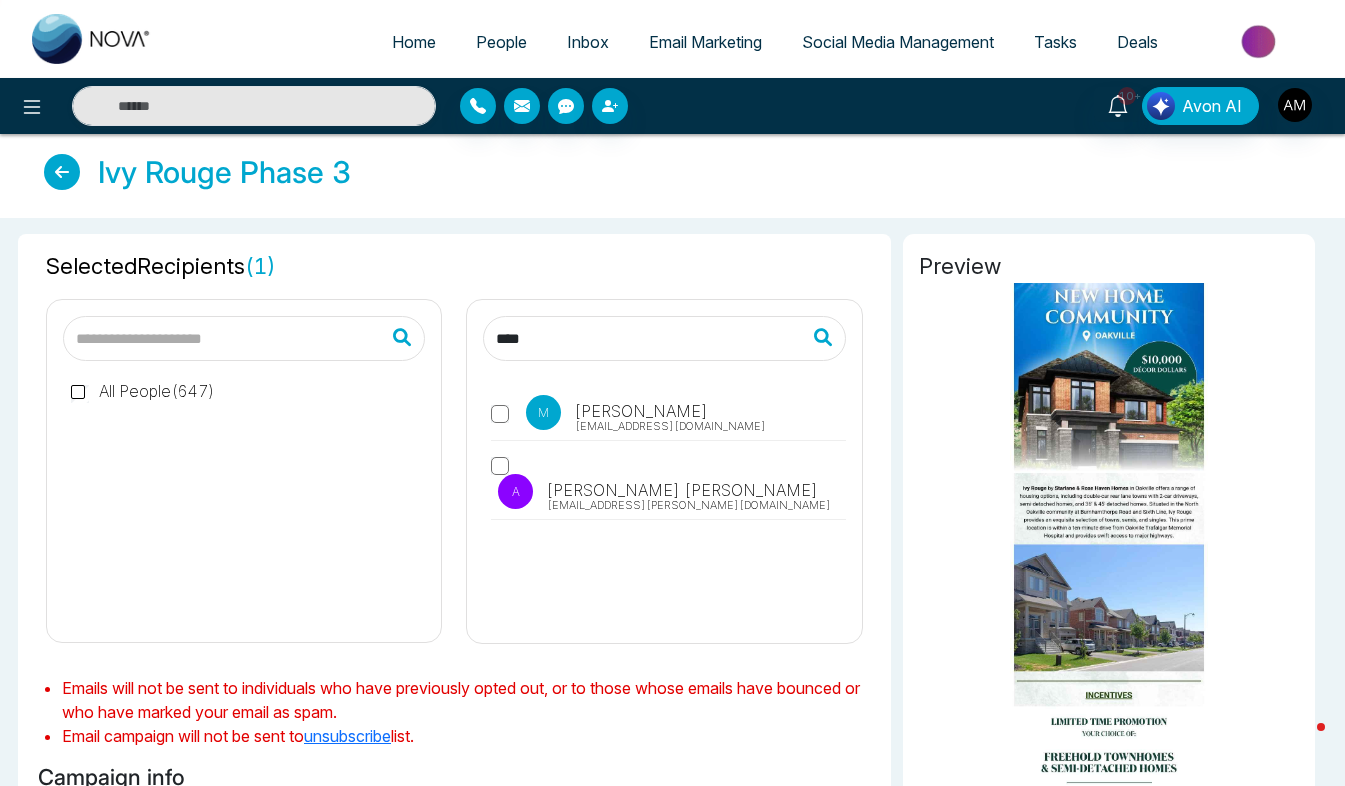 click on "A   Ali   Mansoor   ali.mansoor.malik@hotmail.com" at bounding box center [668, 485] 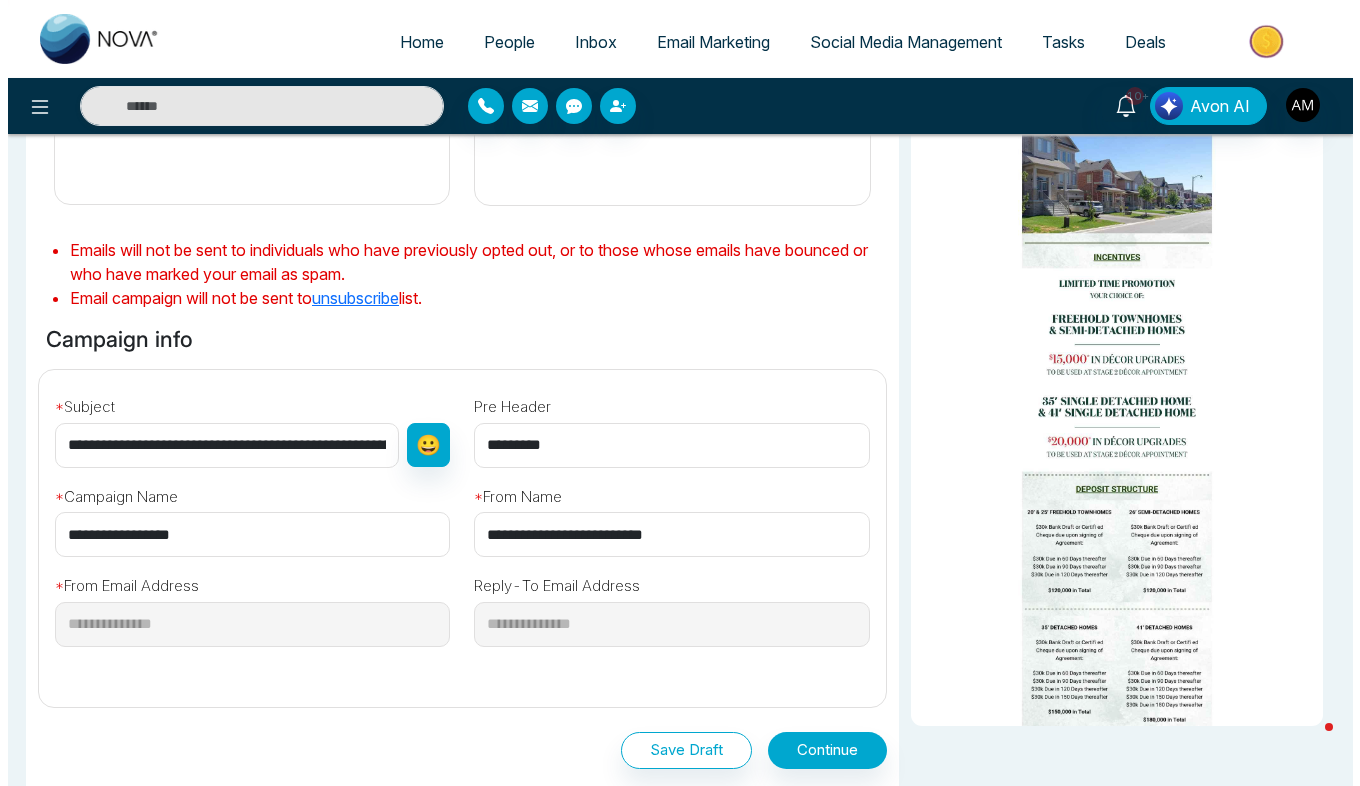 scroll, scrollTop: 627, scrollLeft: 0, axis: vertical 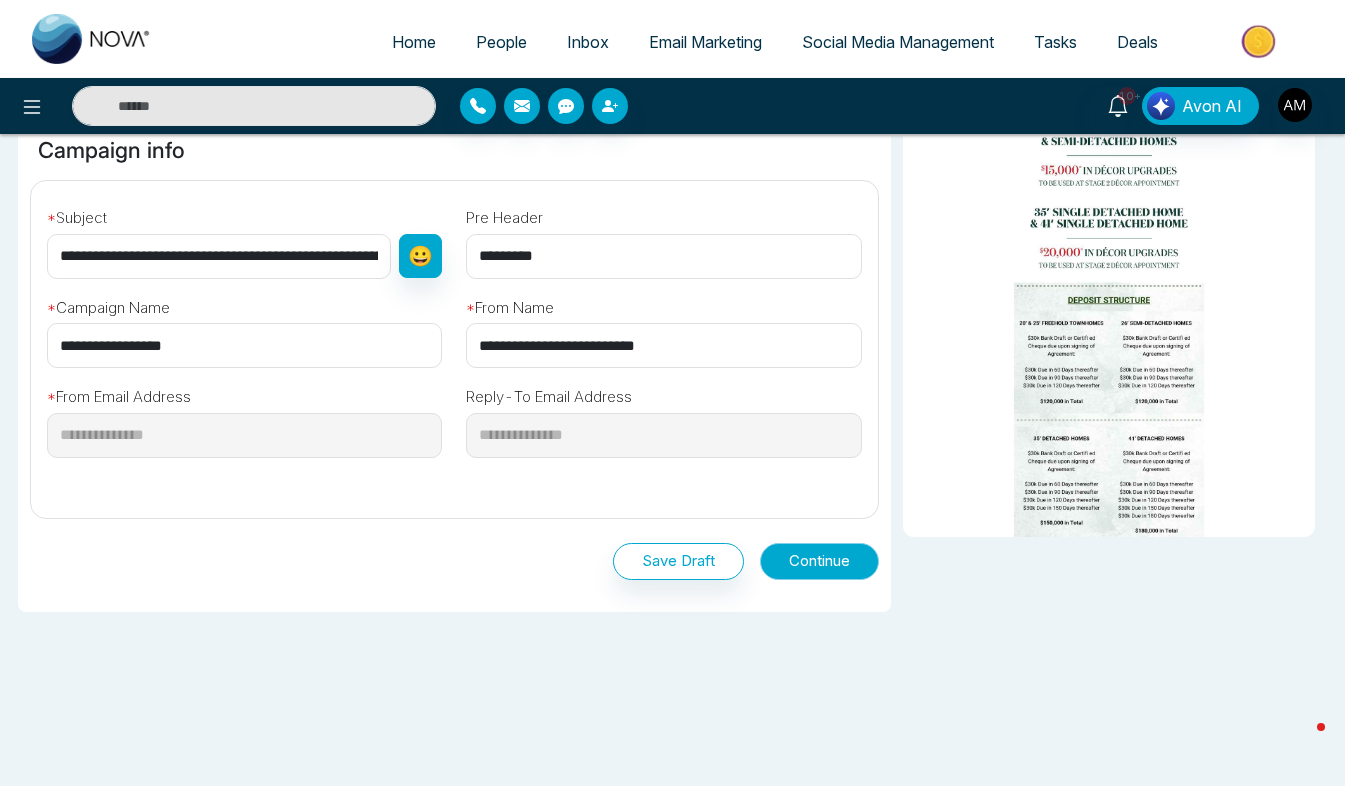 click on "Continue" at bounding box center [819, 561] 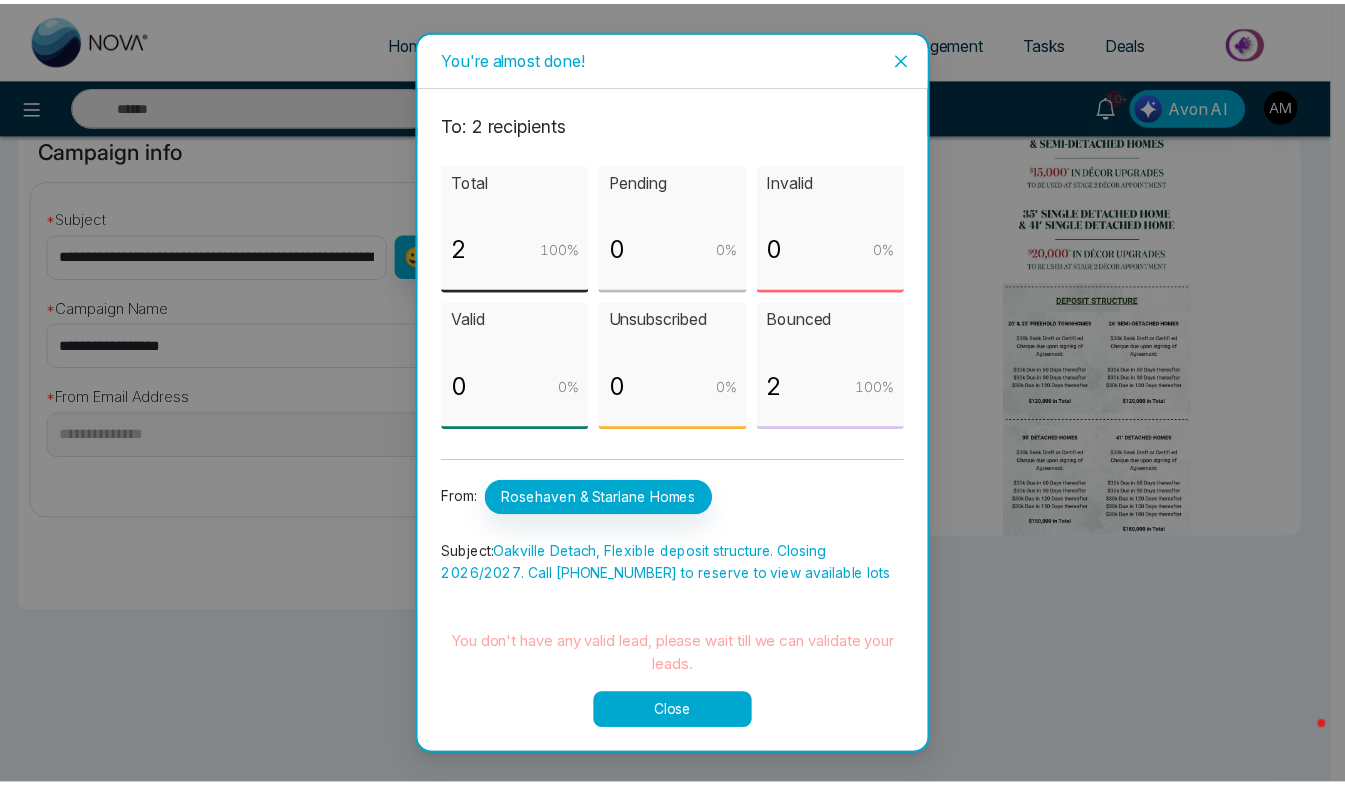 scroll, scrollTop: 603, scrollLeft: 0, axis: vertical 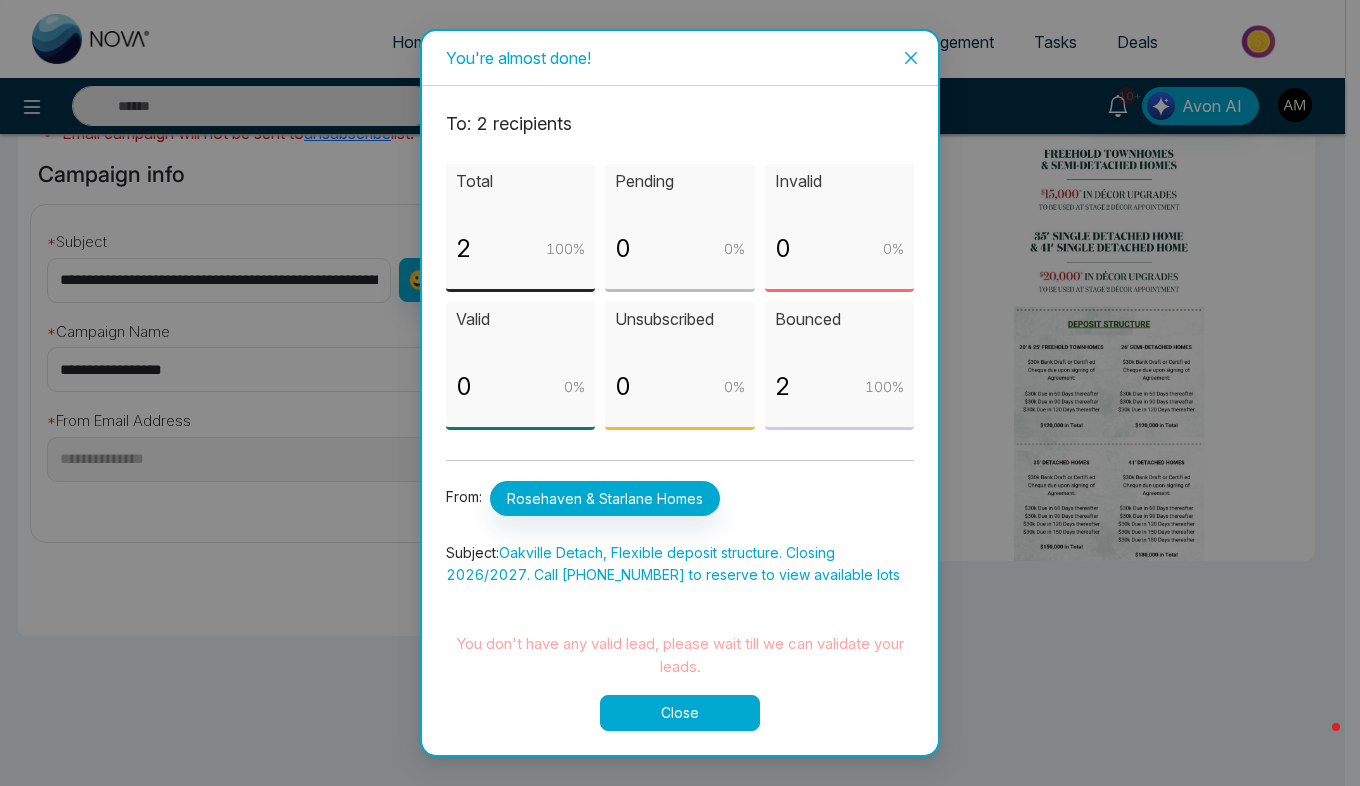 click on "Close" at bounding box center [680, 713] 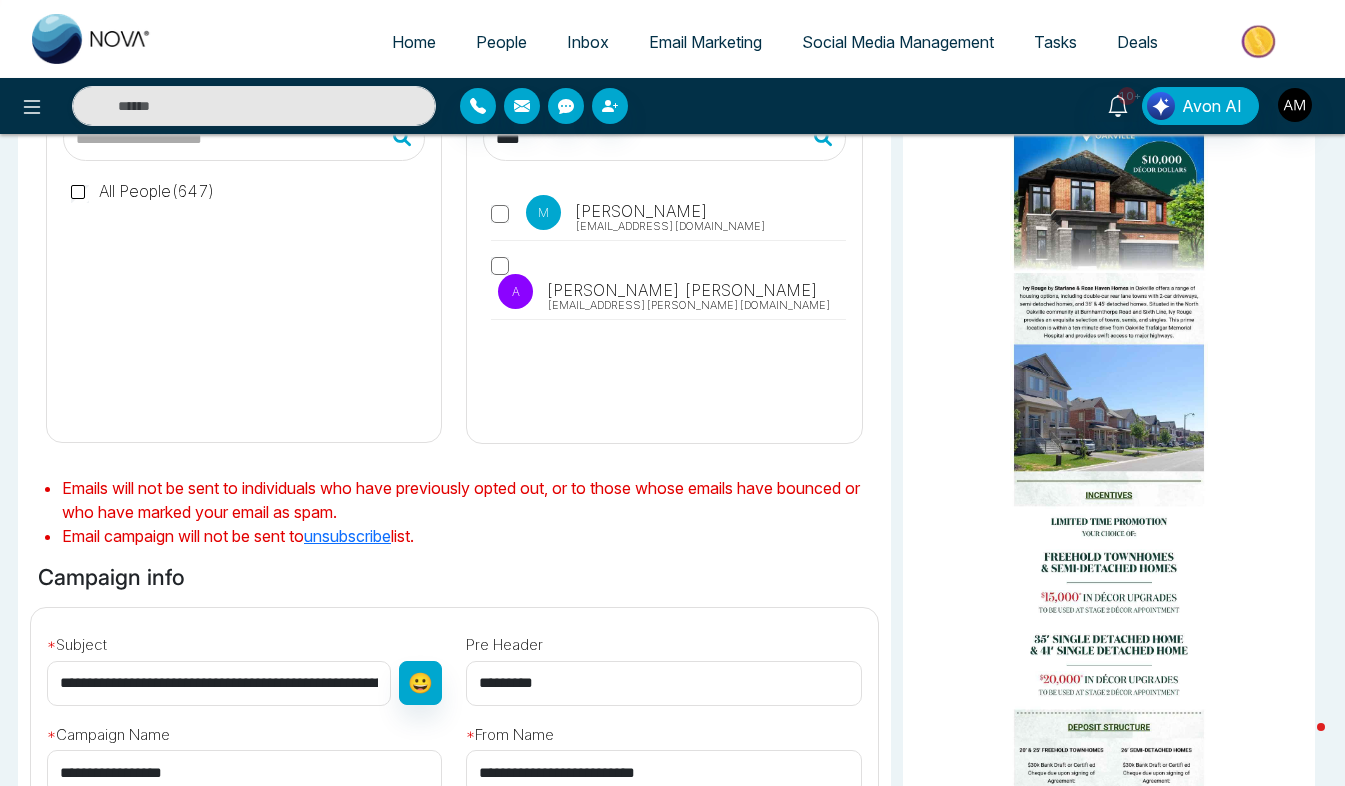 scroll, scrollTop: 0, scrollLeft: 0, axis: both 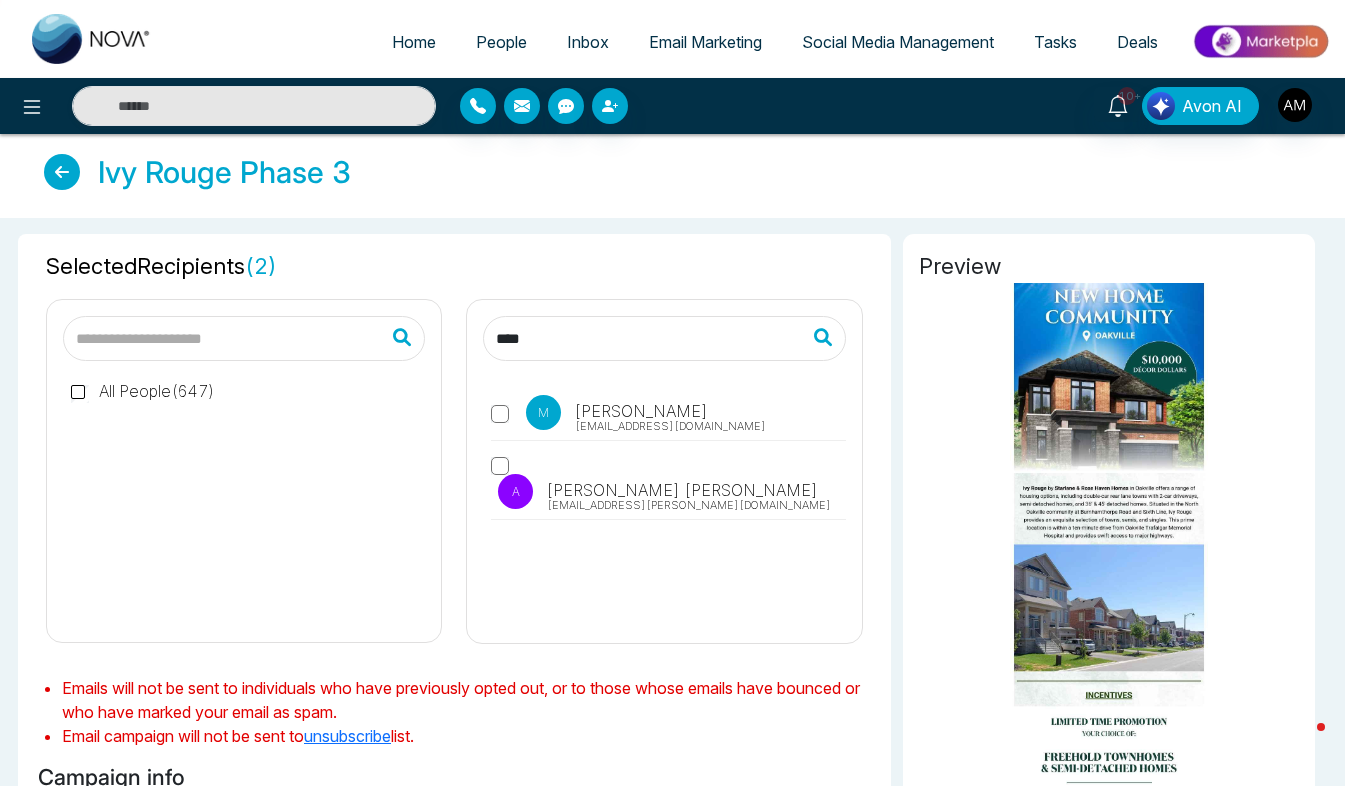 click on "People" at bounding box center (501, 42) 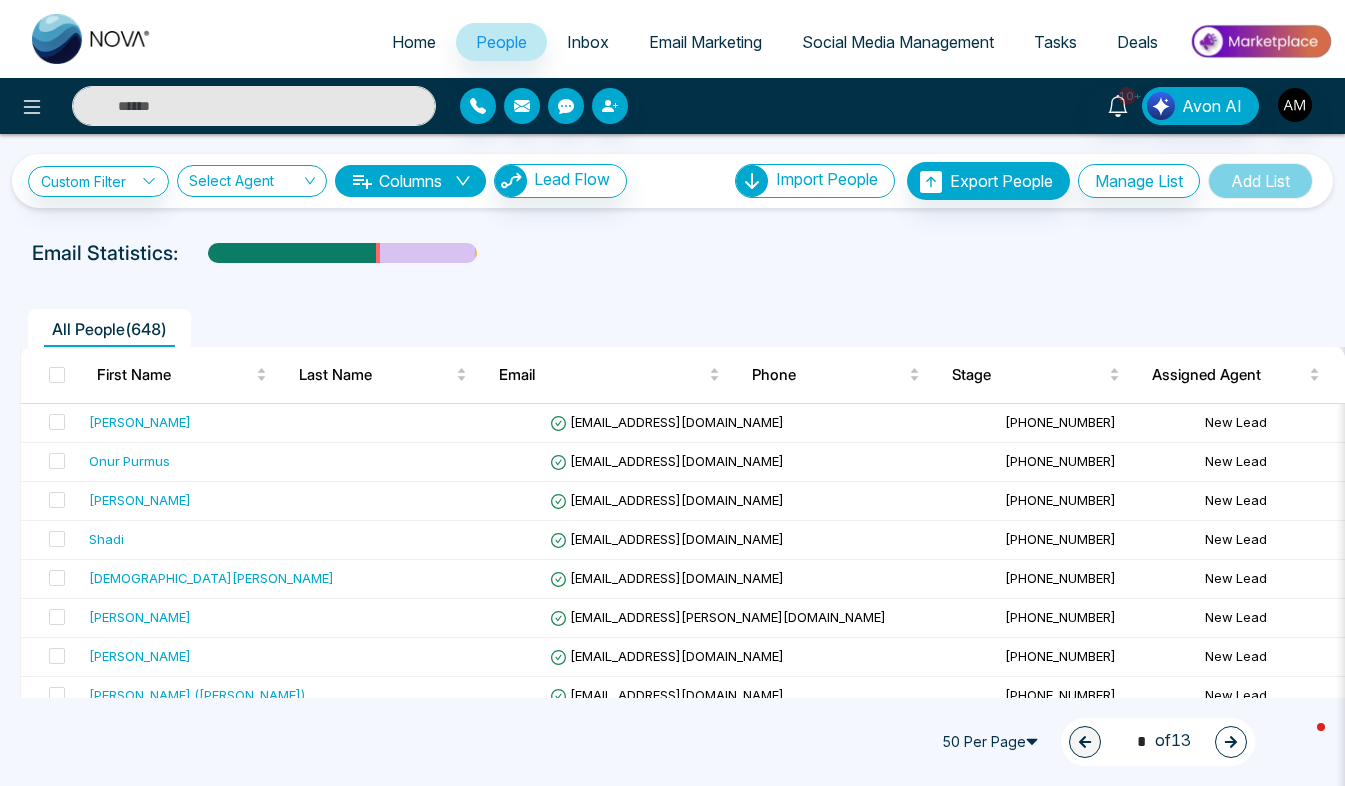 click at bounding box center [254, 106] 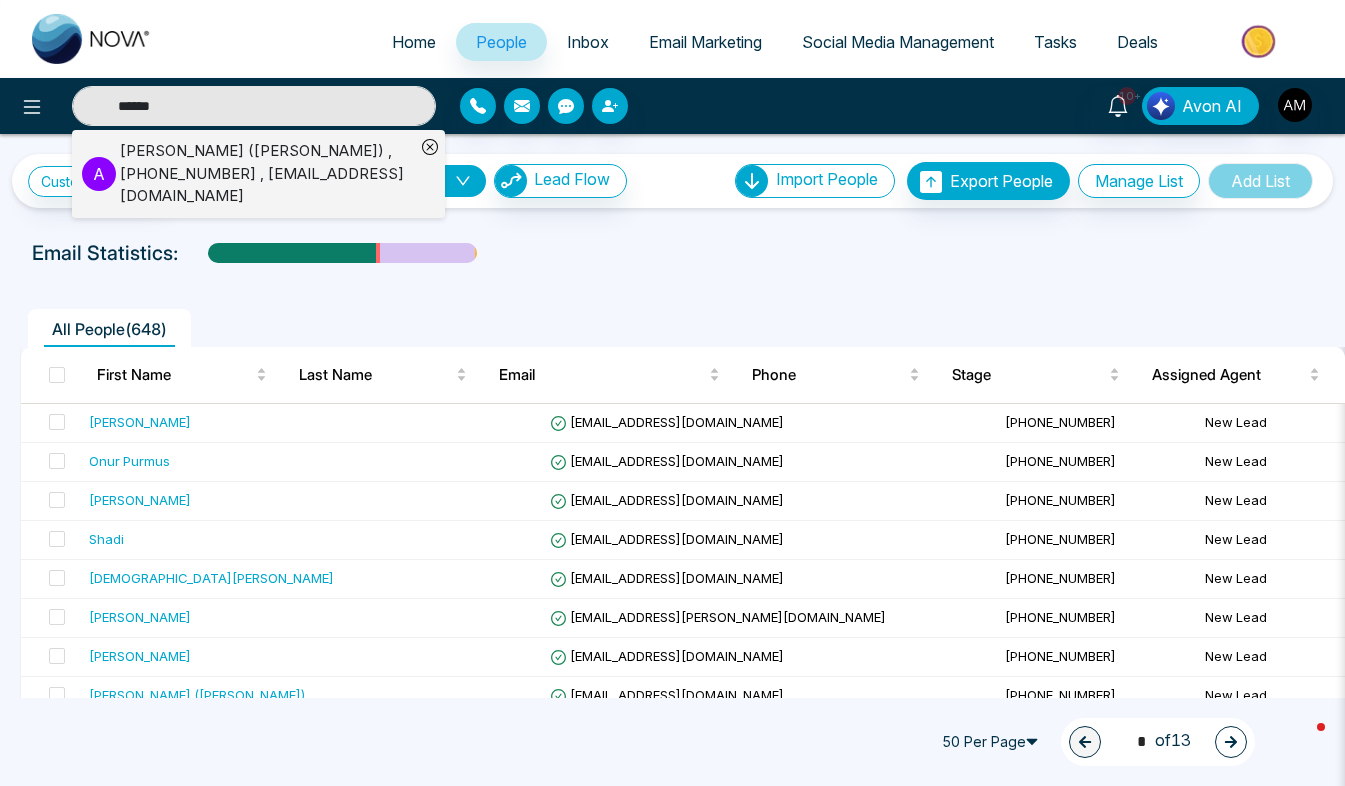 type on "******" 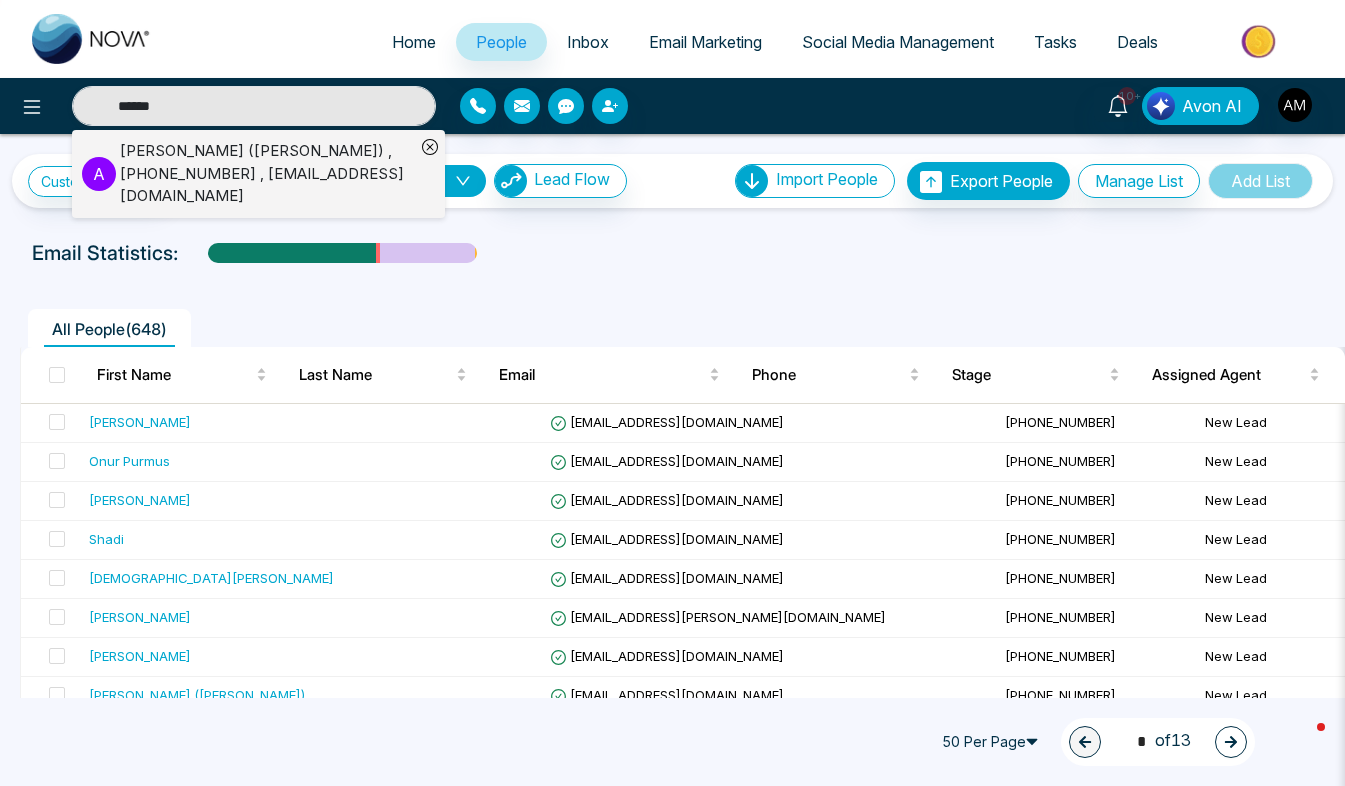 click on "Amyna Amyna (Amyna Aslam)     , +14168976494   , amyna_amyna@hotmail.com" at bounding box center (267, 174) 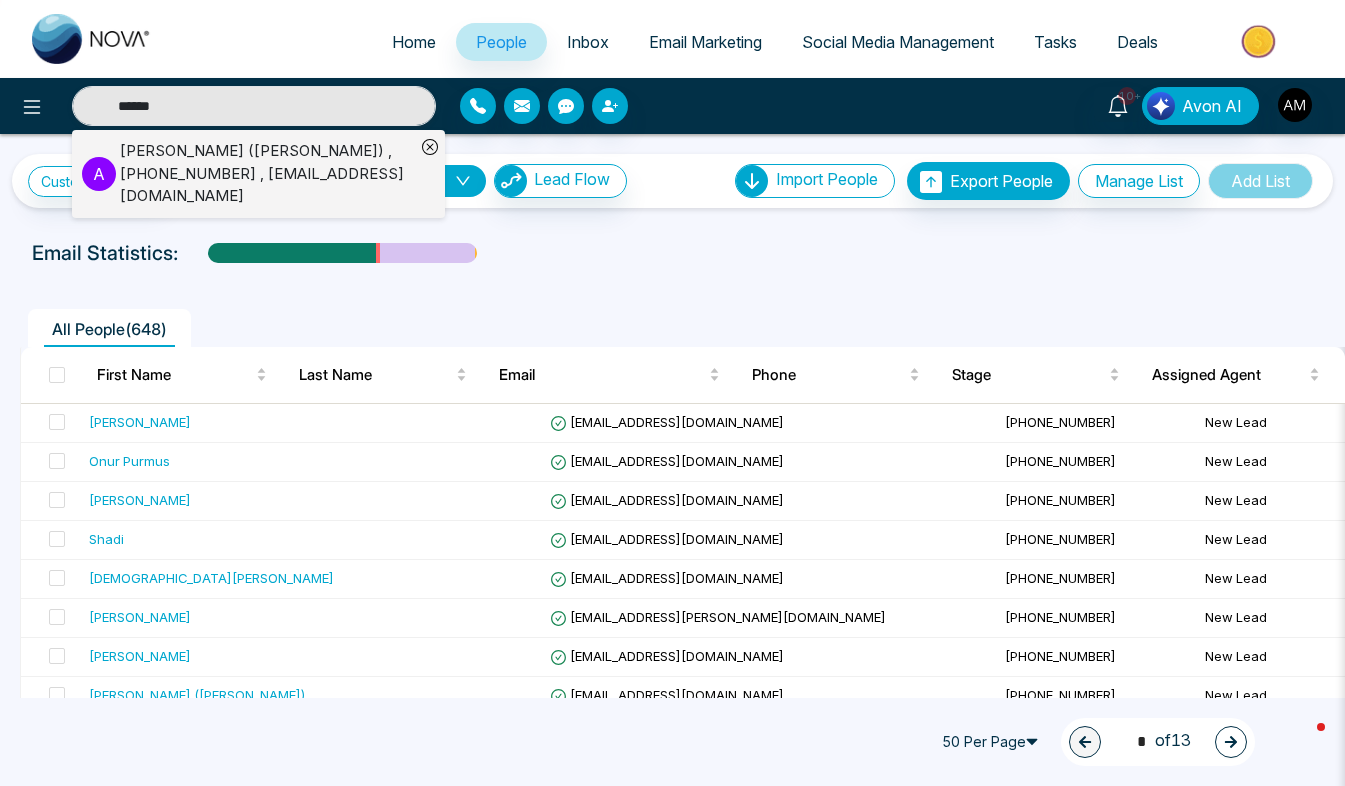 type 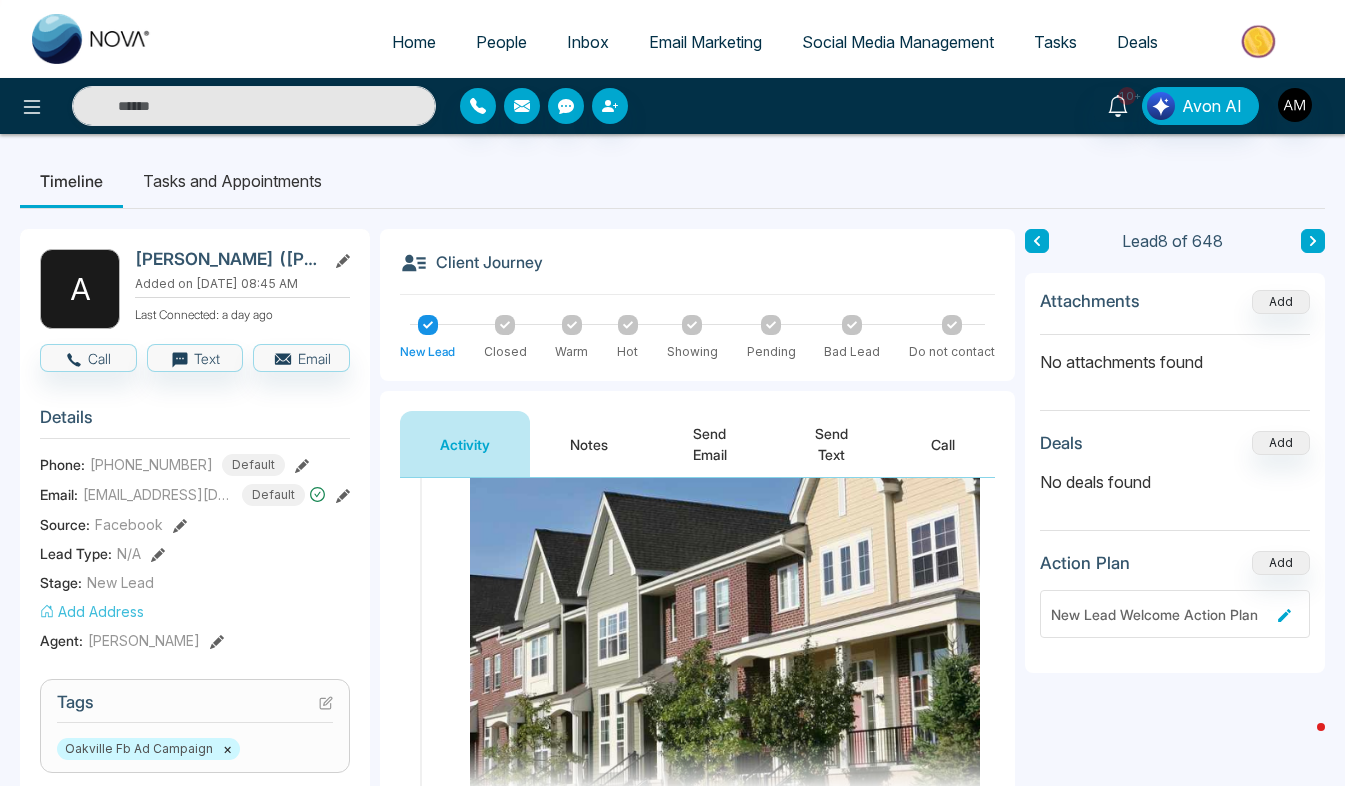 scroll, scrollTop: 5837, scrollLeft: 0, axis: vertical 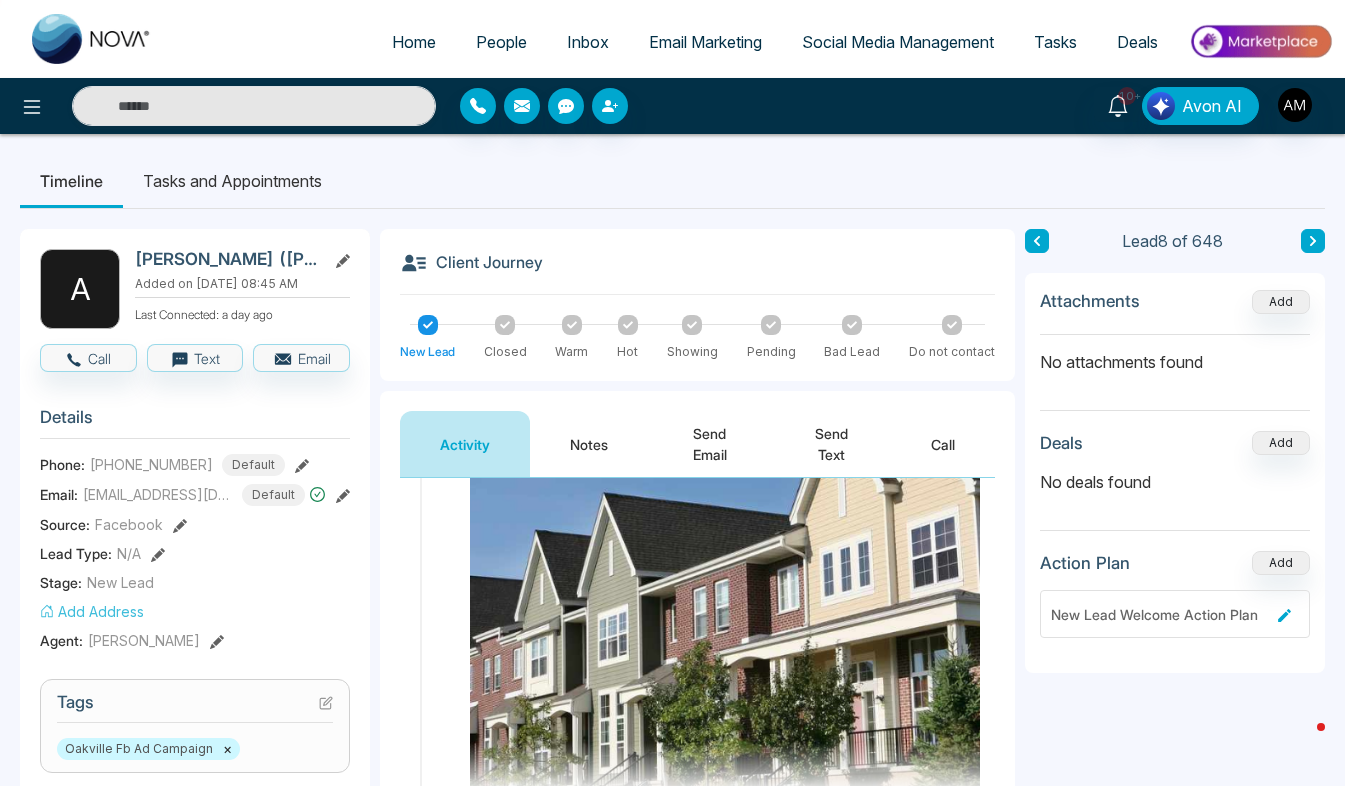click on "Email Marketing" at bounding box center (705, 42) 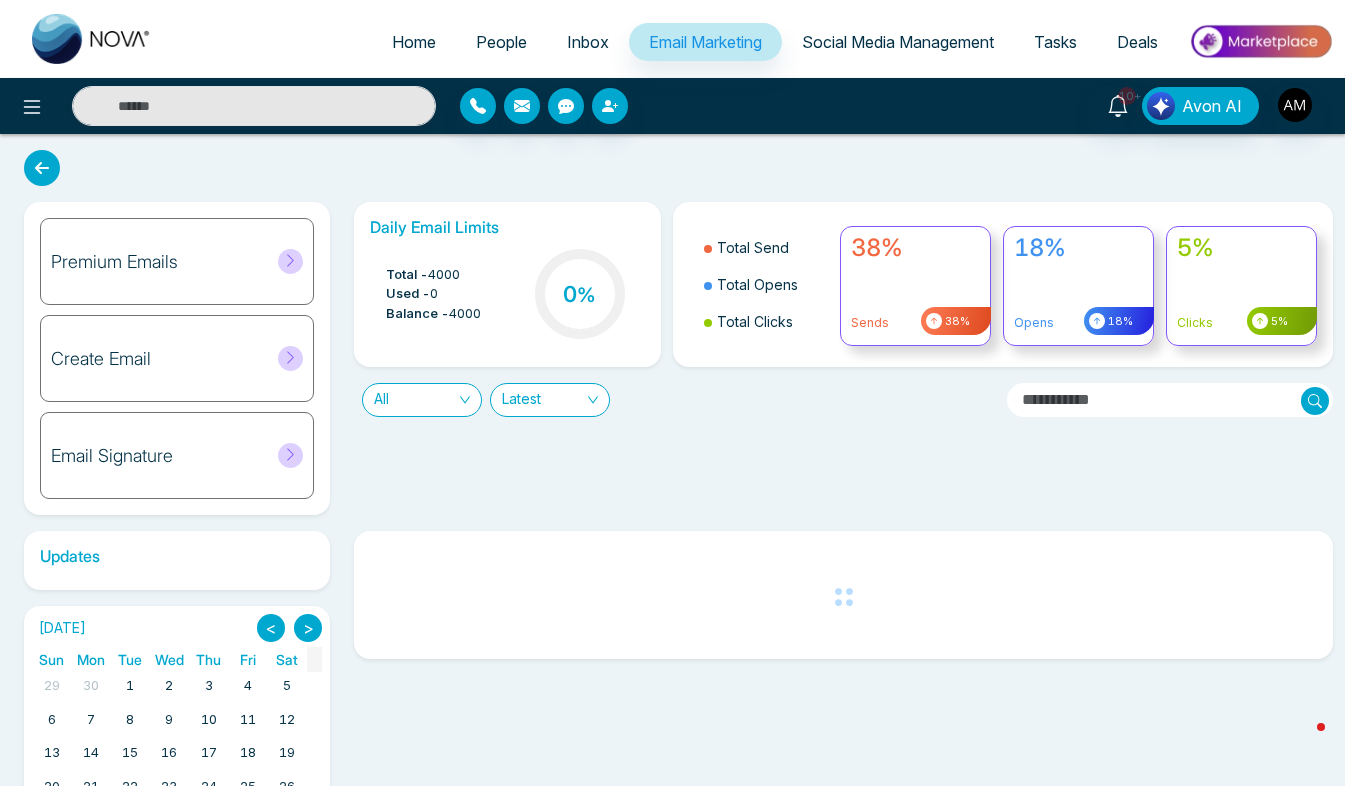 click on "Premium Emails" at bounding box center [177, 261] 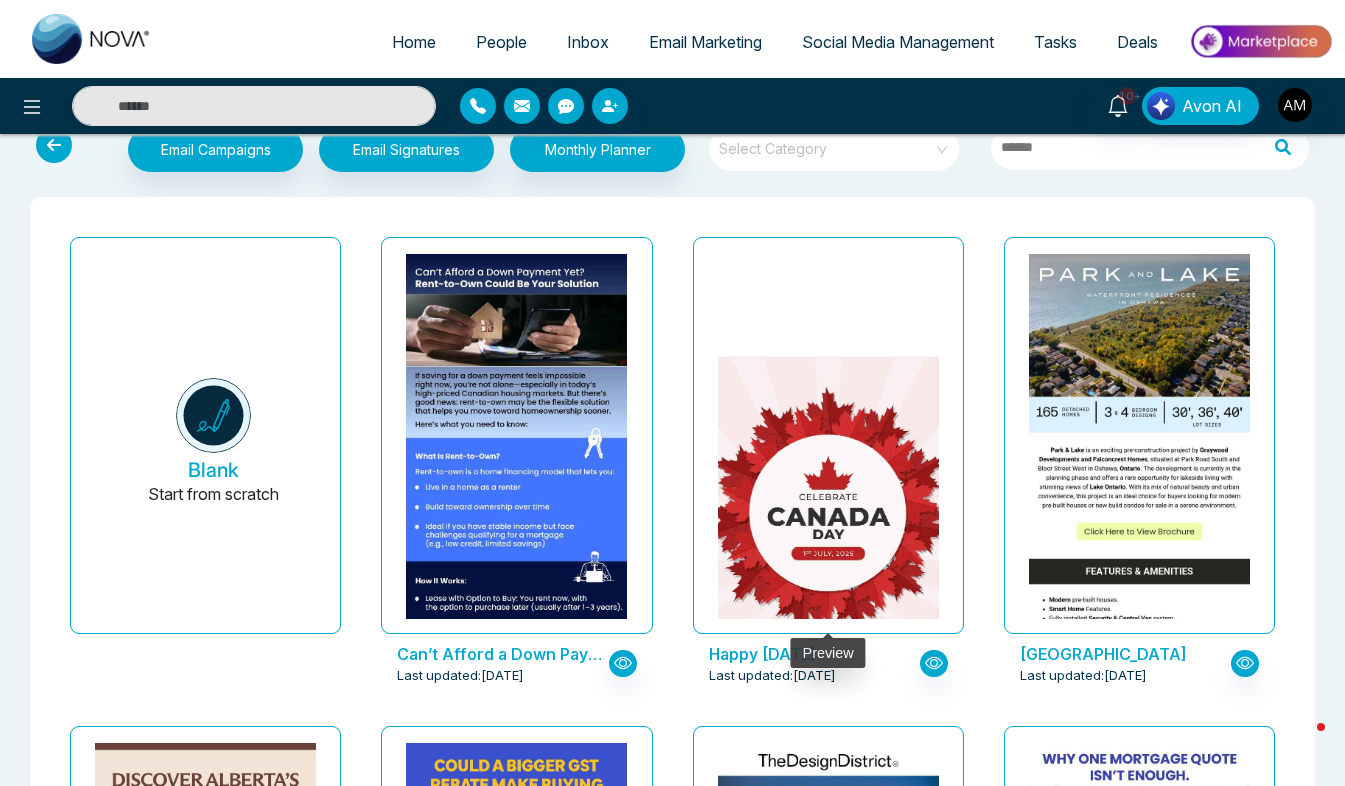 scroll, scrollTop: 0, scrollLeft: 0, axis: both 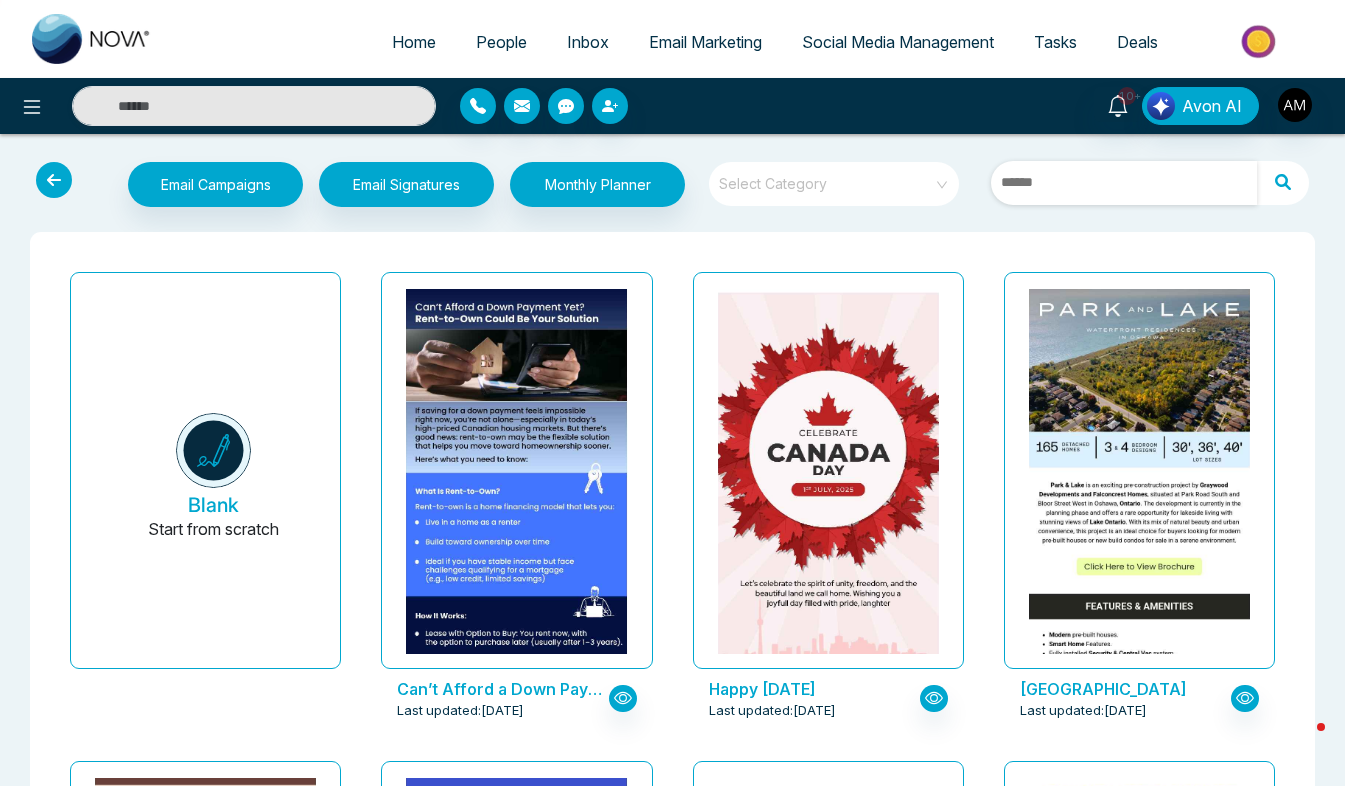 click at bounding box center (1124, 183) 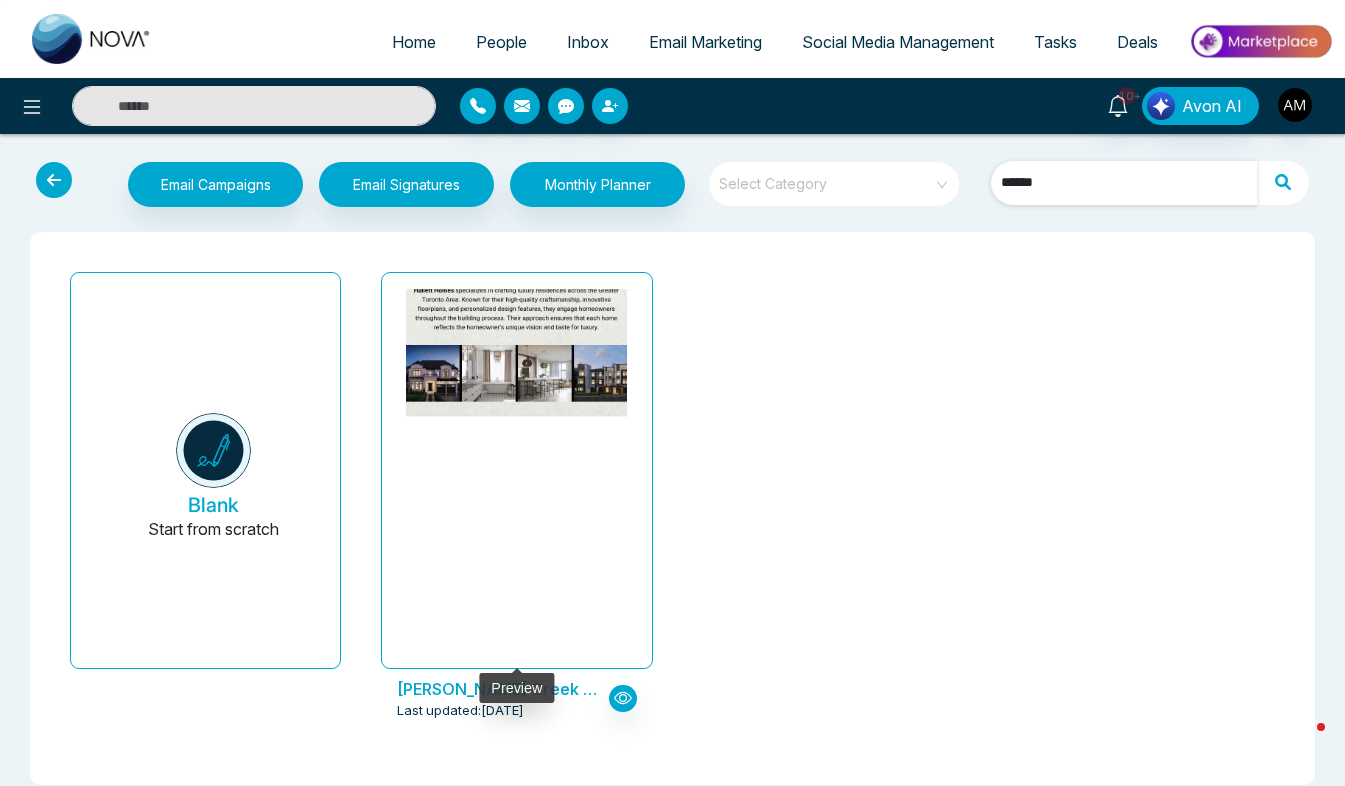 type on "******" 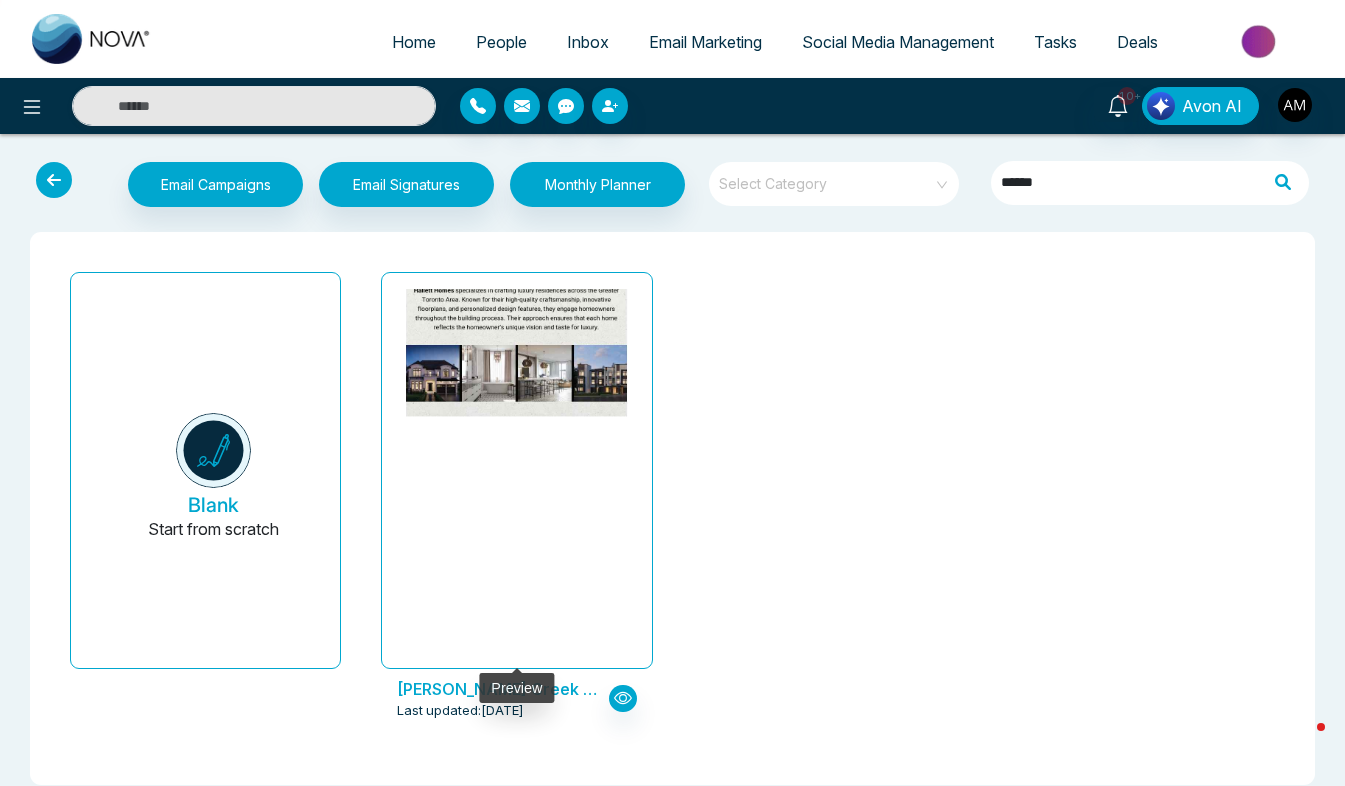 click at bounding box center [517, -530] 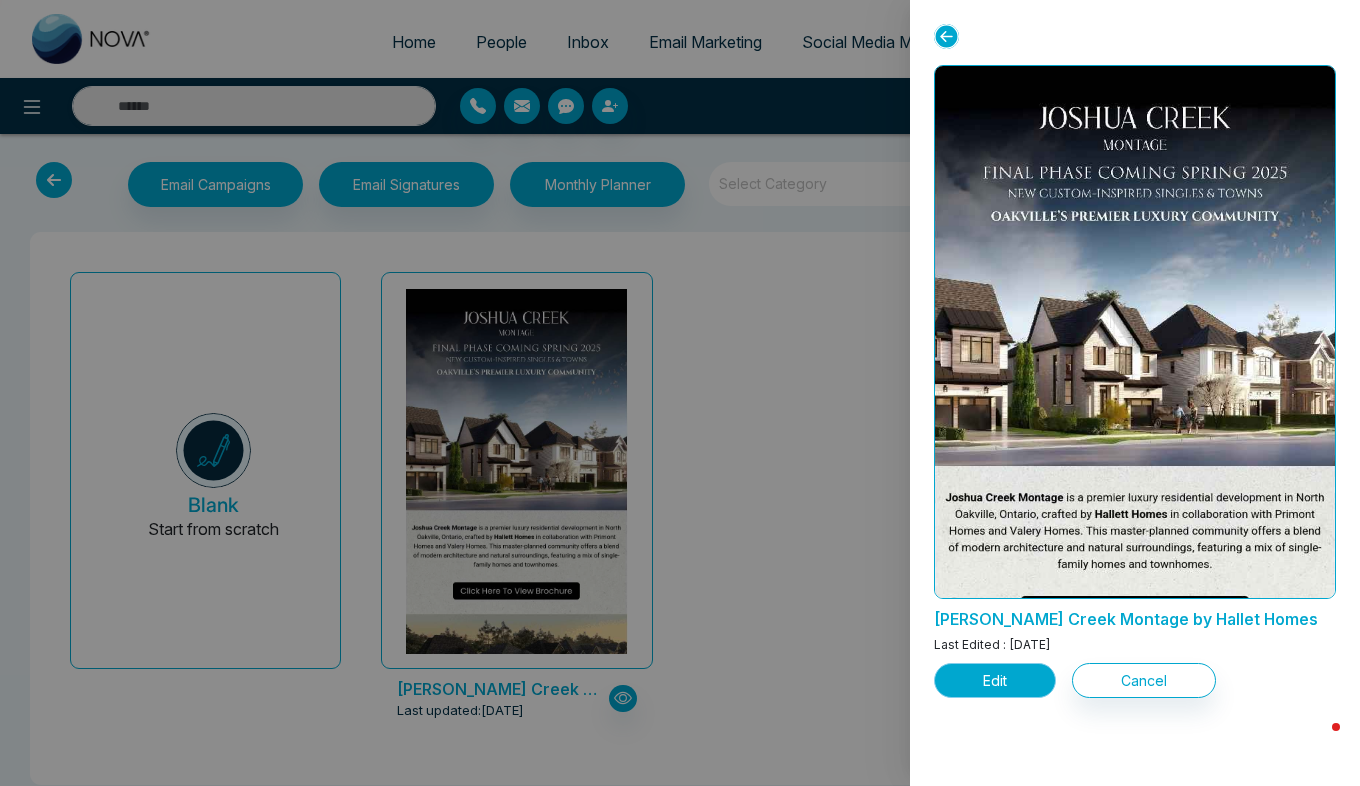 click on "Edit" at bounding box center [995, 680] 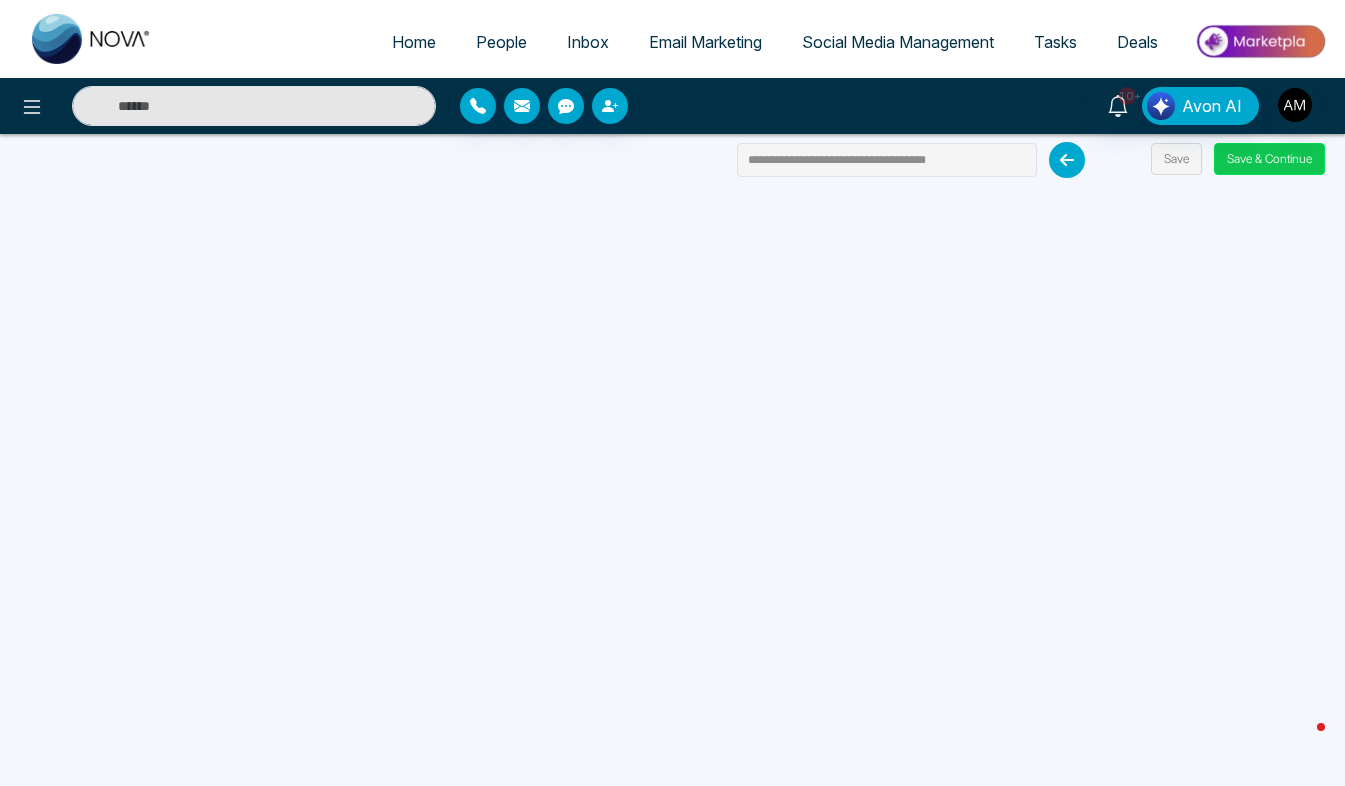 click on "Save & Continue" at bounding box center (1269, 159) 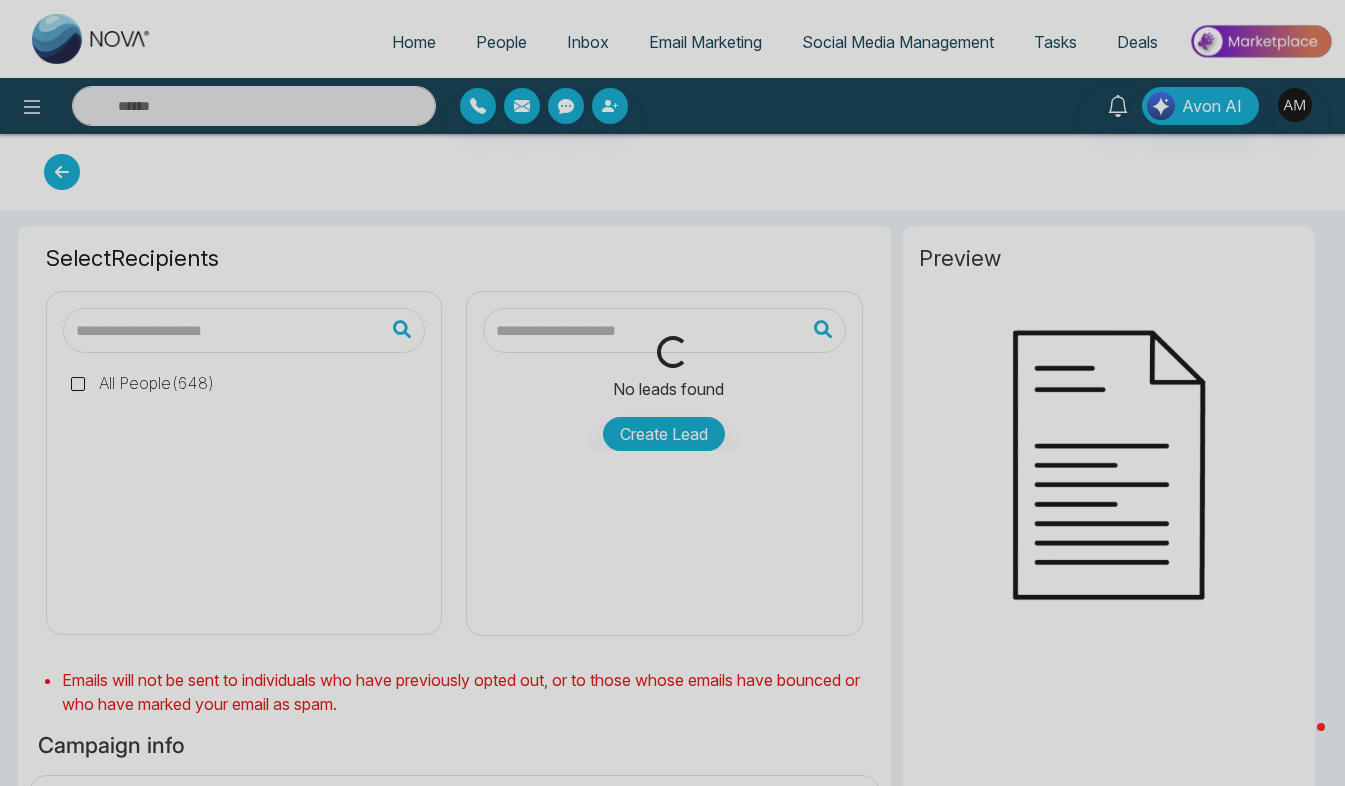 type on "**********" 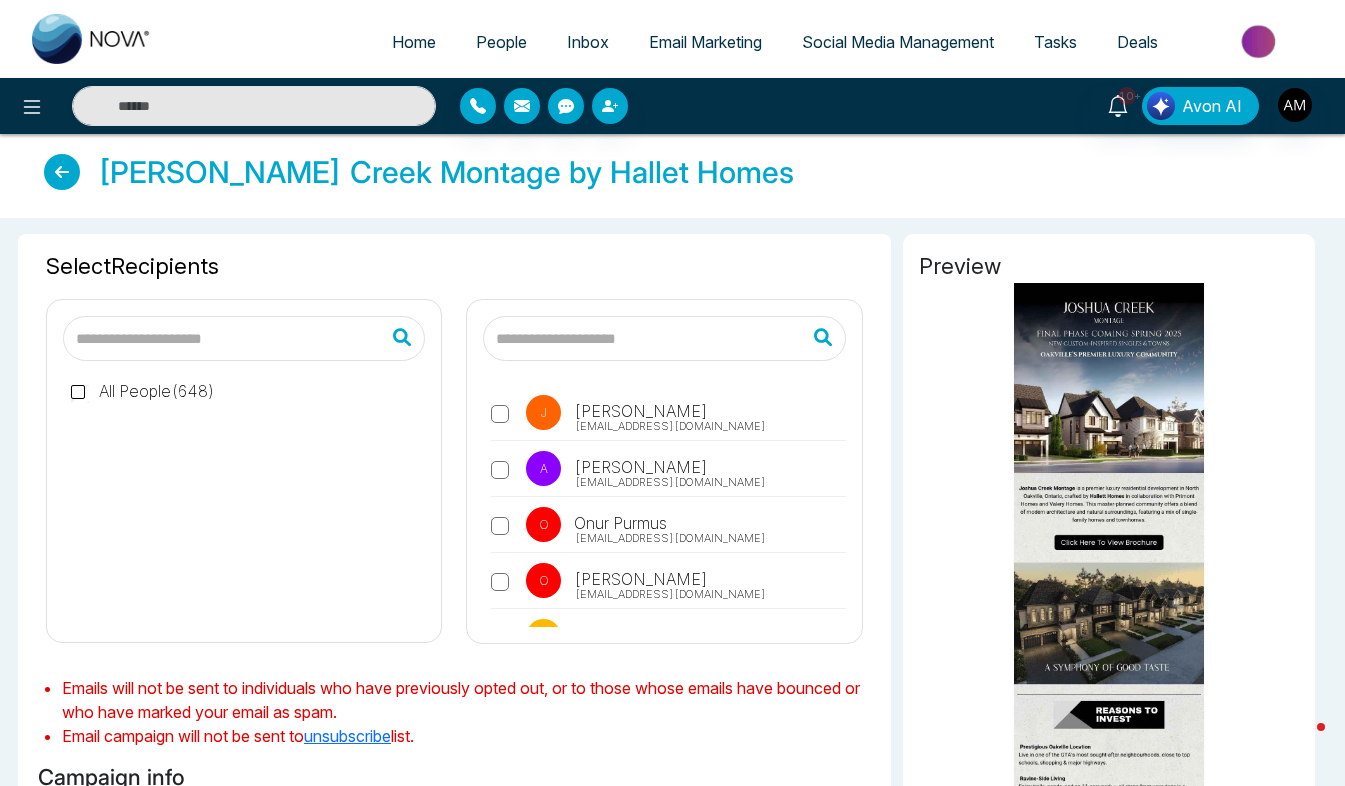 click at bounding box center [664, 338] 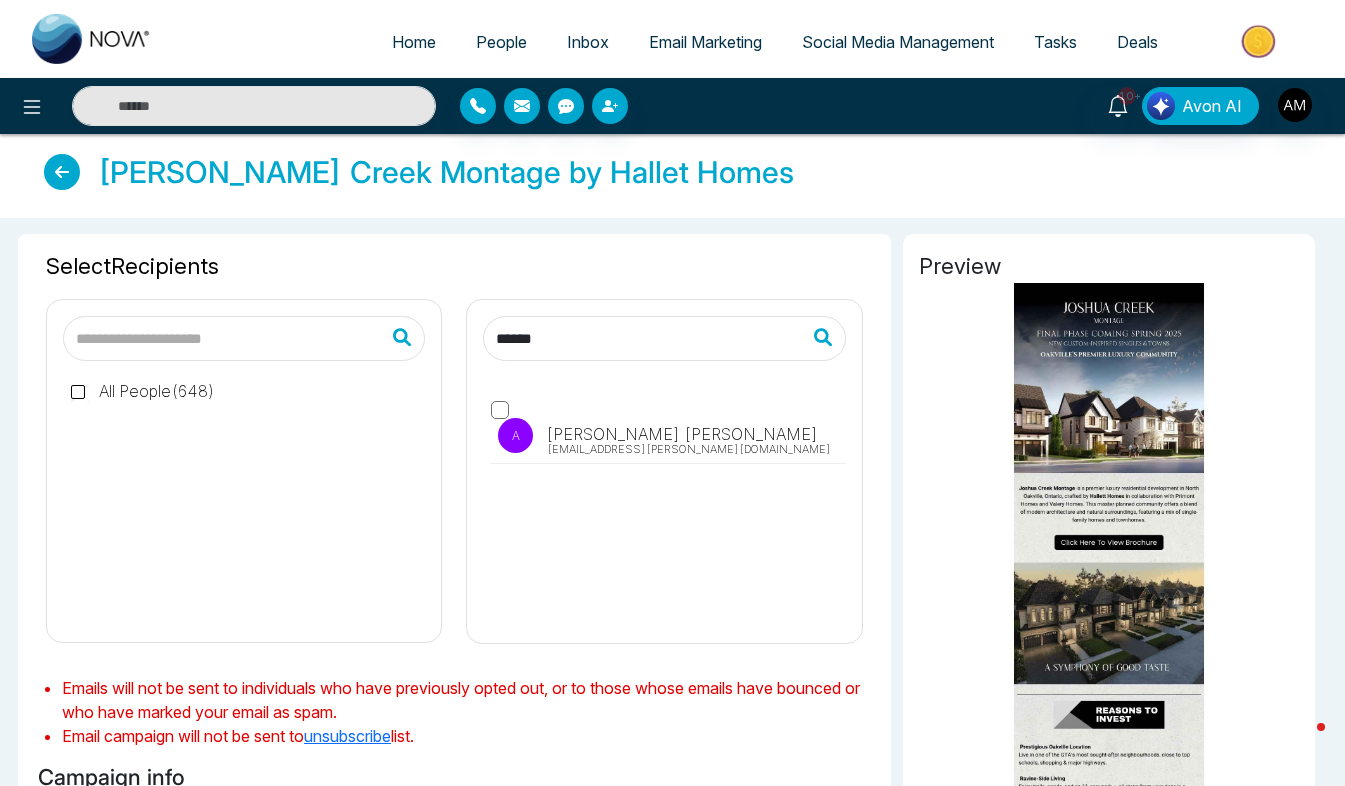 type on "******" 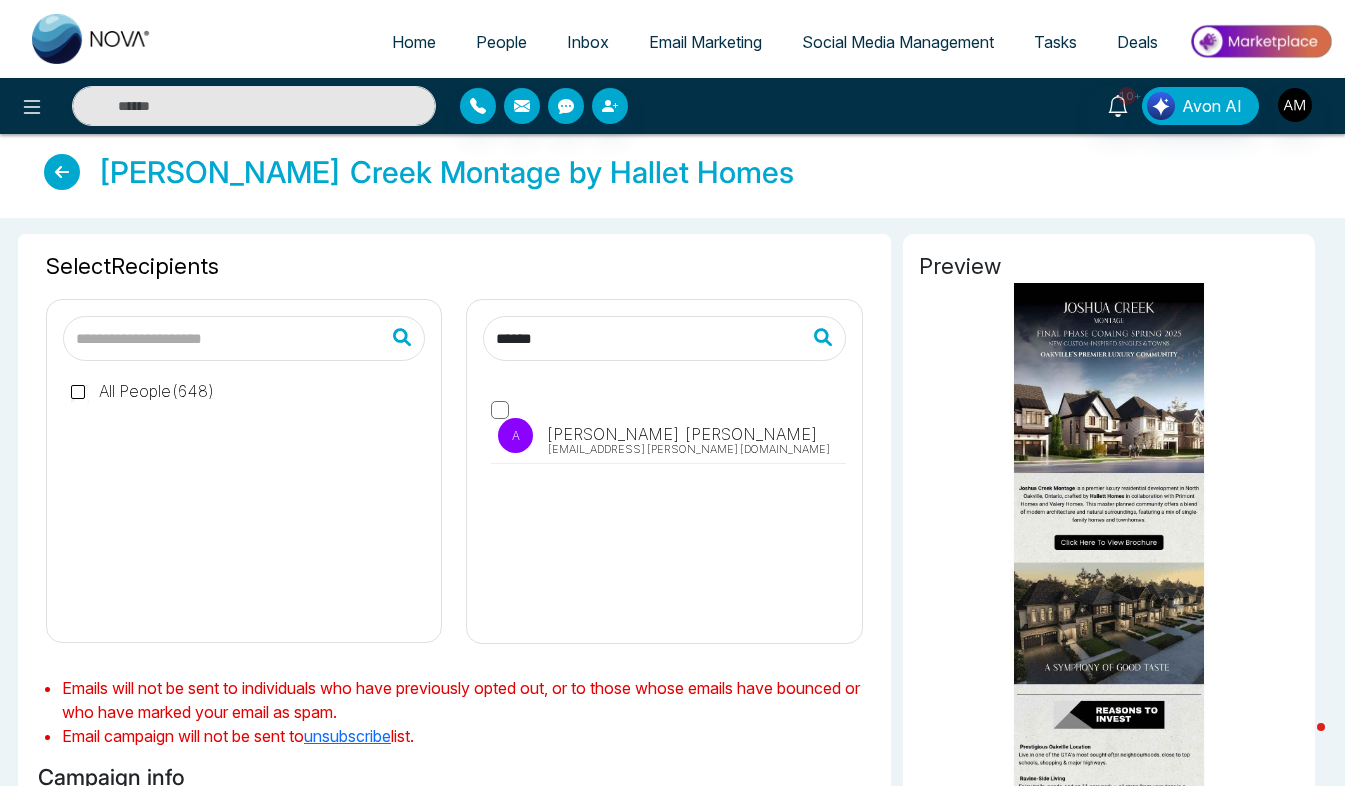 click on "[PERSON_NAME]" at bounding box center [680, 434] 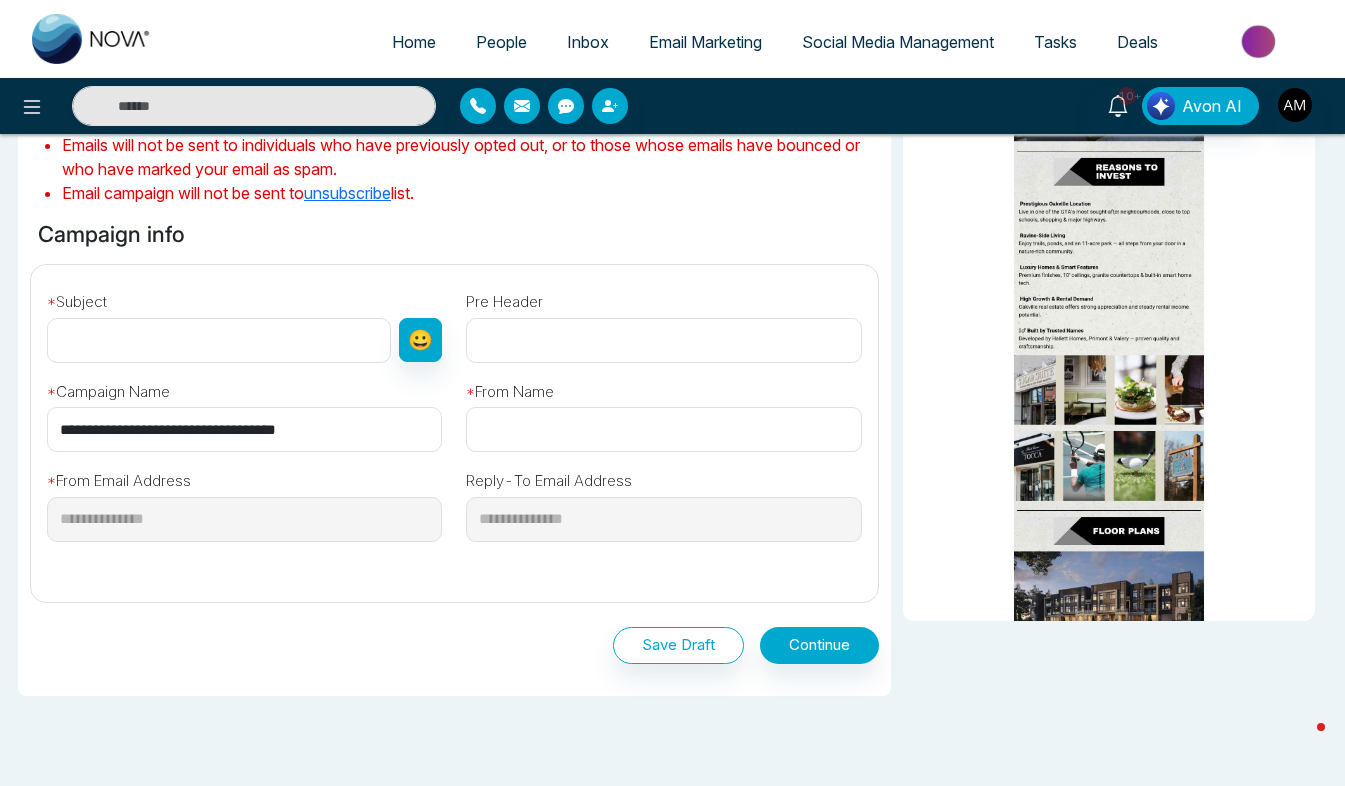 scroll, scrollTop: 552, scrollLeft: 0, axis: vertical 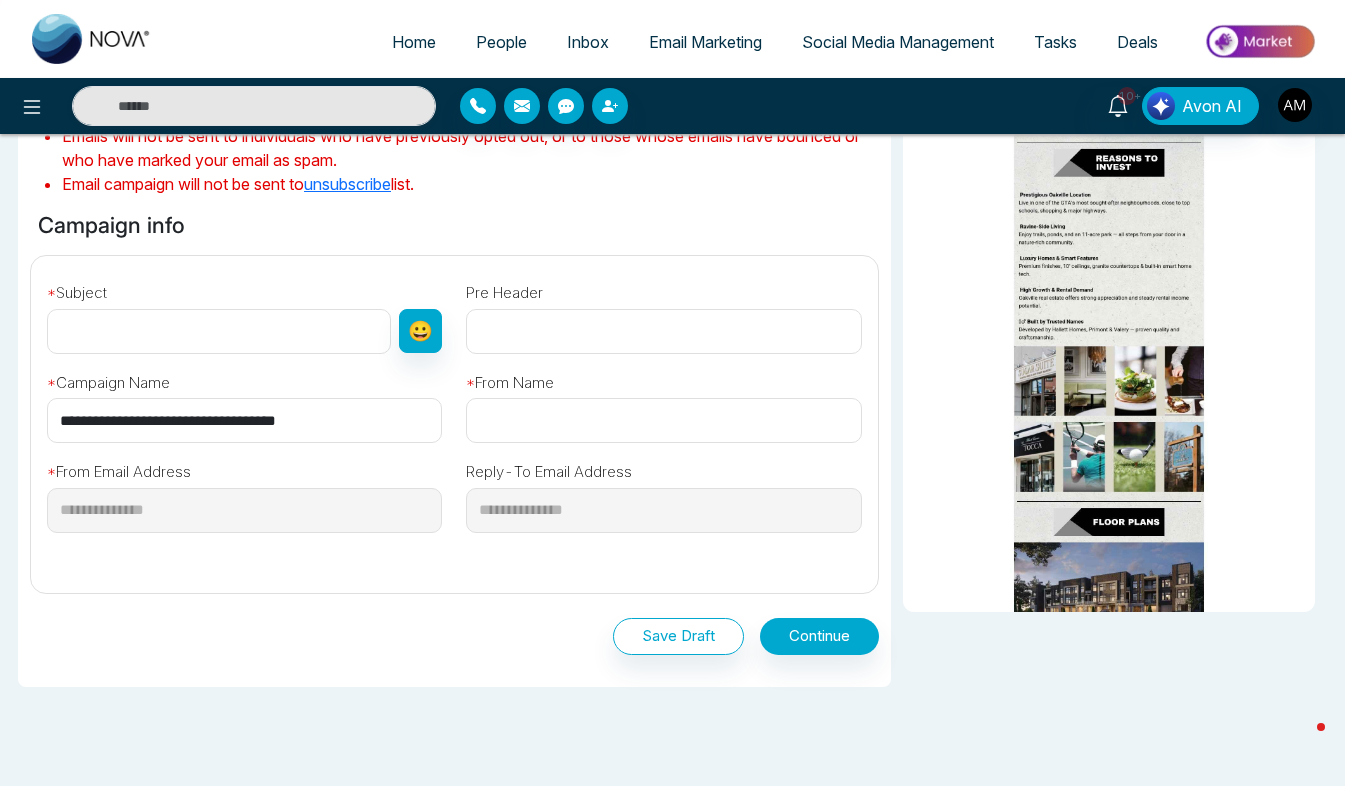click at bounding box center (219, 331) 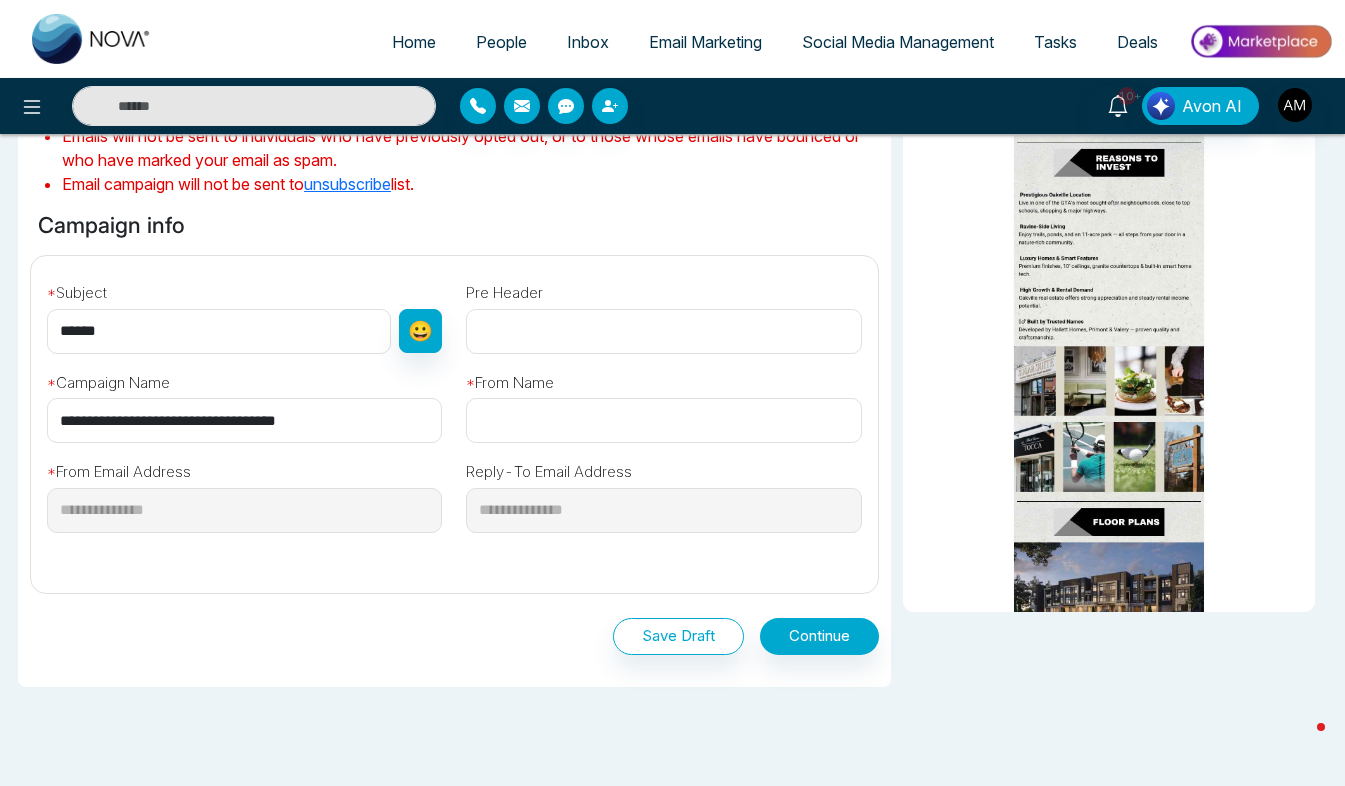 type on "**********" 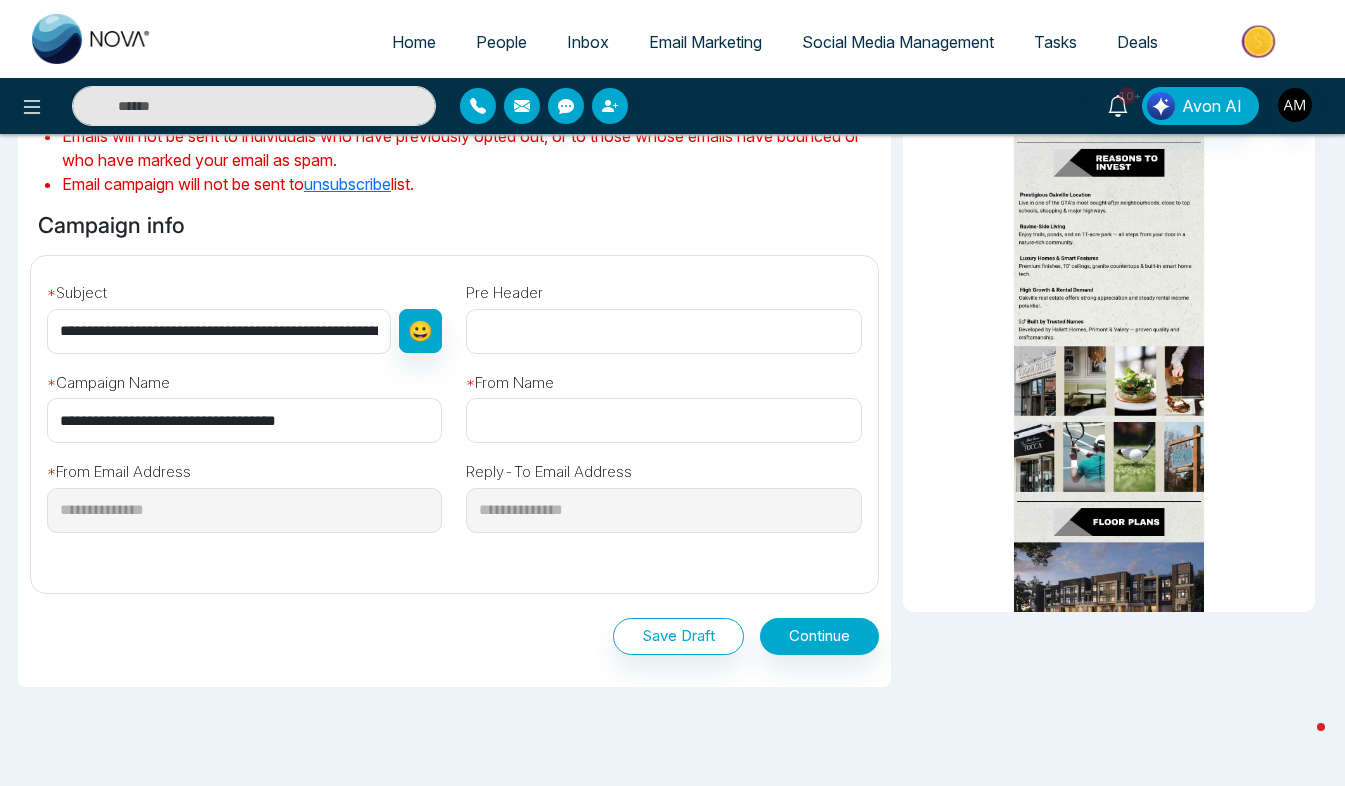 click at bounding box center (663, 420) 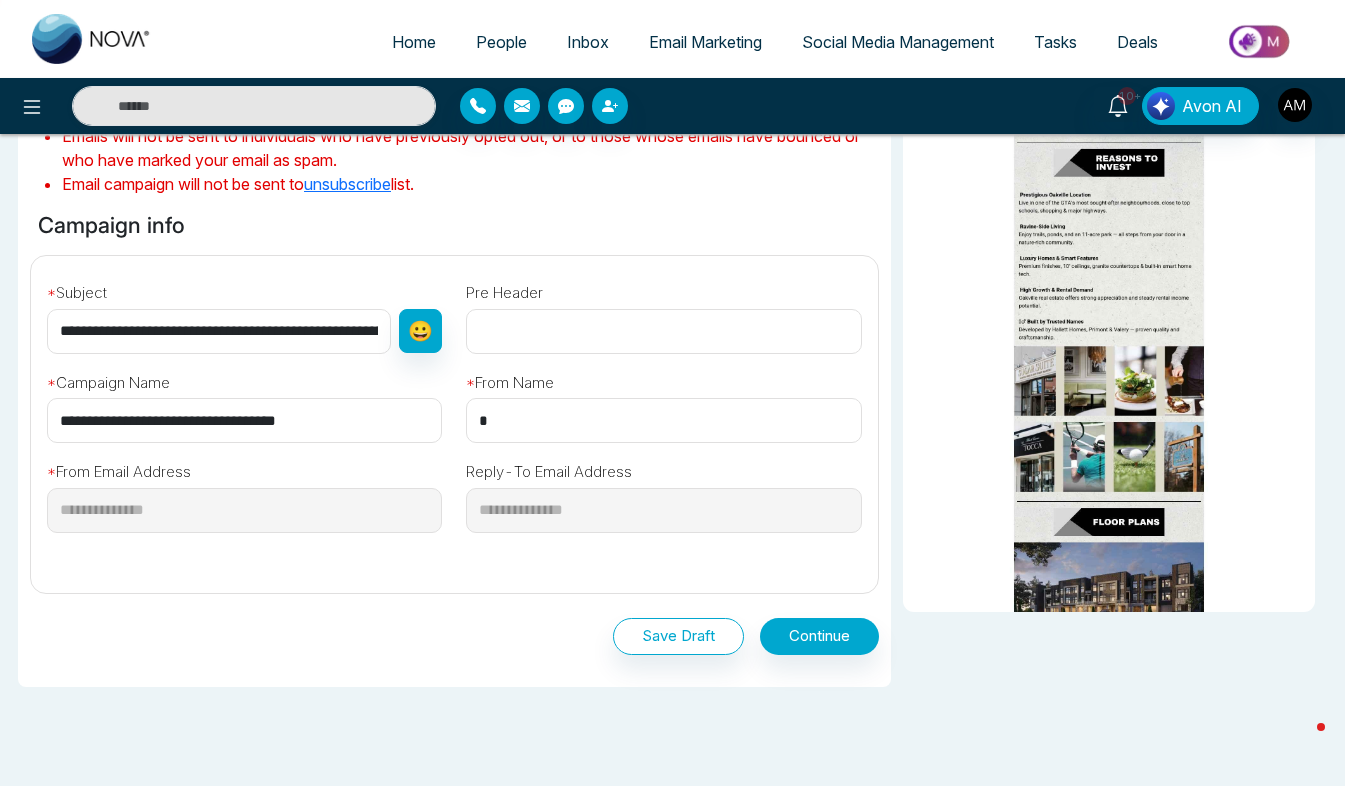 type on "**********" 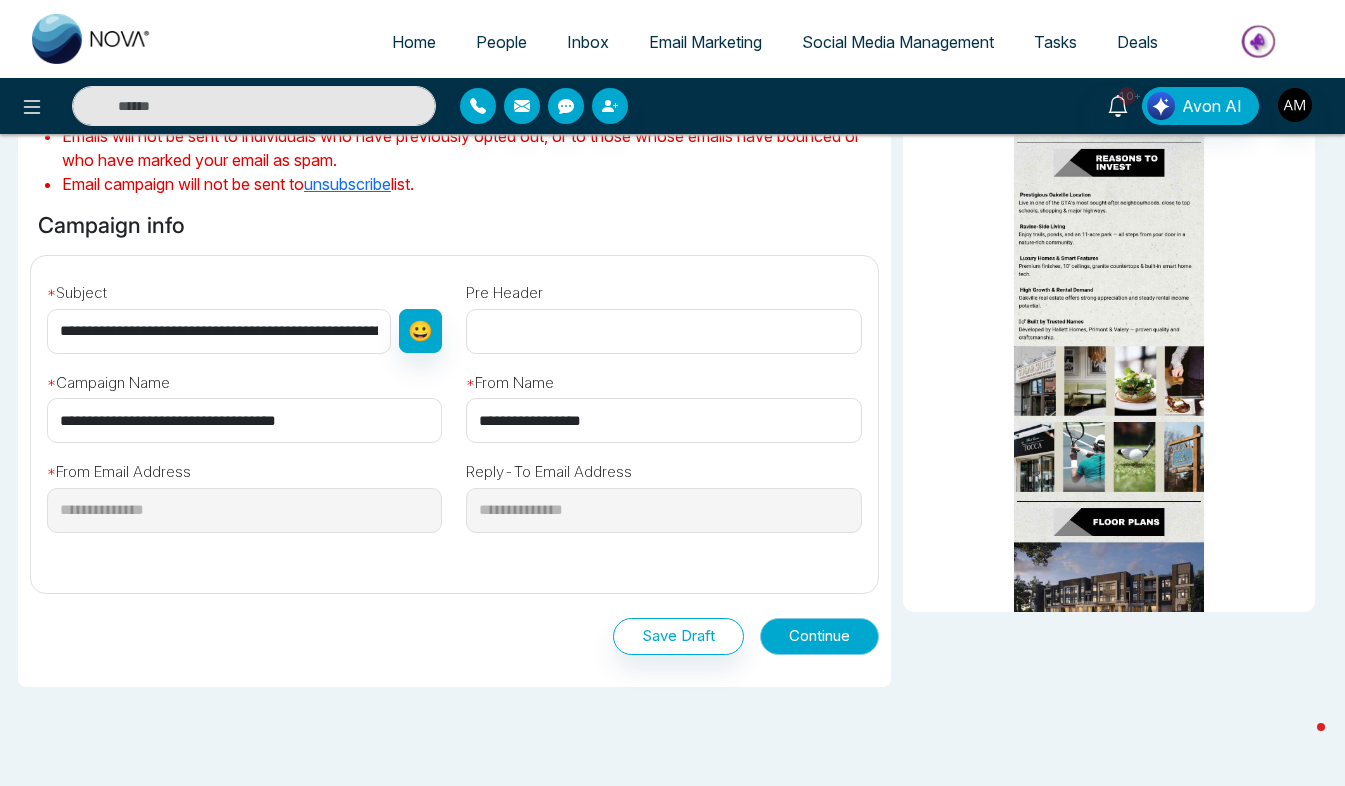 click on "Continue" at bounding box center [819, 636] 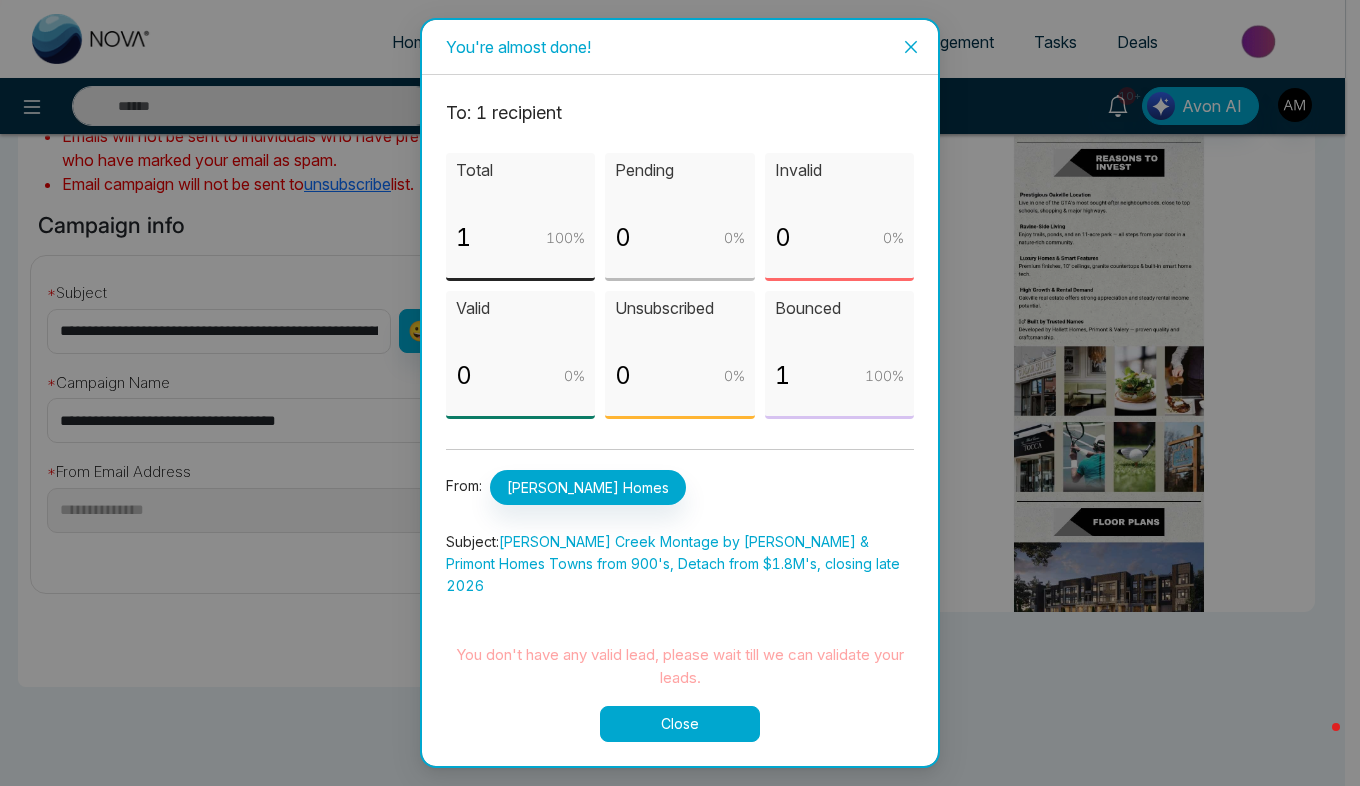 click on "Close" at bounding box center (680, 724) 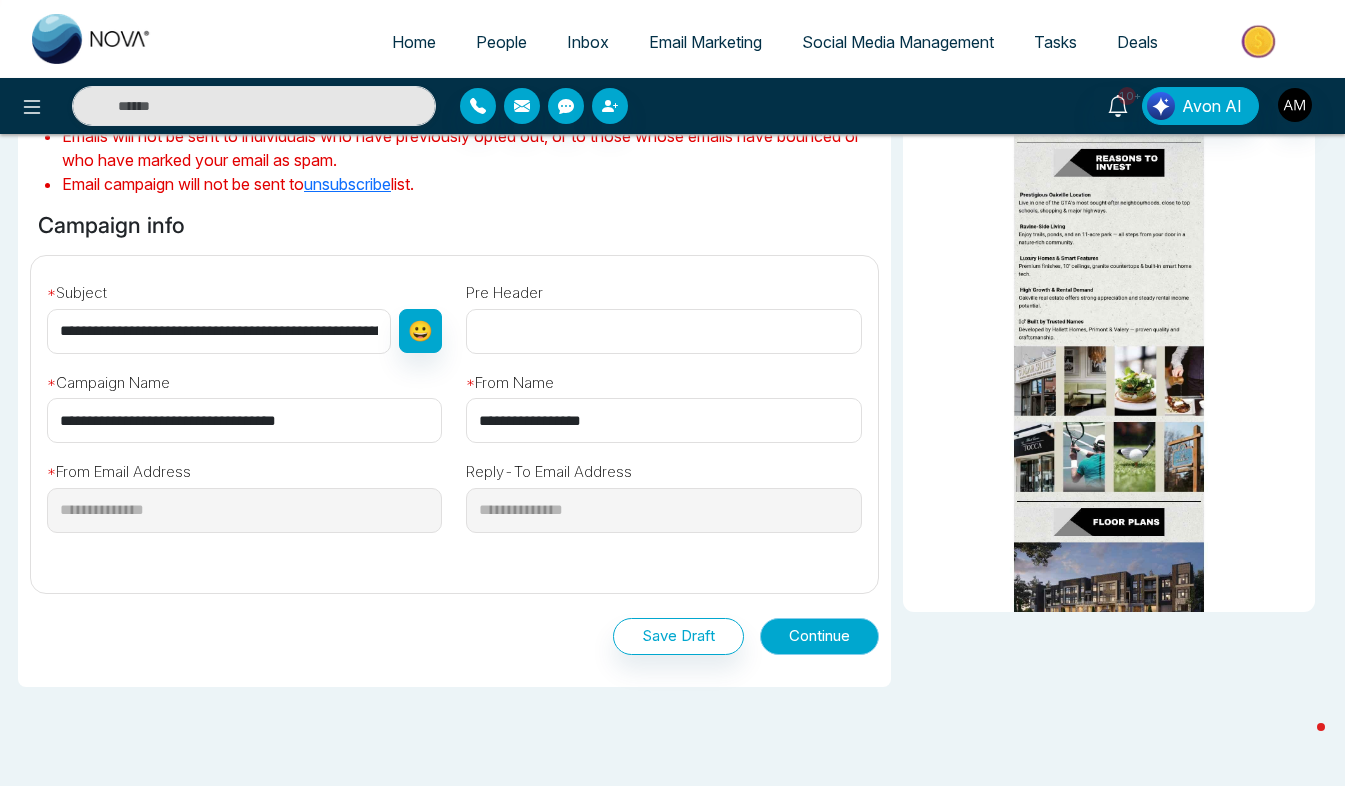 click on "Continue" at bounding box center [819, 636] 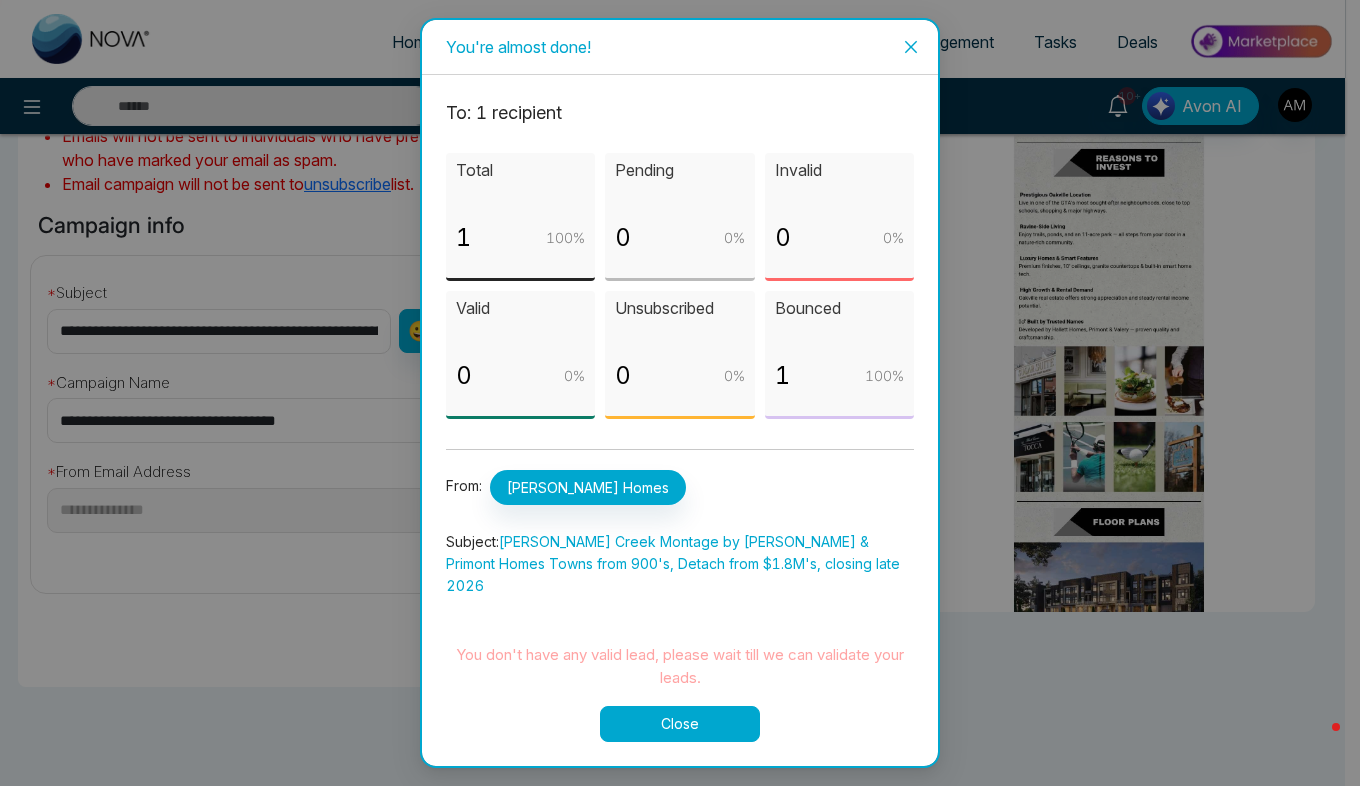 click on "100 %" at bounding box center [565, 238] 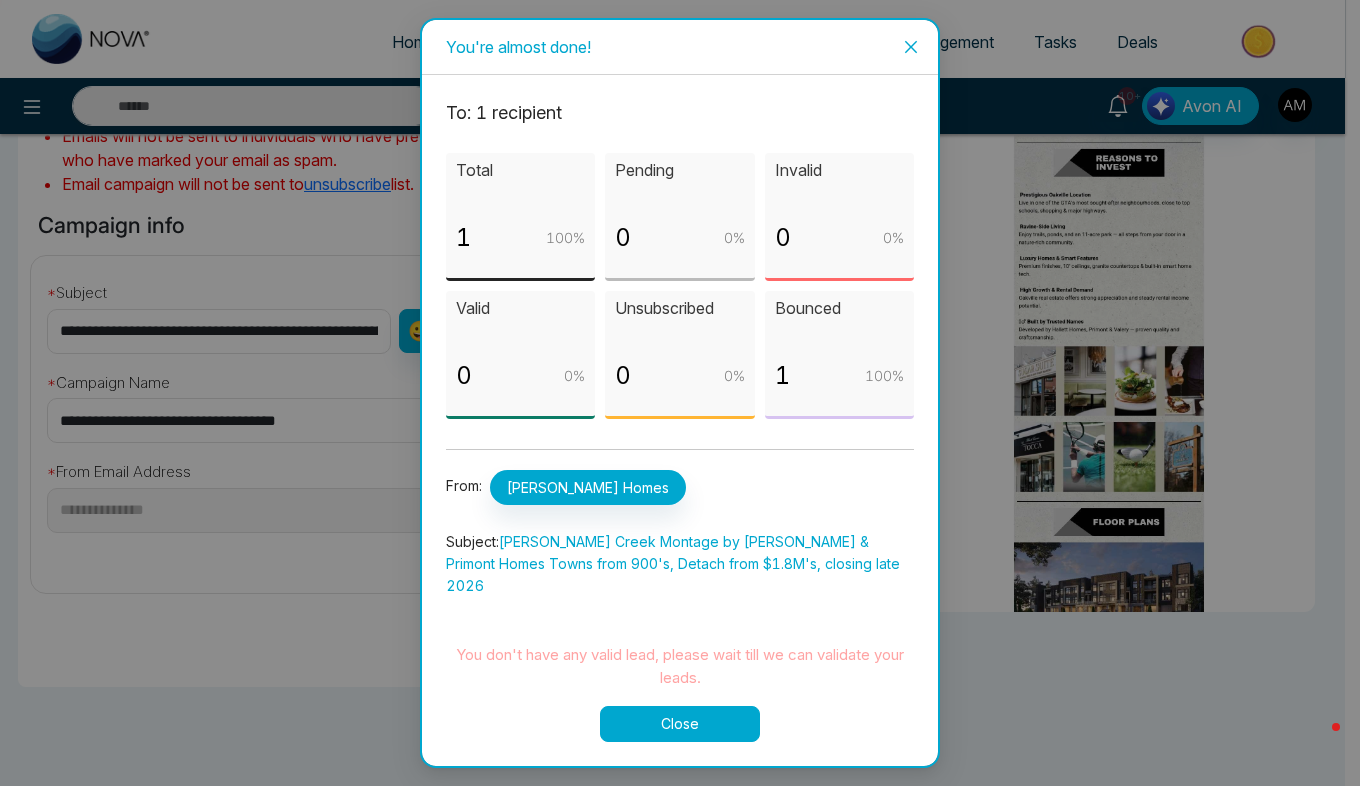 click on "Close" at bounding box center [680, 724] 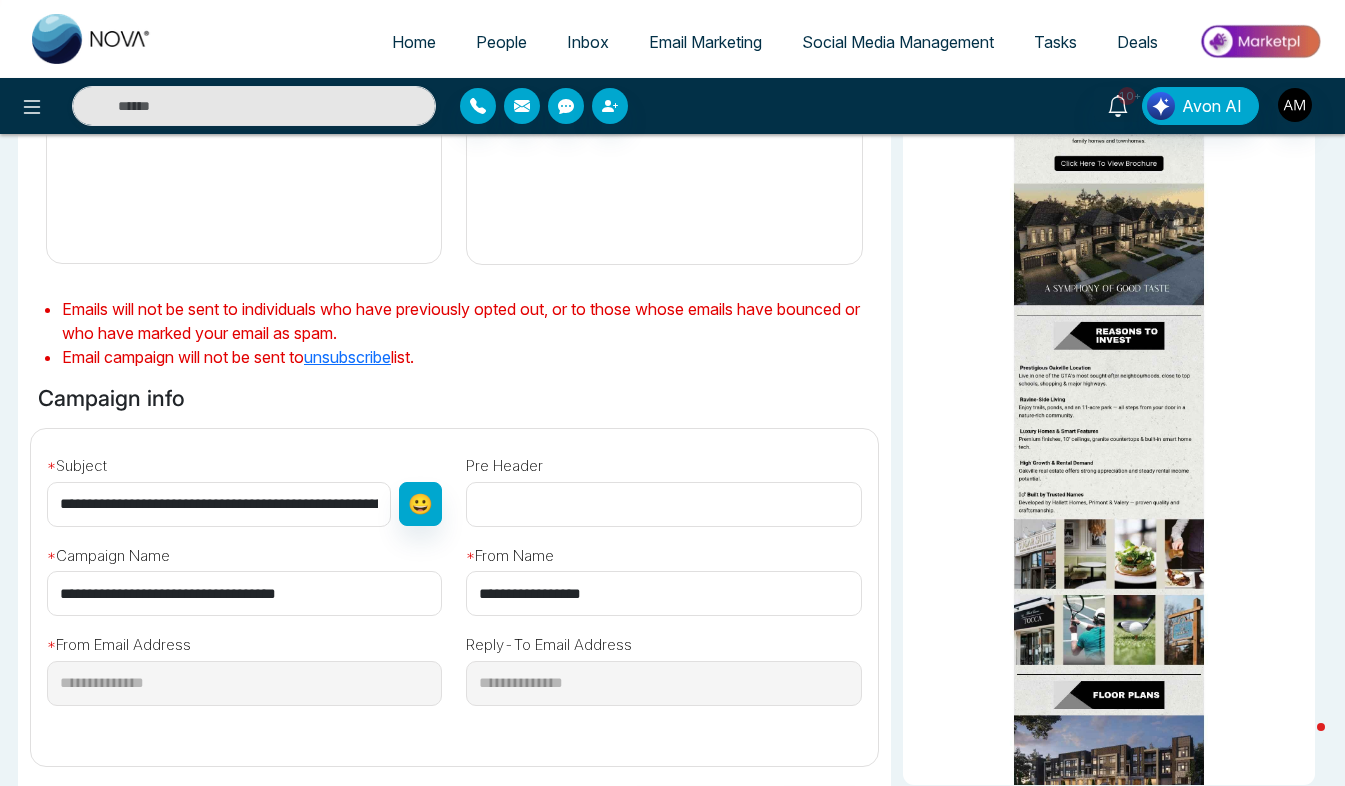 scroll, scrollTop: 627, scrollLeft: 0, axis: vertical 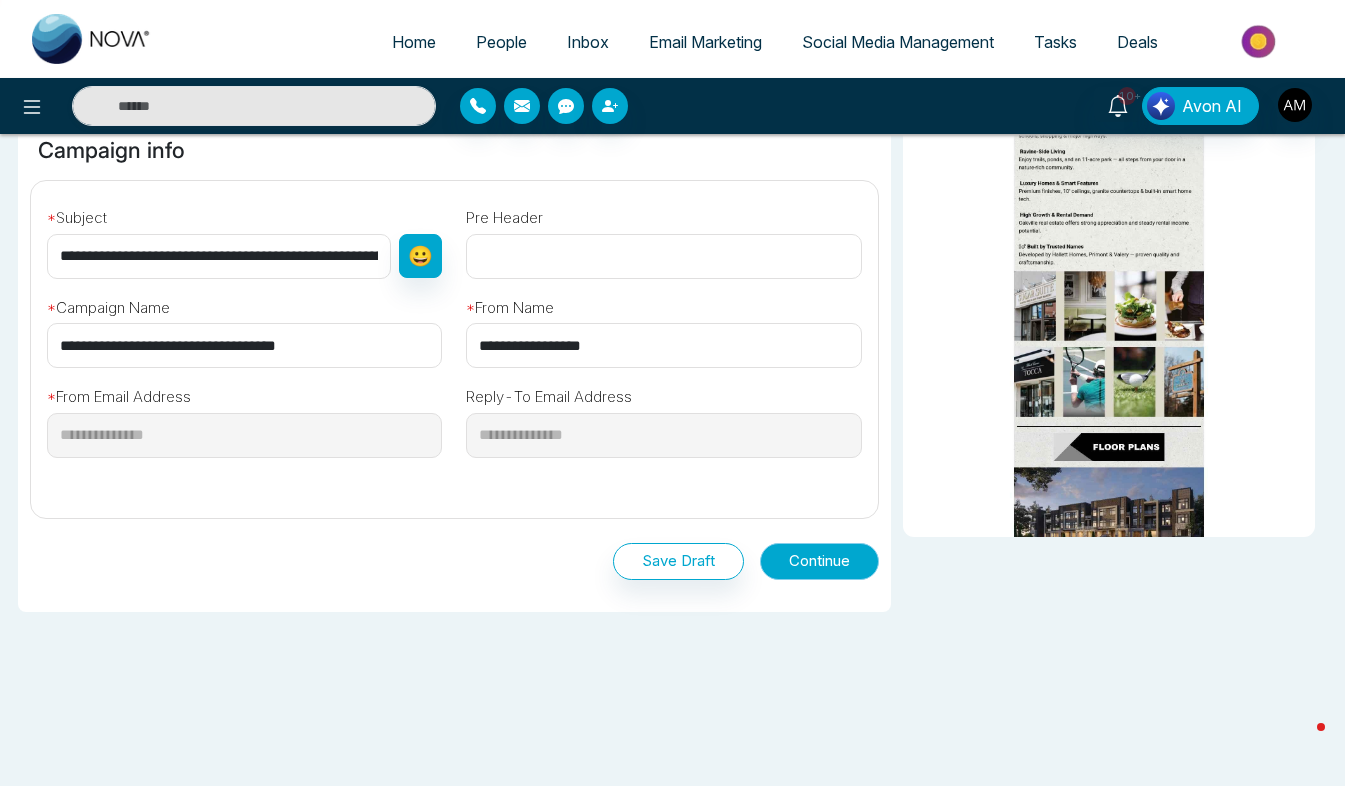 click on "Continue" at bounding box center (819, 561) 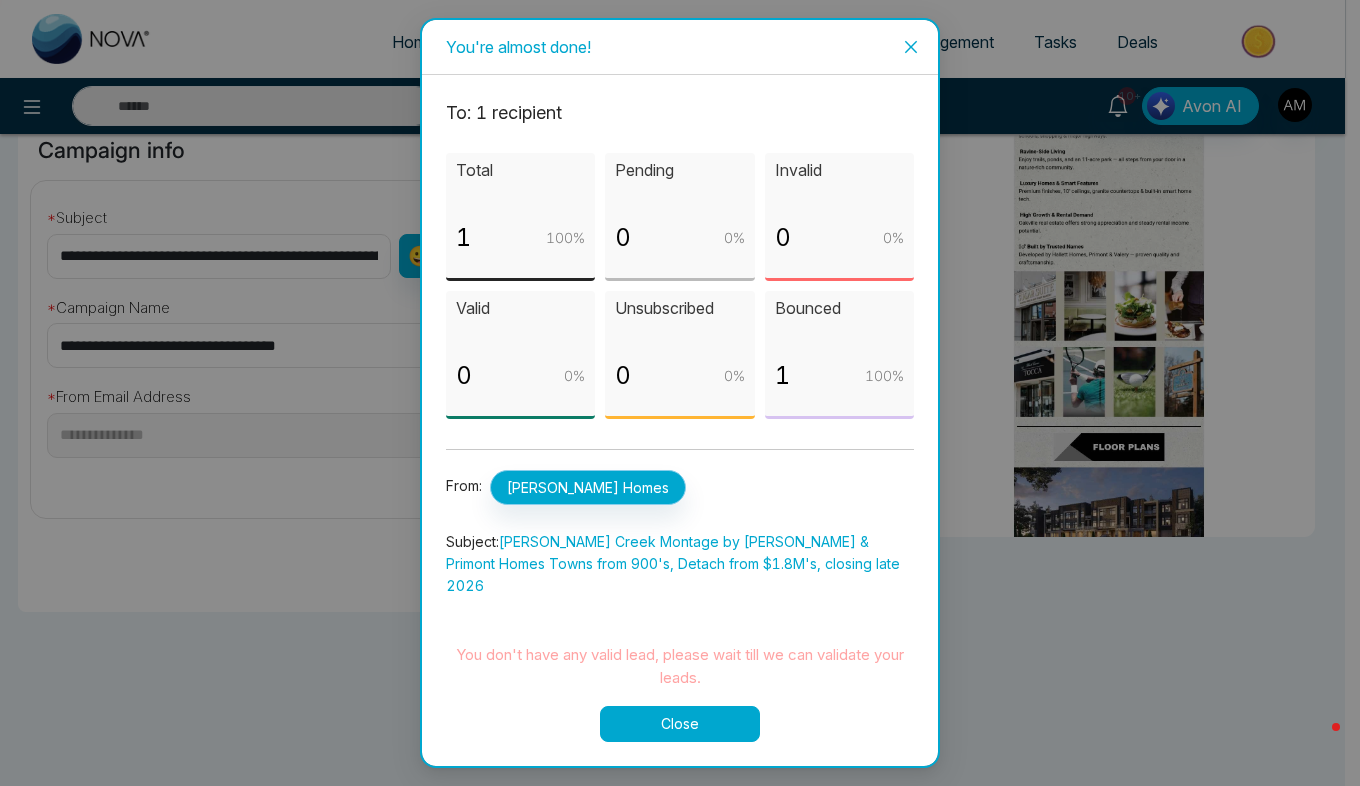 click on "[PERSON_NAME] Homes" at bounding box center (588, 487) 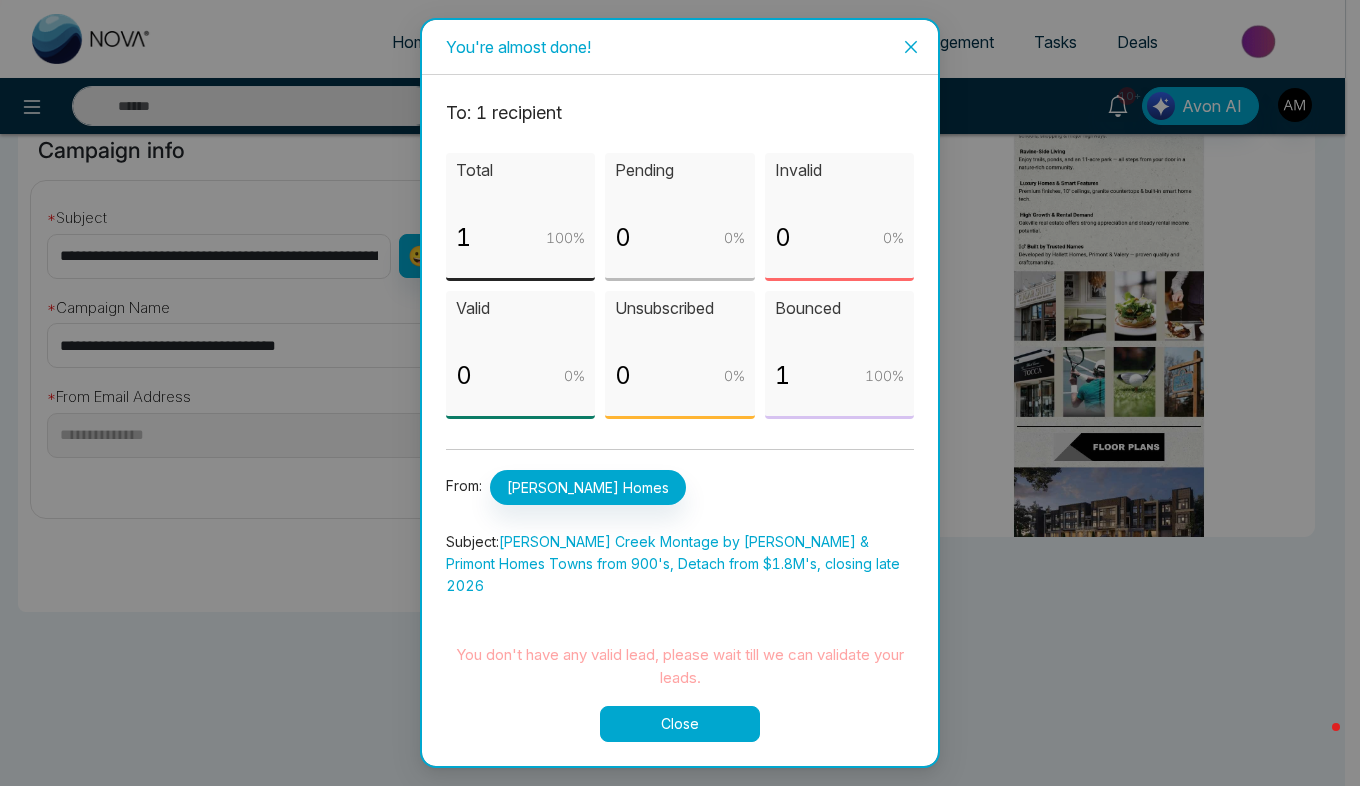 click on "Close" at bounding box center [680, 724] 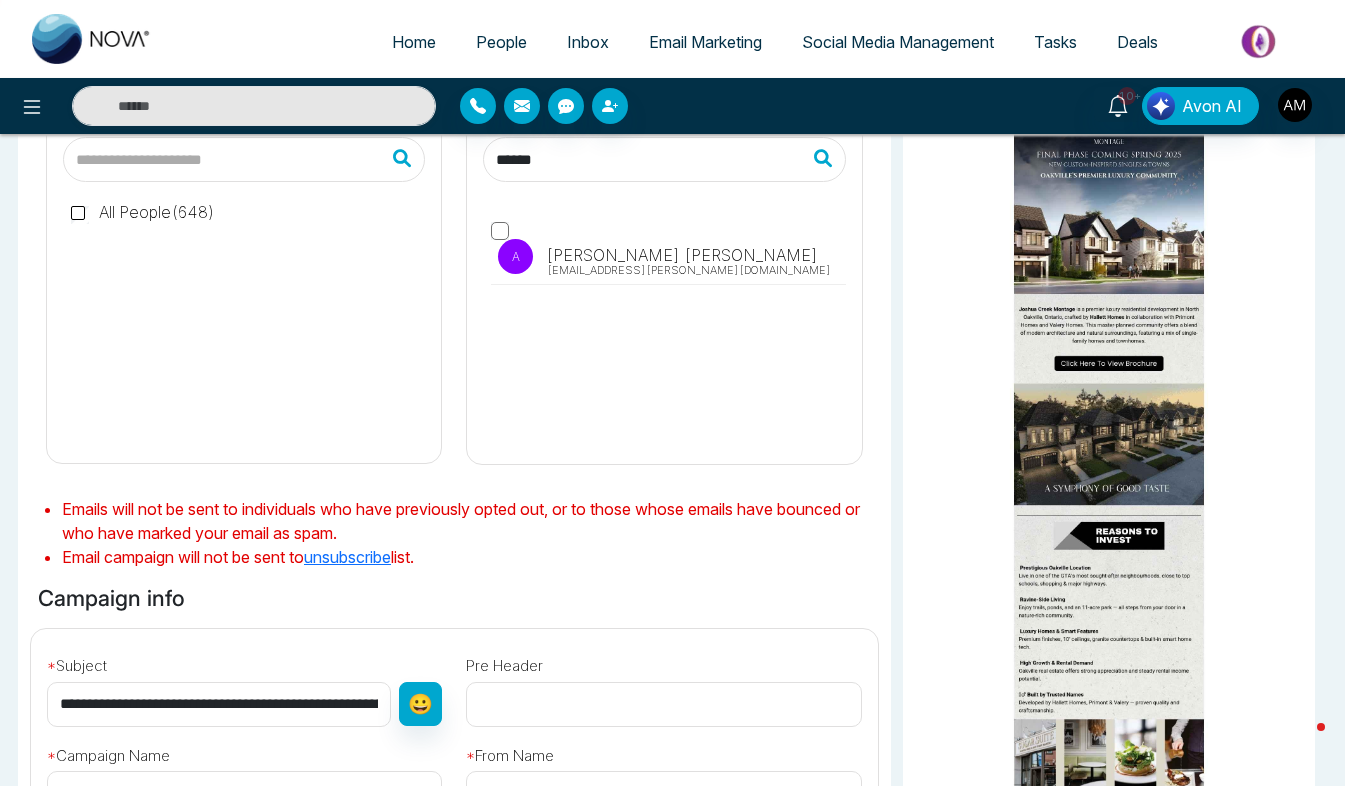 scroll, scrollTop: 0, scrollLeft: 0, axis: both 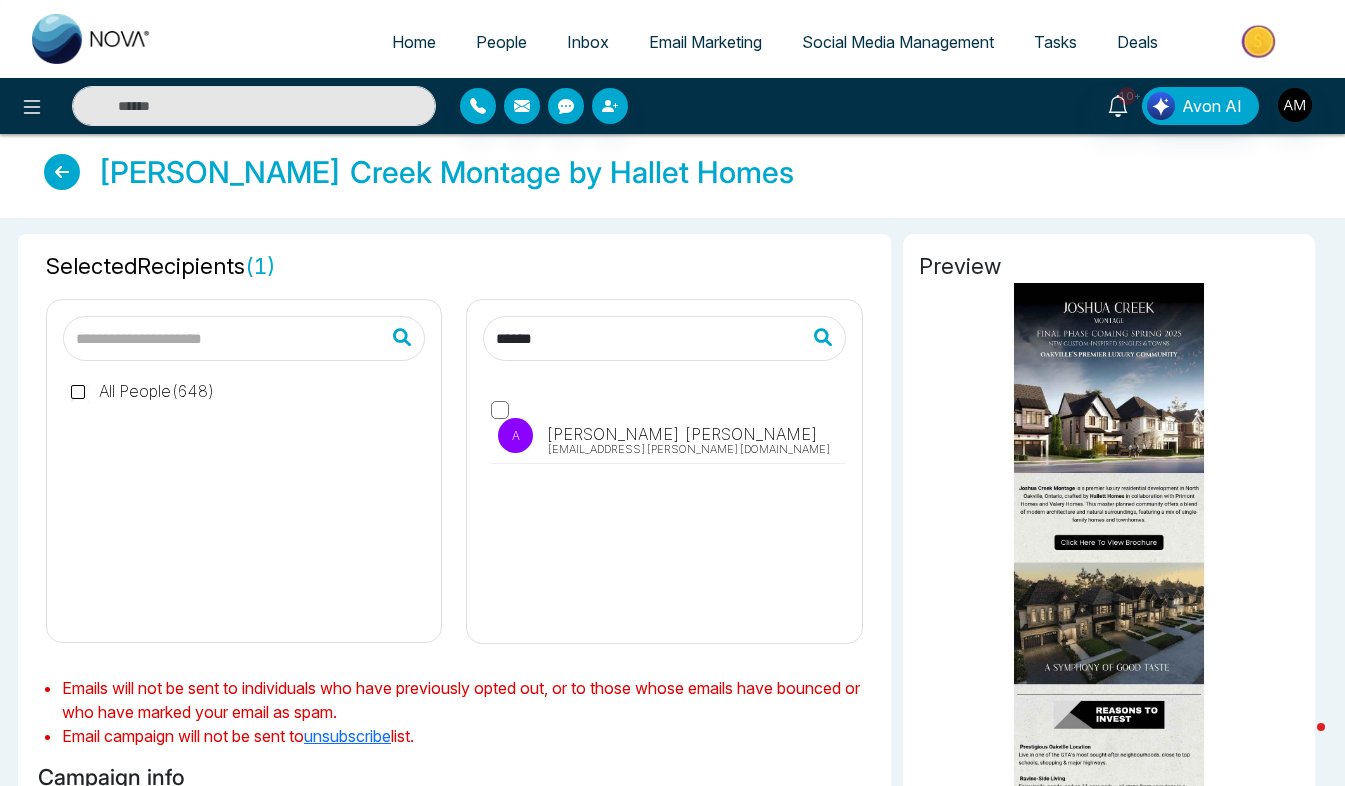 click at bounding box center (244, 338) 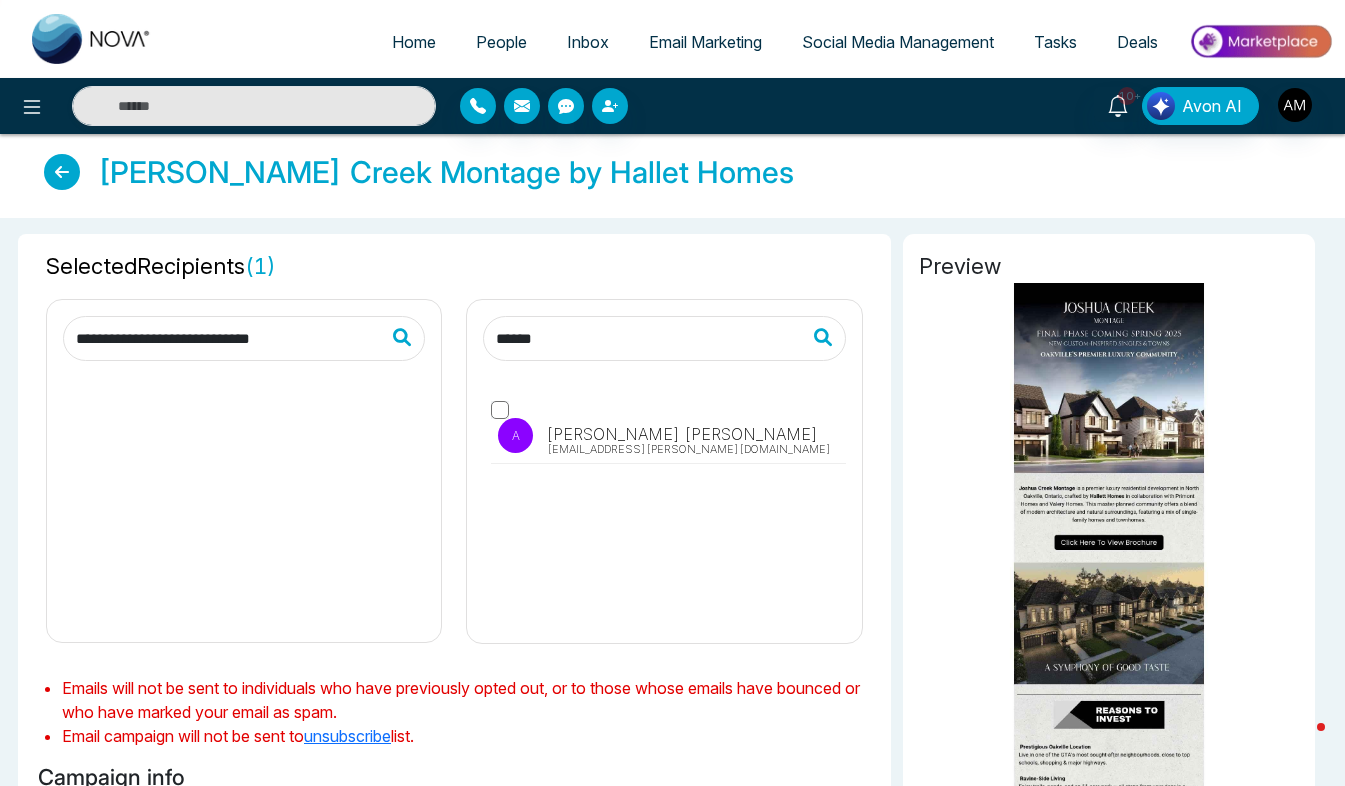 click at bounding box center [408, 337] 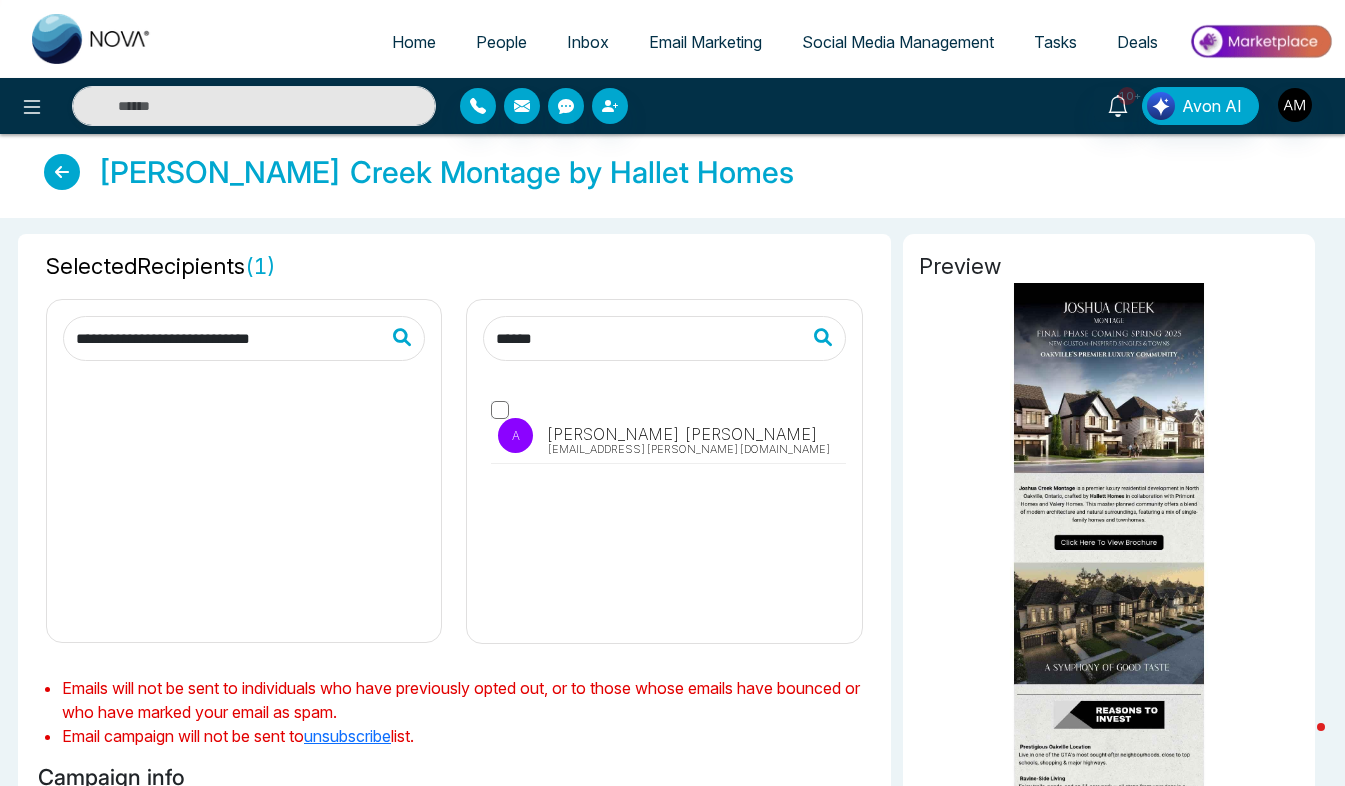 click on "**********" at bounding box center (244, 338) 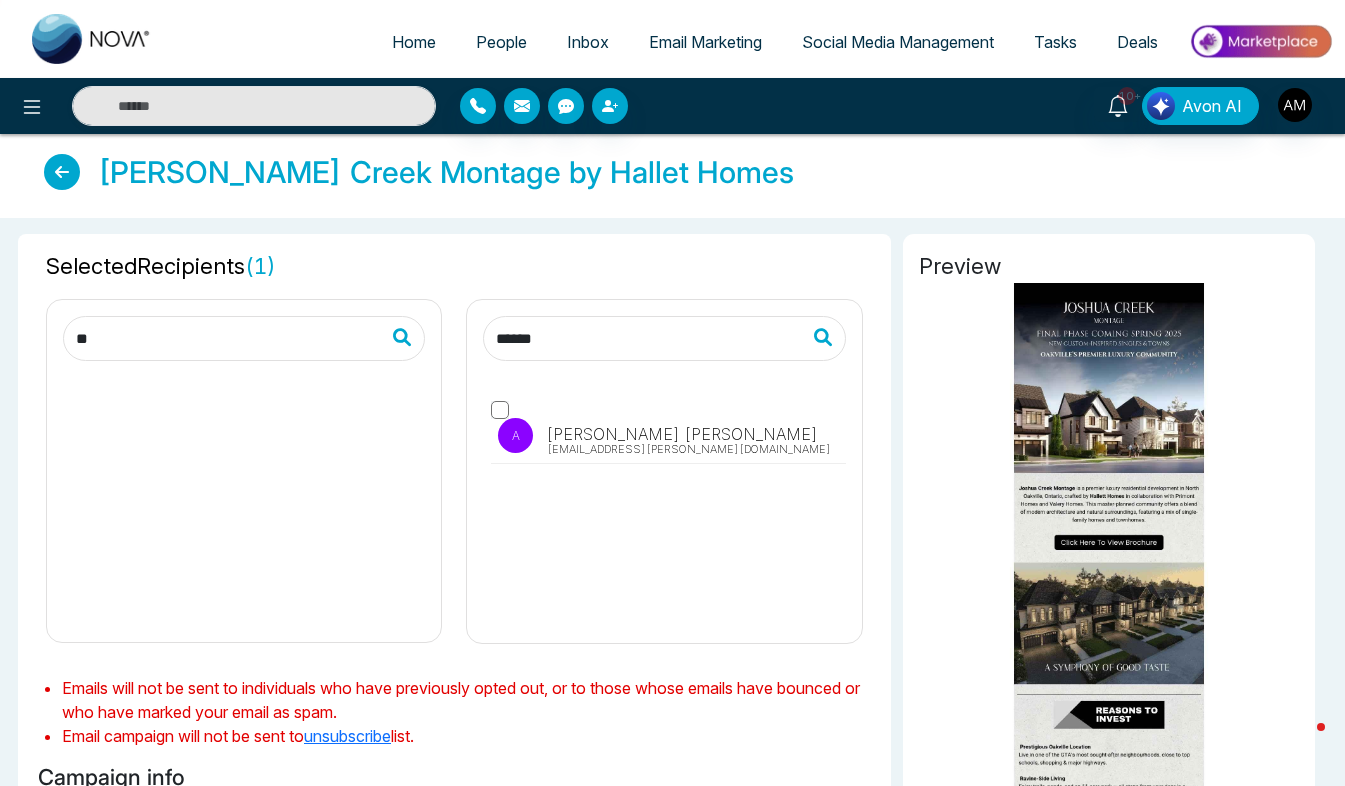 type on "*" 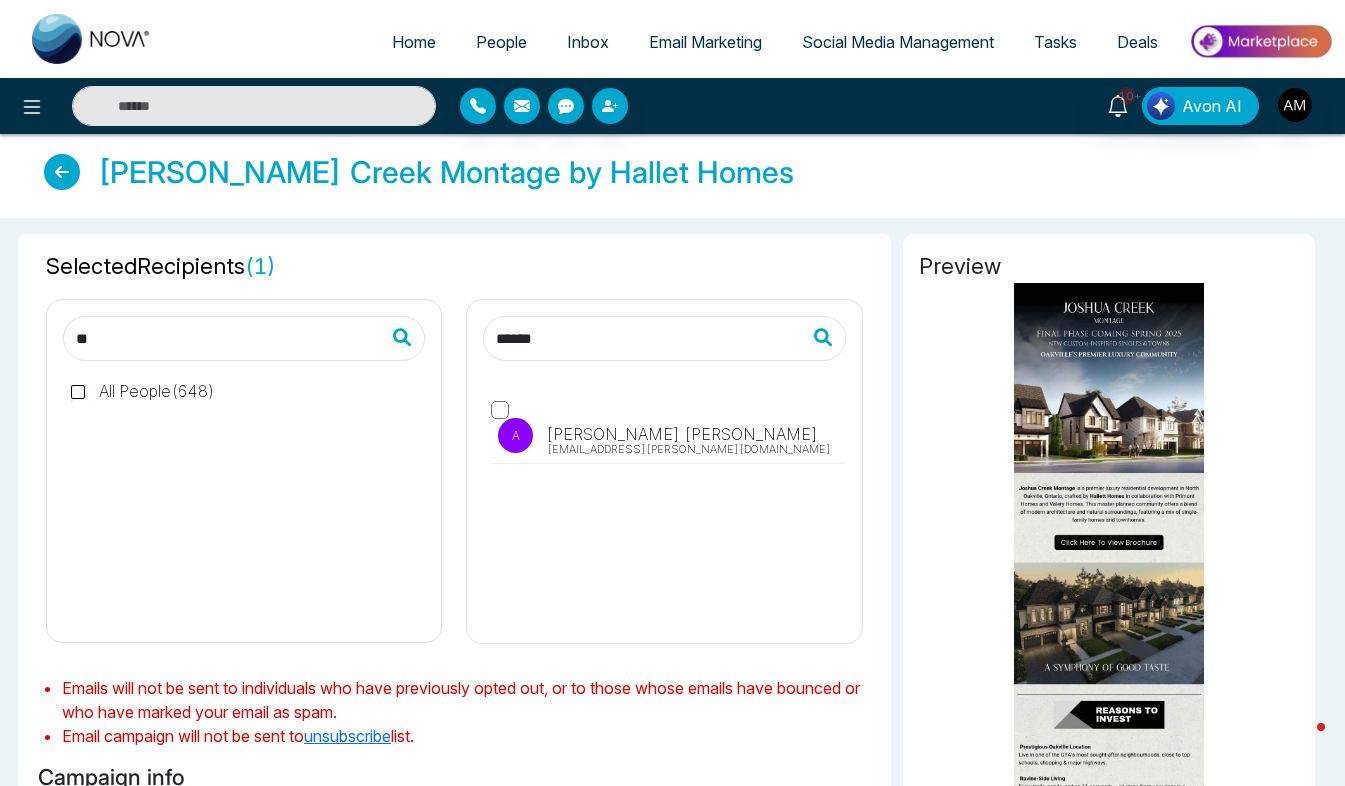 type on "*" 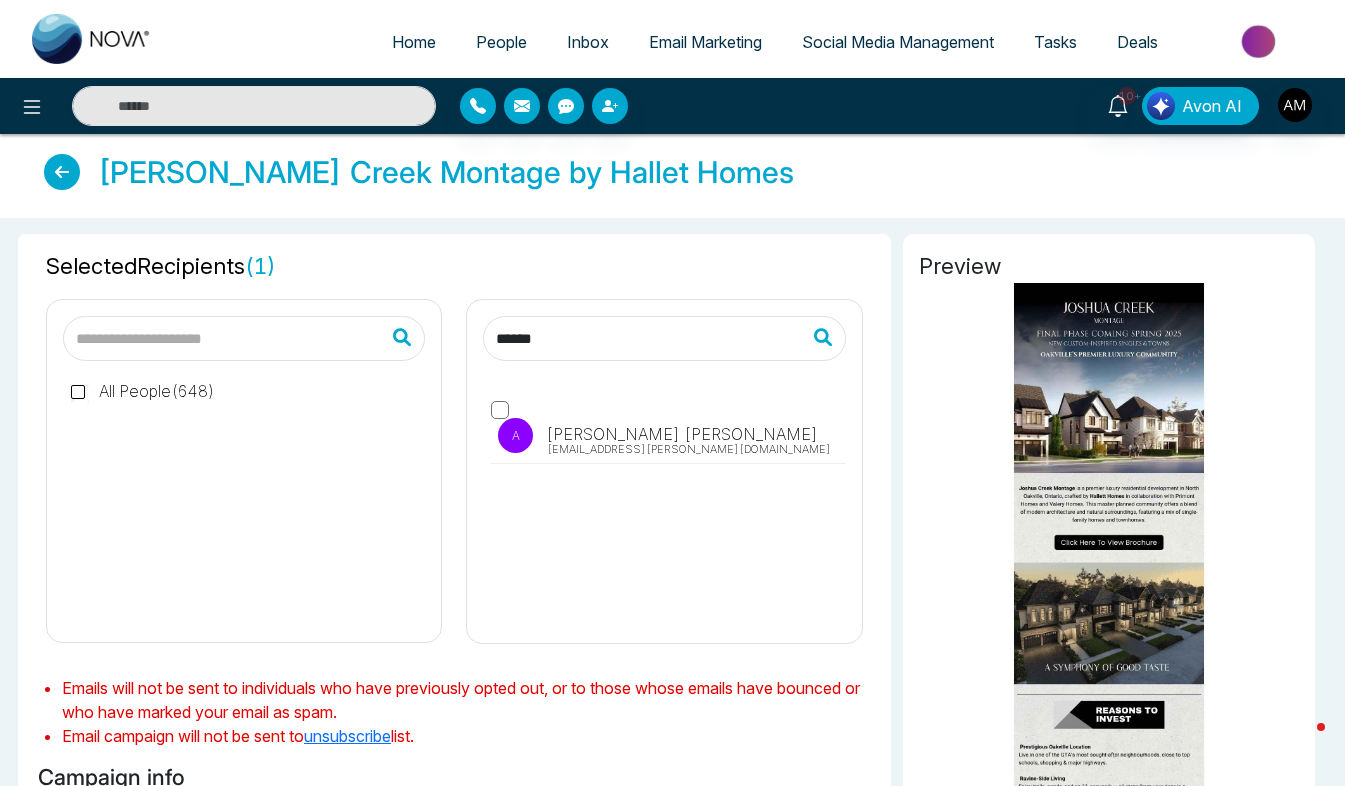 type 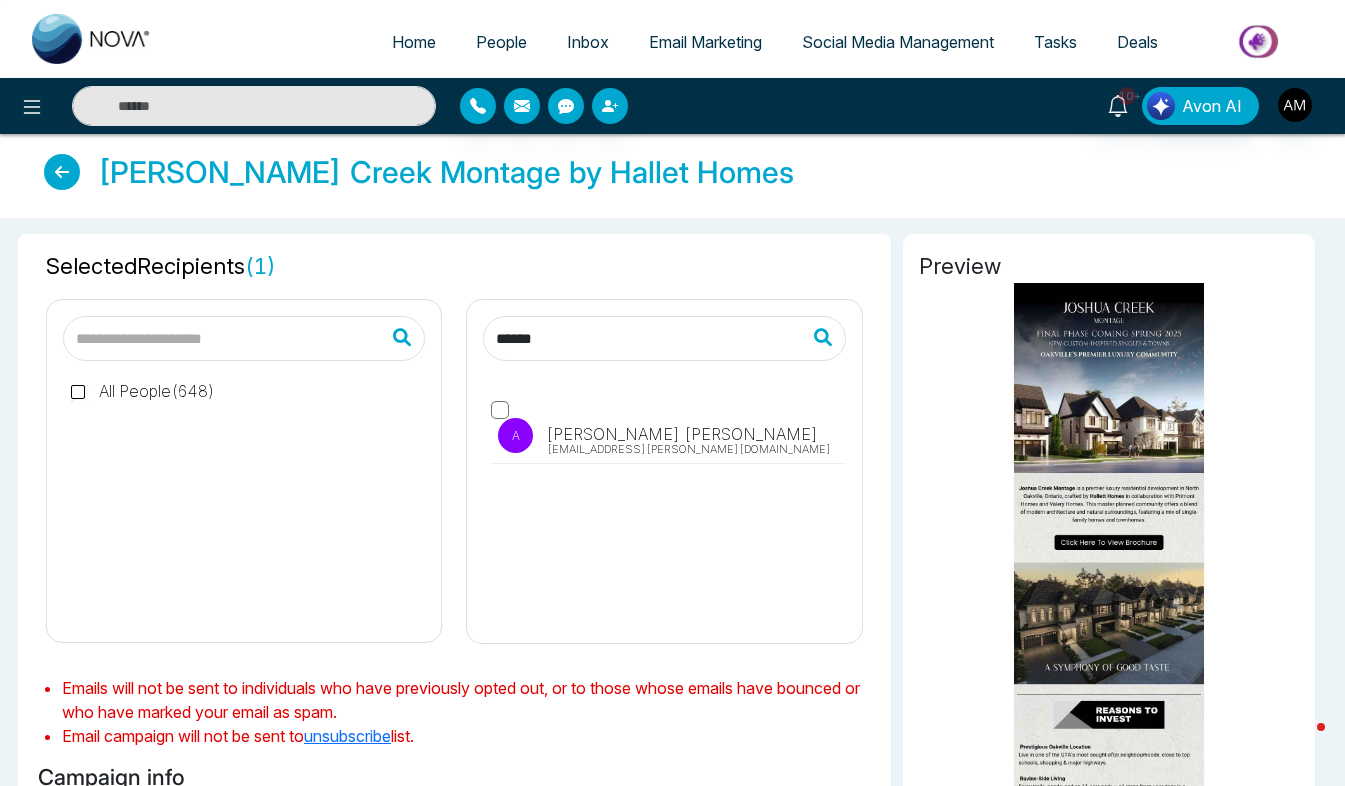 click on "****** A   Ali   Mansoor   ali.mansoor.malik@hotmail.com" at bounding box center [664, 471] 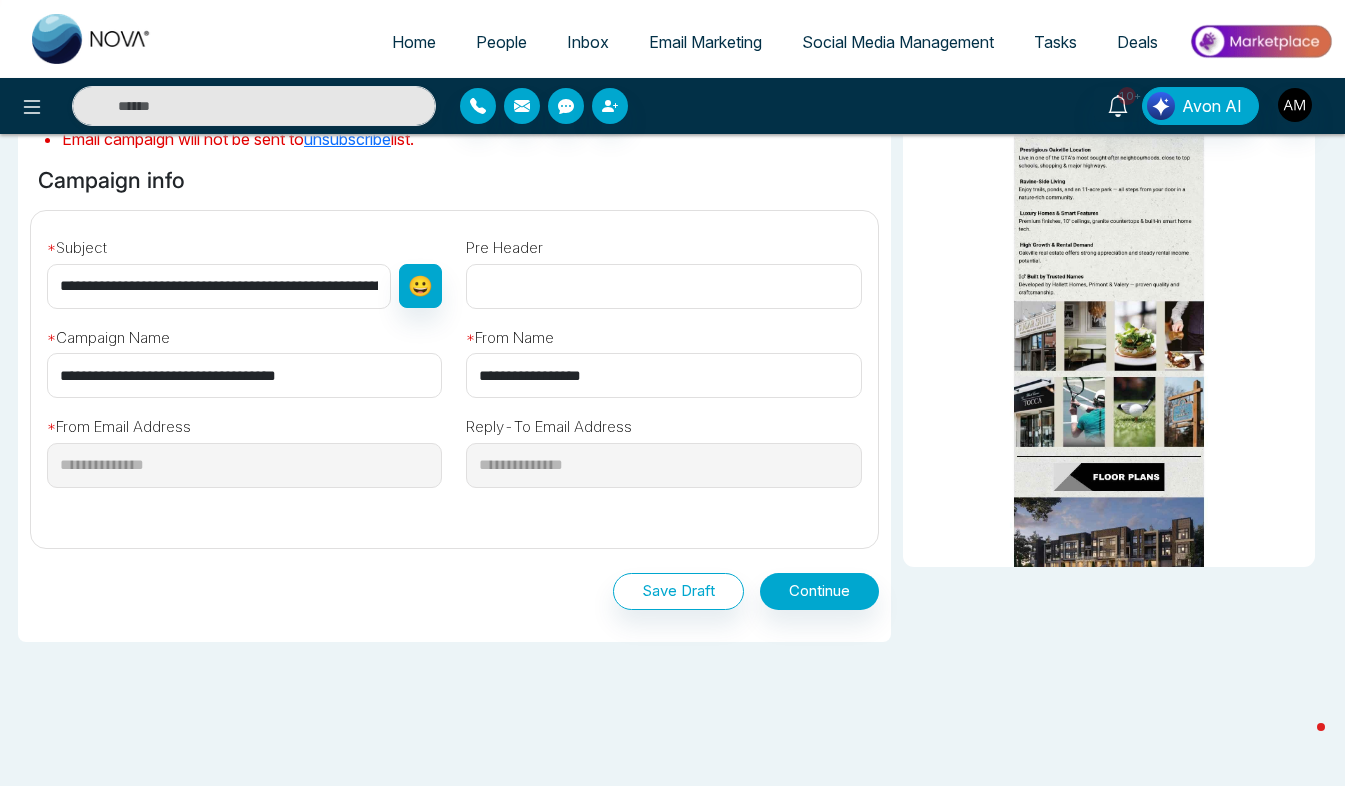 scroll, scrollTop: 627, scrollLeft: 0, axis: vertical 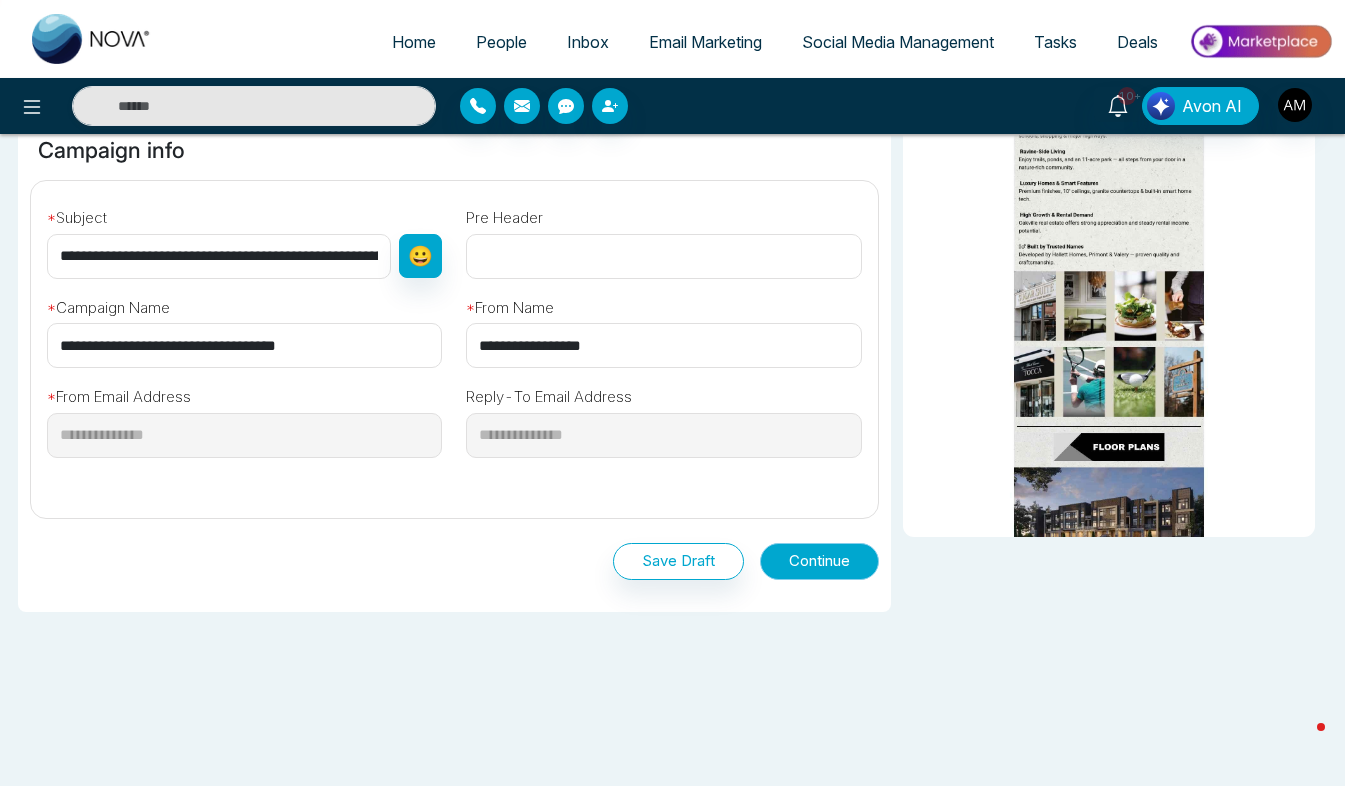 click on "Continue" at bounding box center (819, 561) 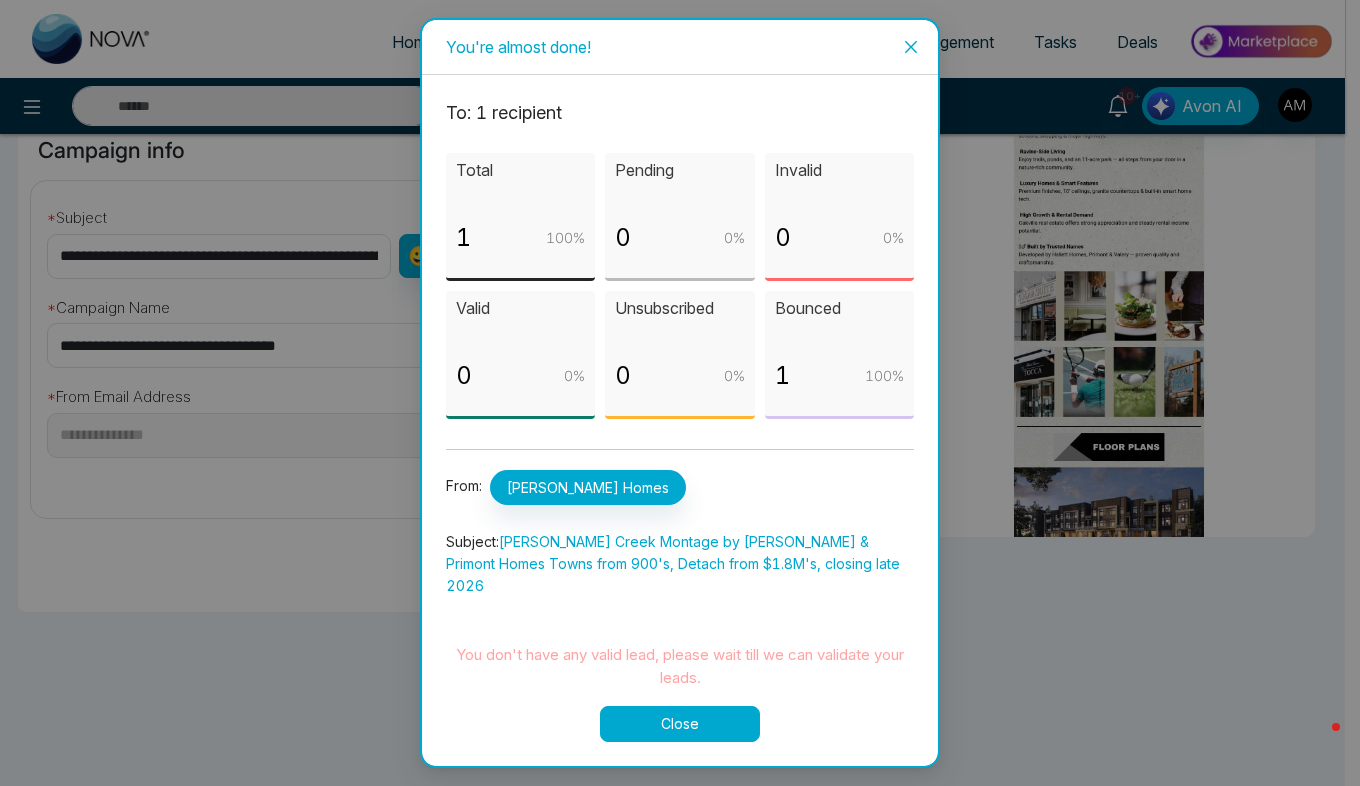 click on "Close" at bounding box center (680, 724) 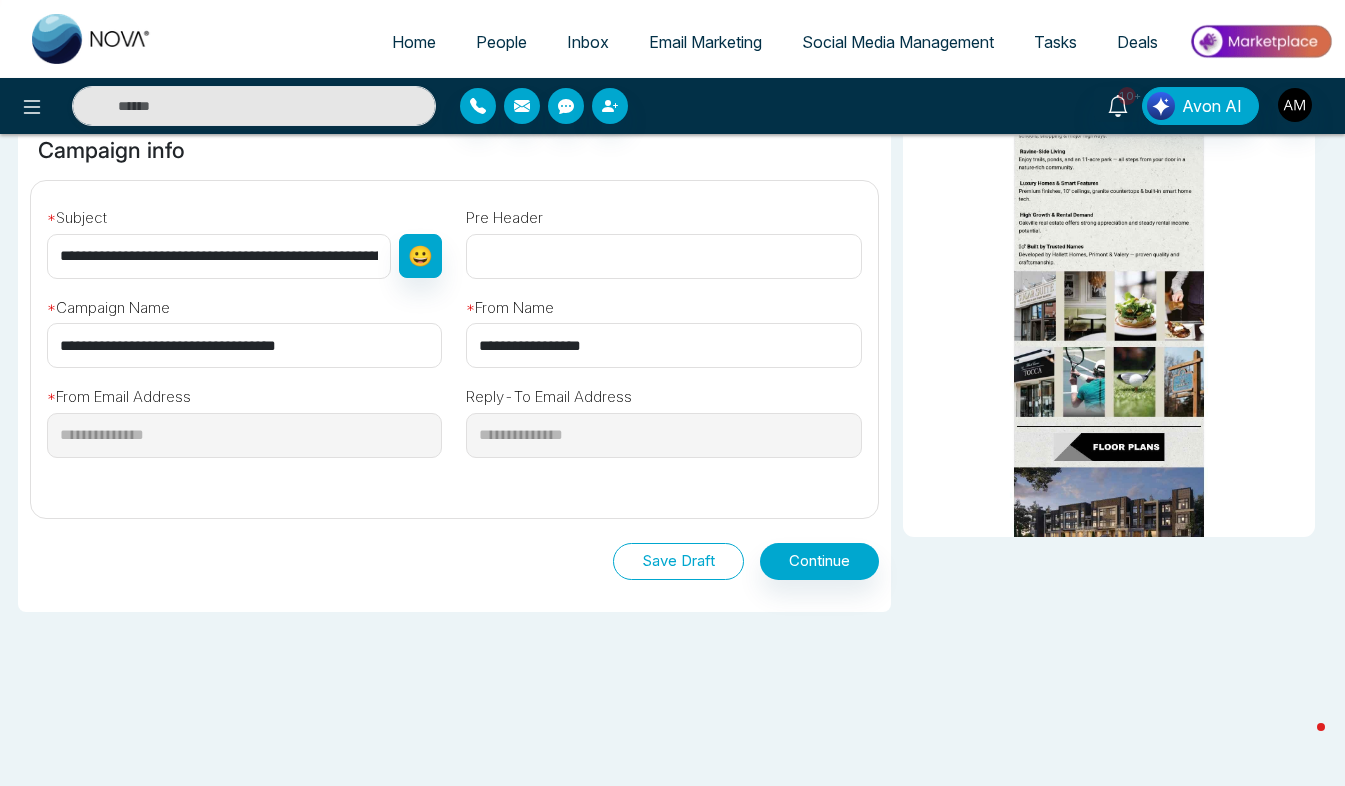 click on "Save Draft" at bounding box center [678, 561] 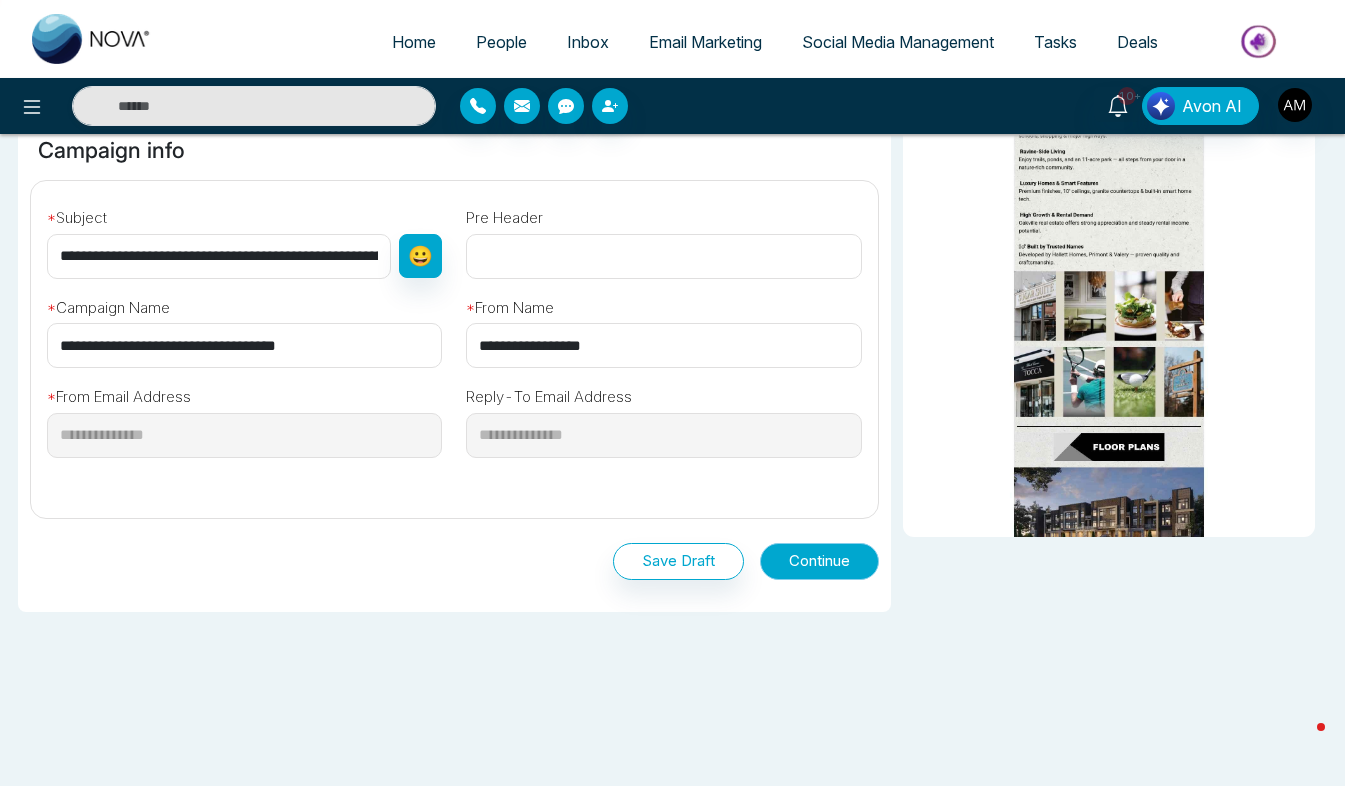 click on "Continue" at bounding box center [819, 561] 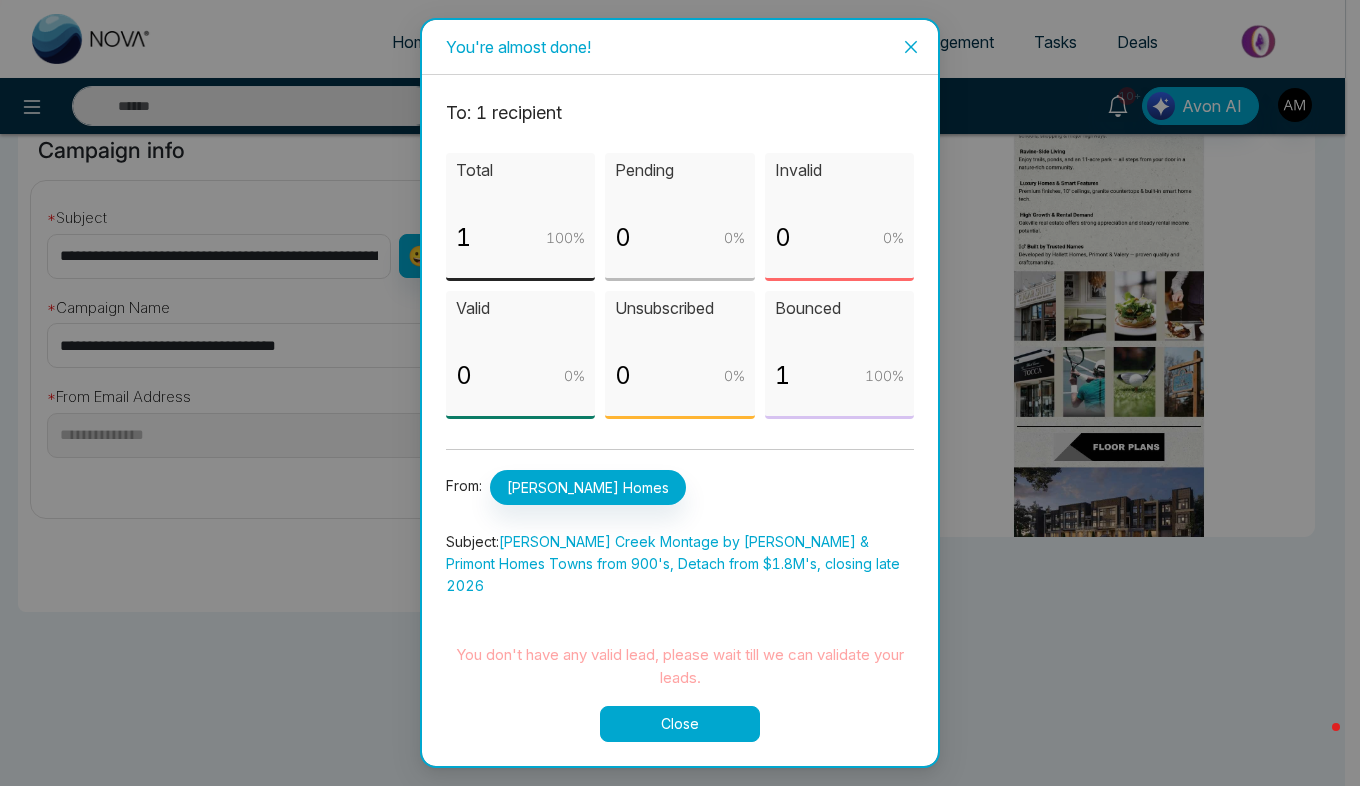click on "Close" at bounding box center [680, 724] 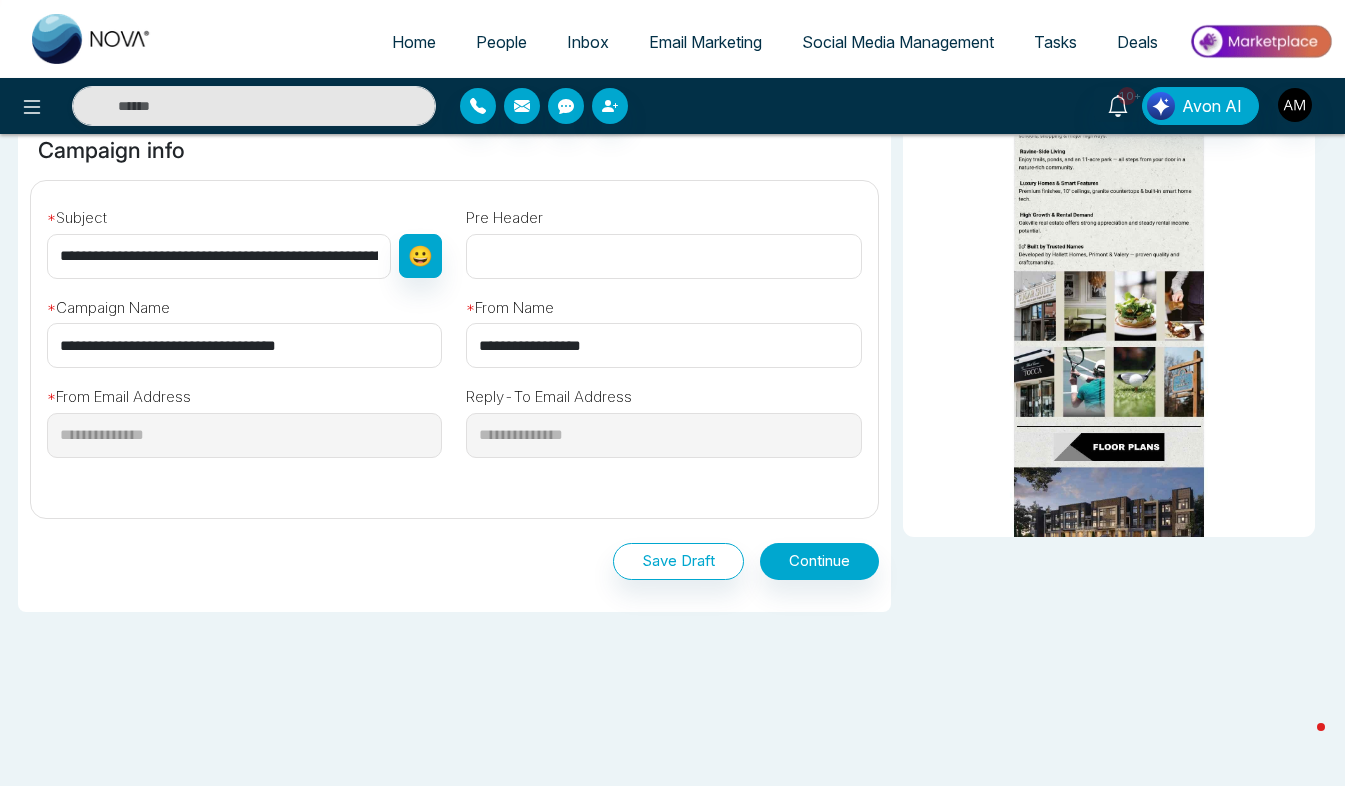 click at bounding box center [1109, 469] 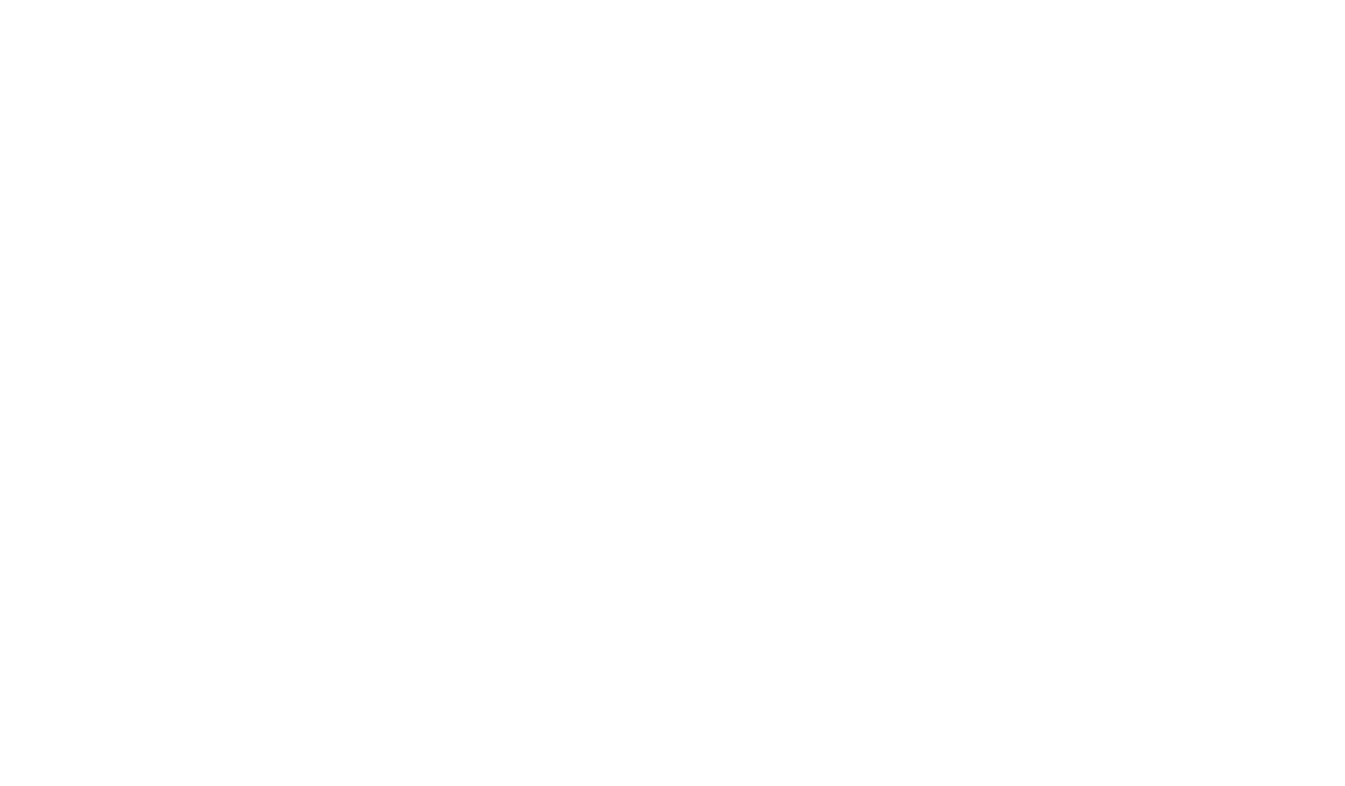 scroll, scrollTop: 0, scrollLeft: 0, axis: both 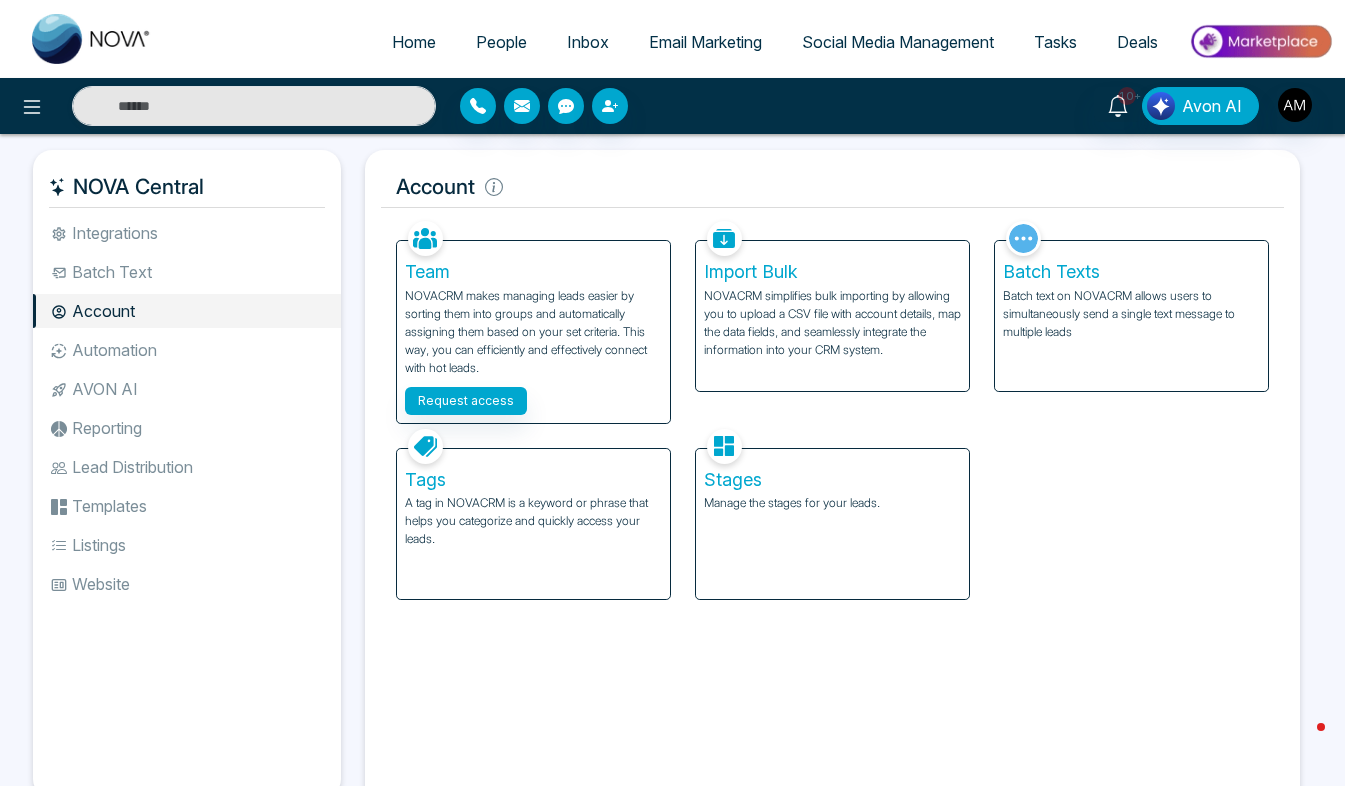 click on "People" at bounding box center (501, 42) 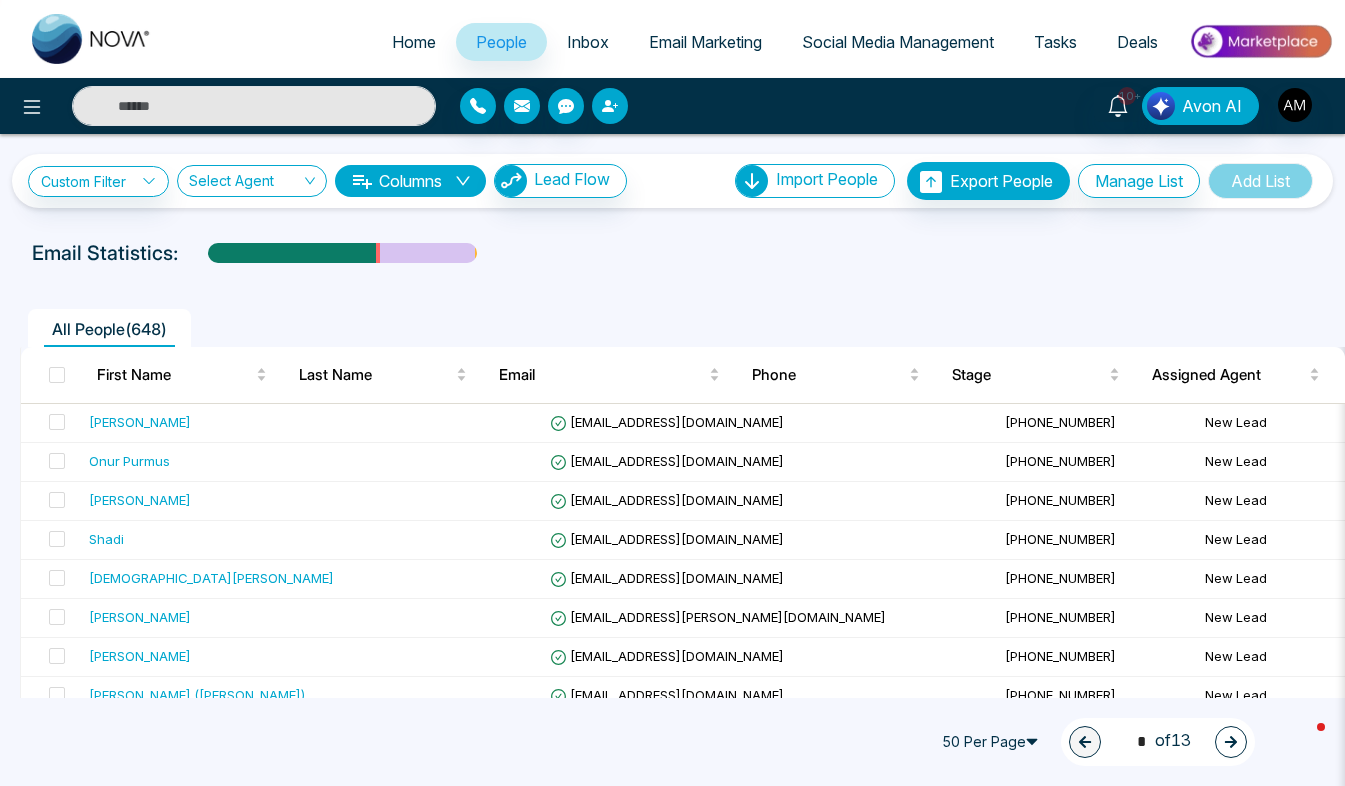 click 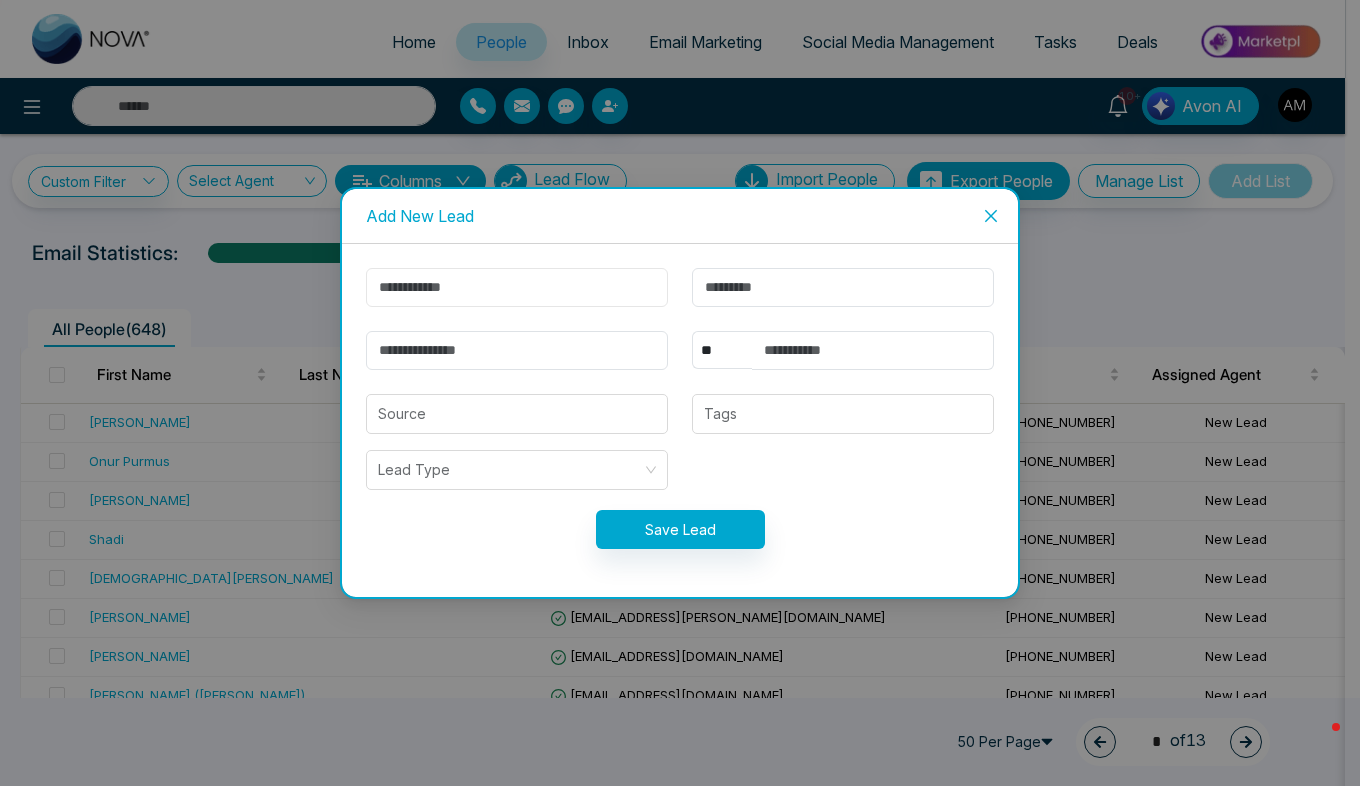 click at bounding box center [517, 287] 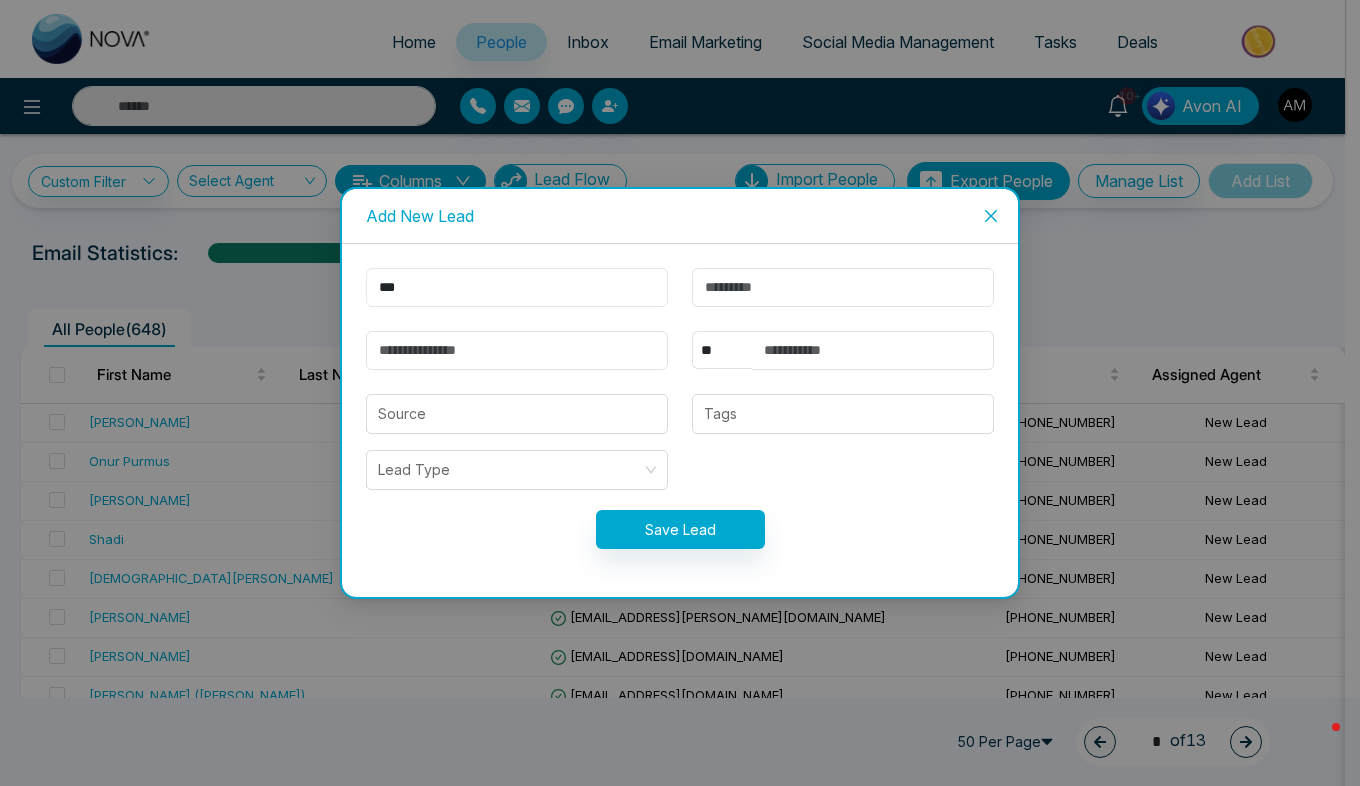type on "***" 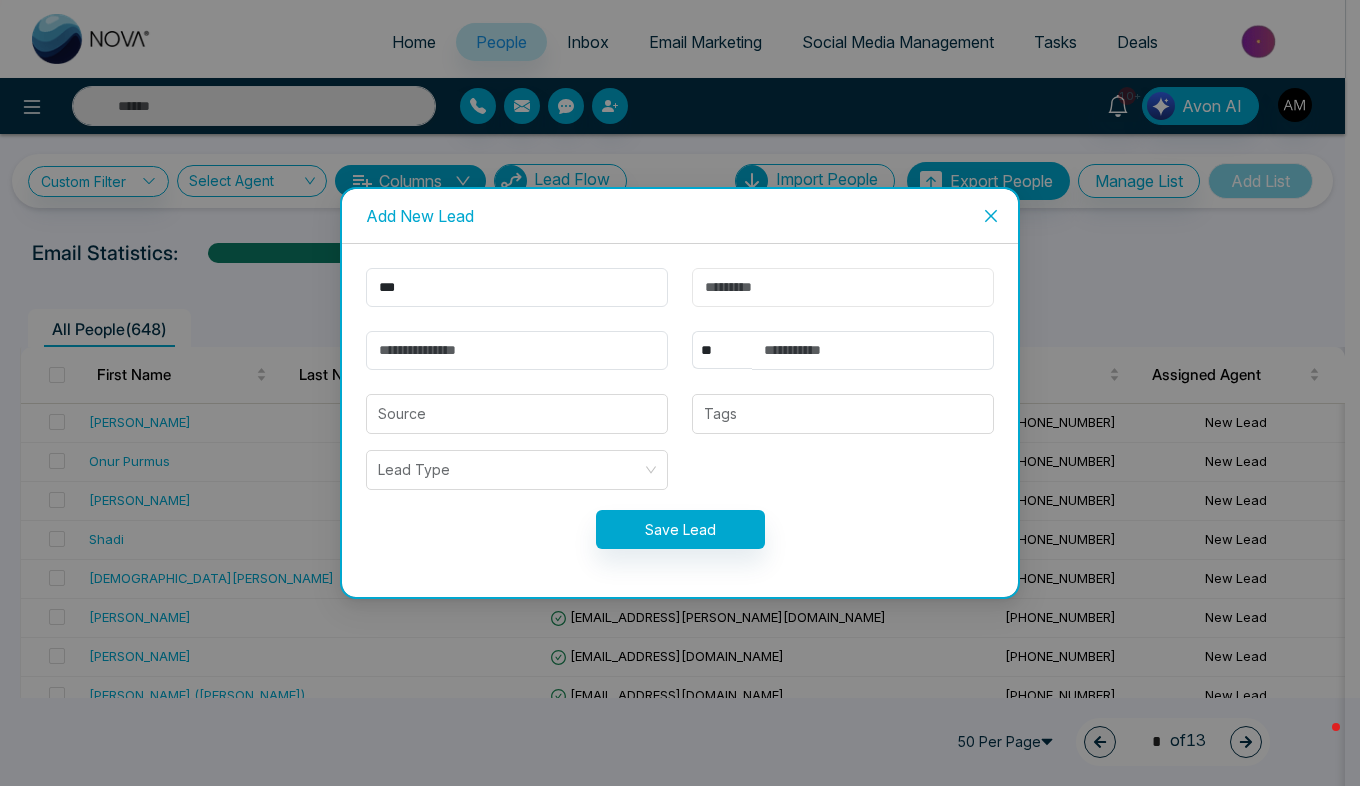 click at bounding box center [843, 287] 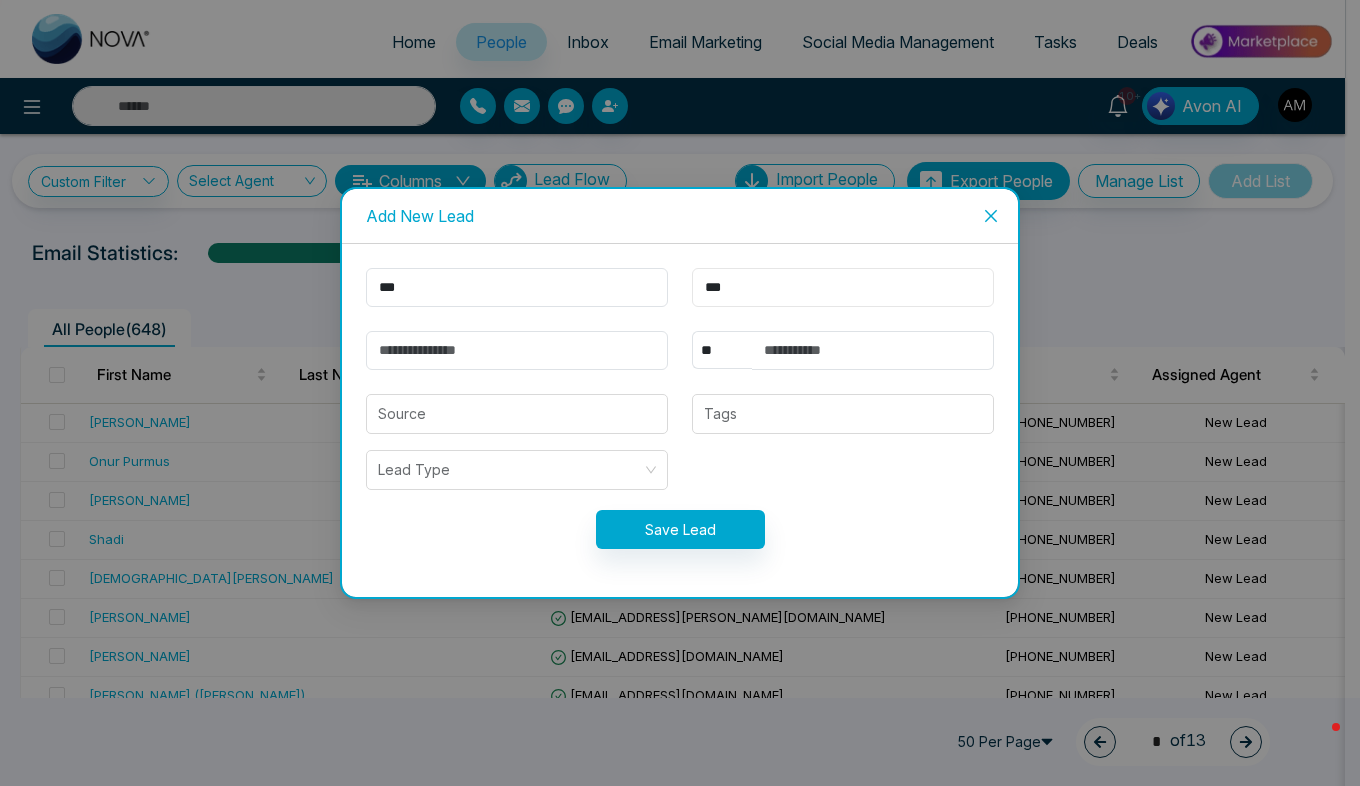 type on "***" 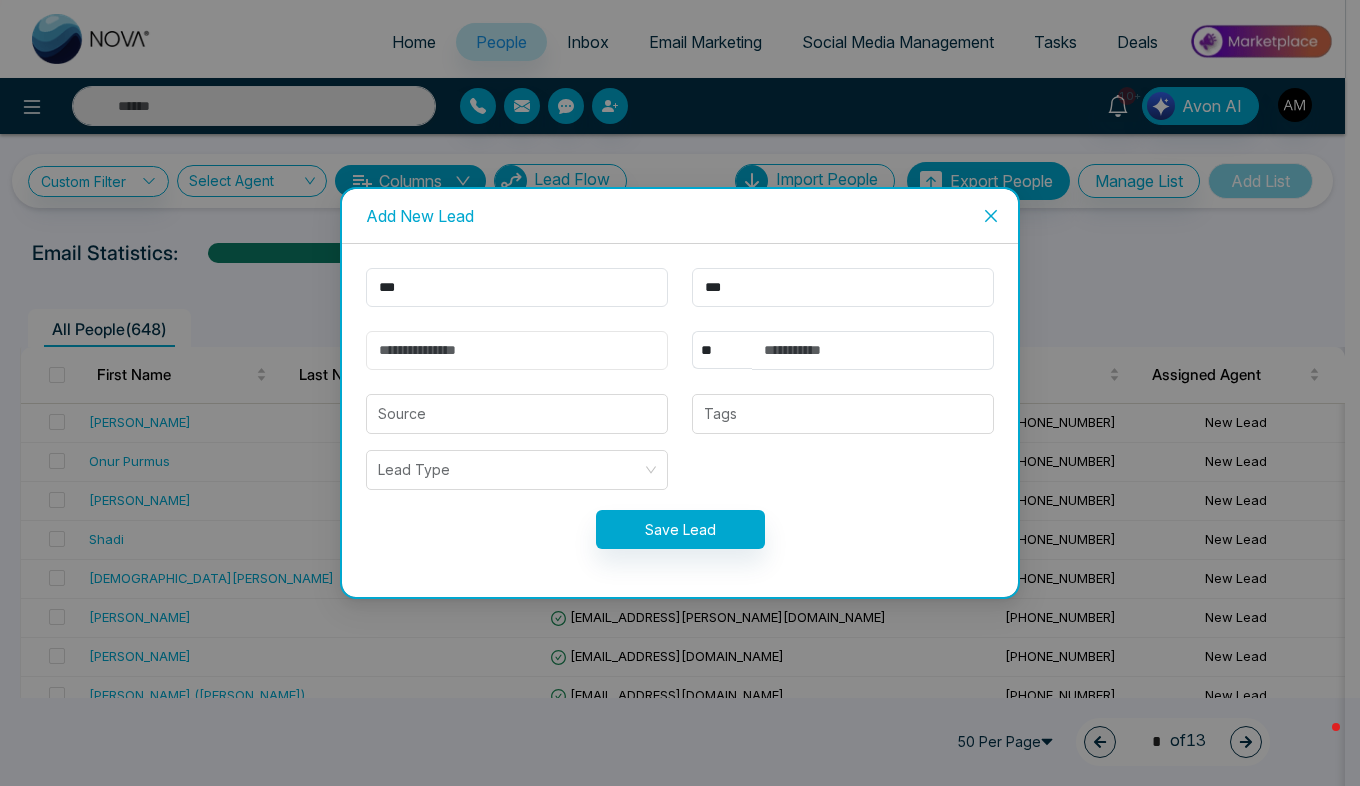 click at bounding box center (517, 350) 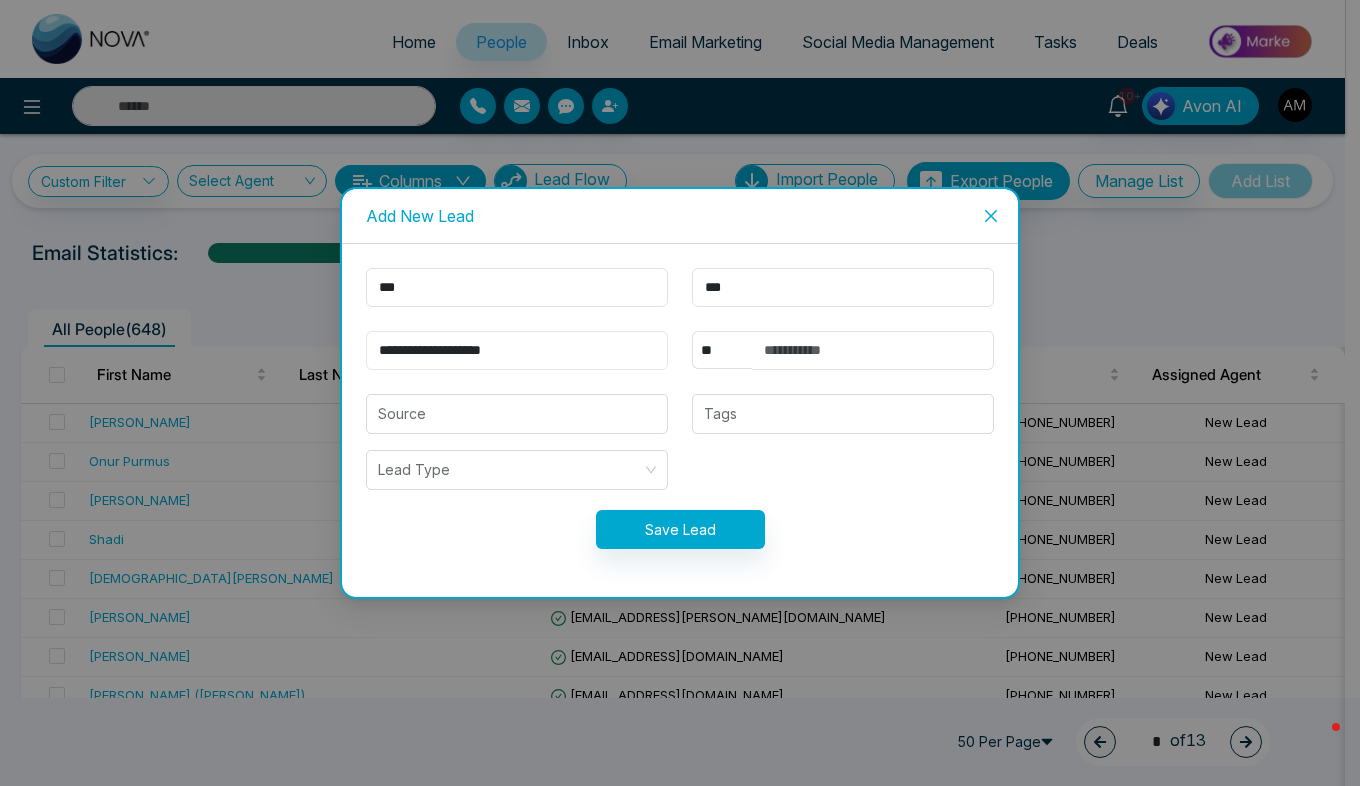 type on "**********" 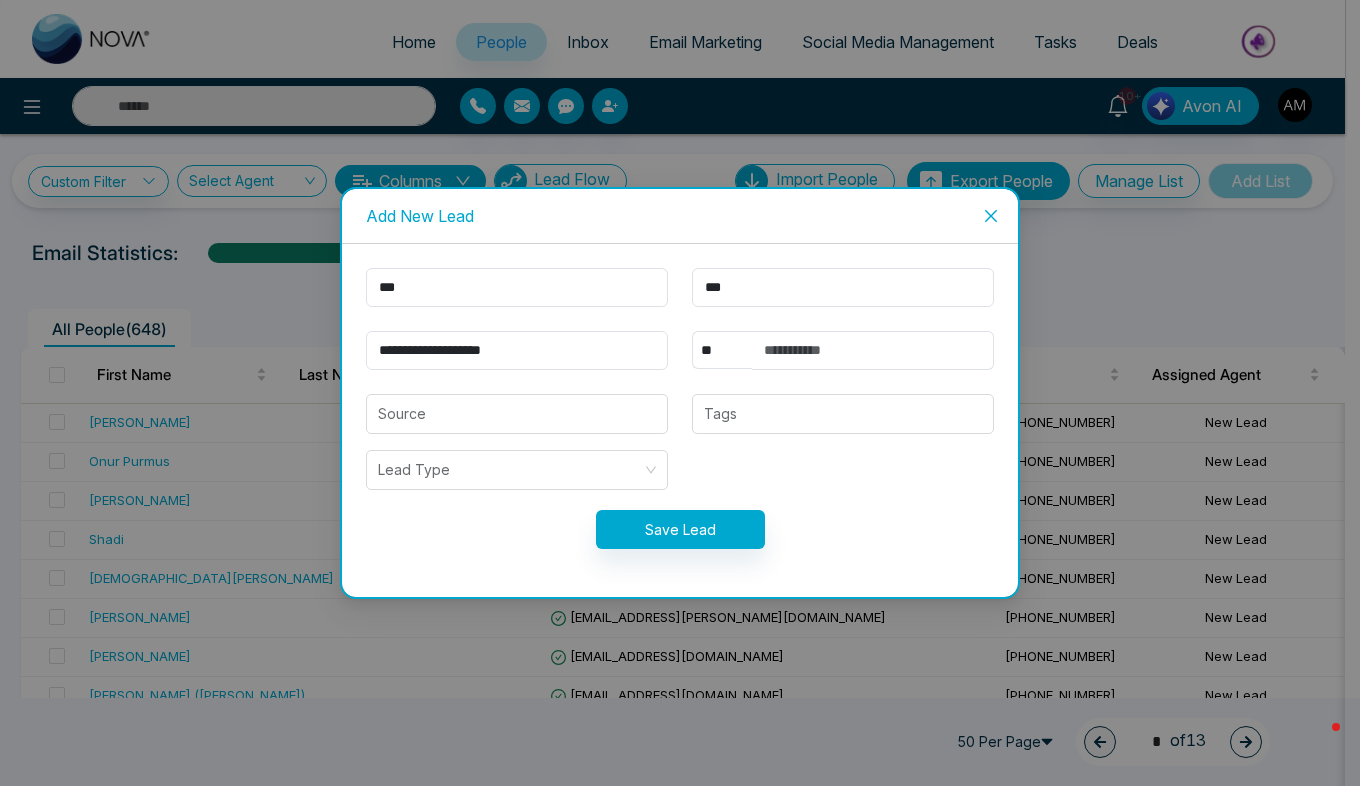 click on "**********" at bounding box center [680, 420] 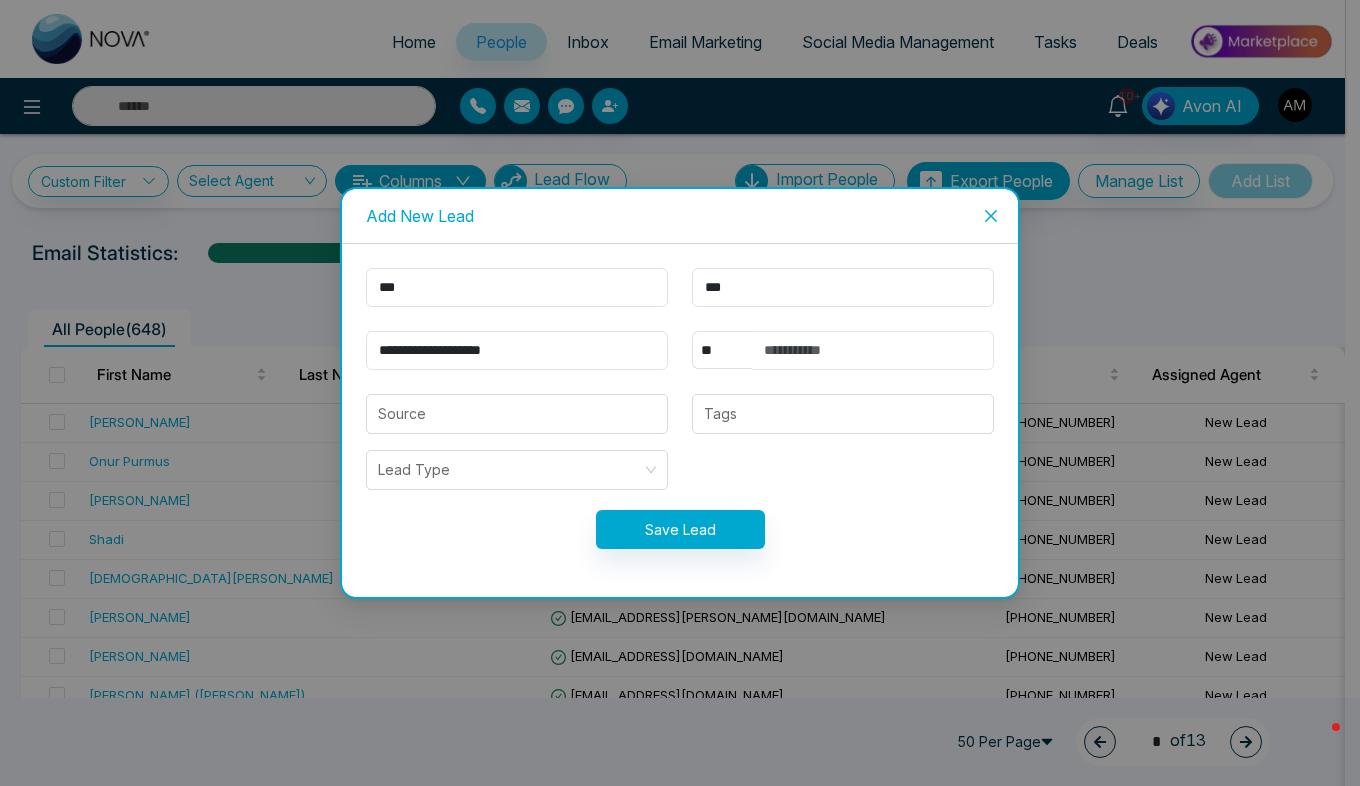 click at bounding box center [873, 350] 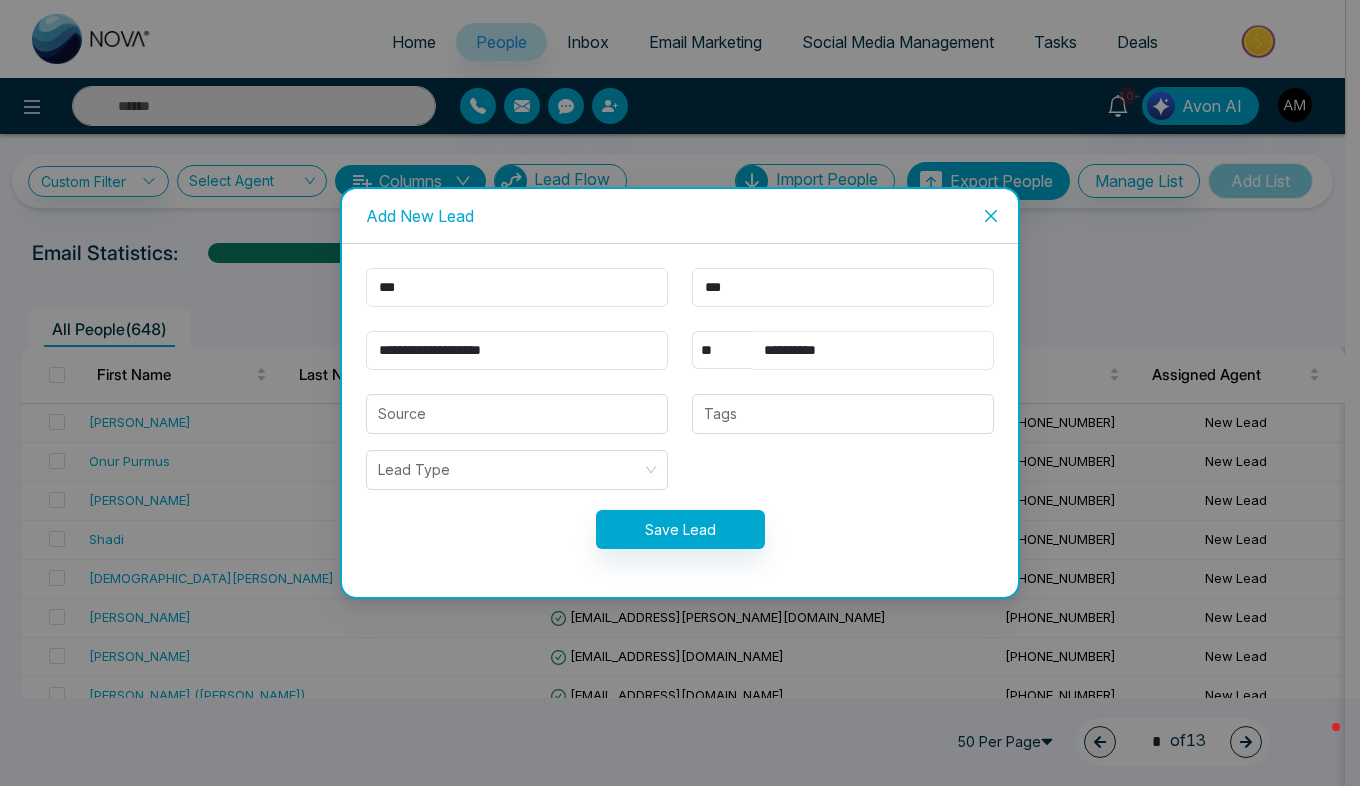 type on "**********" 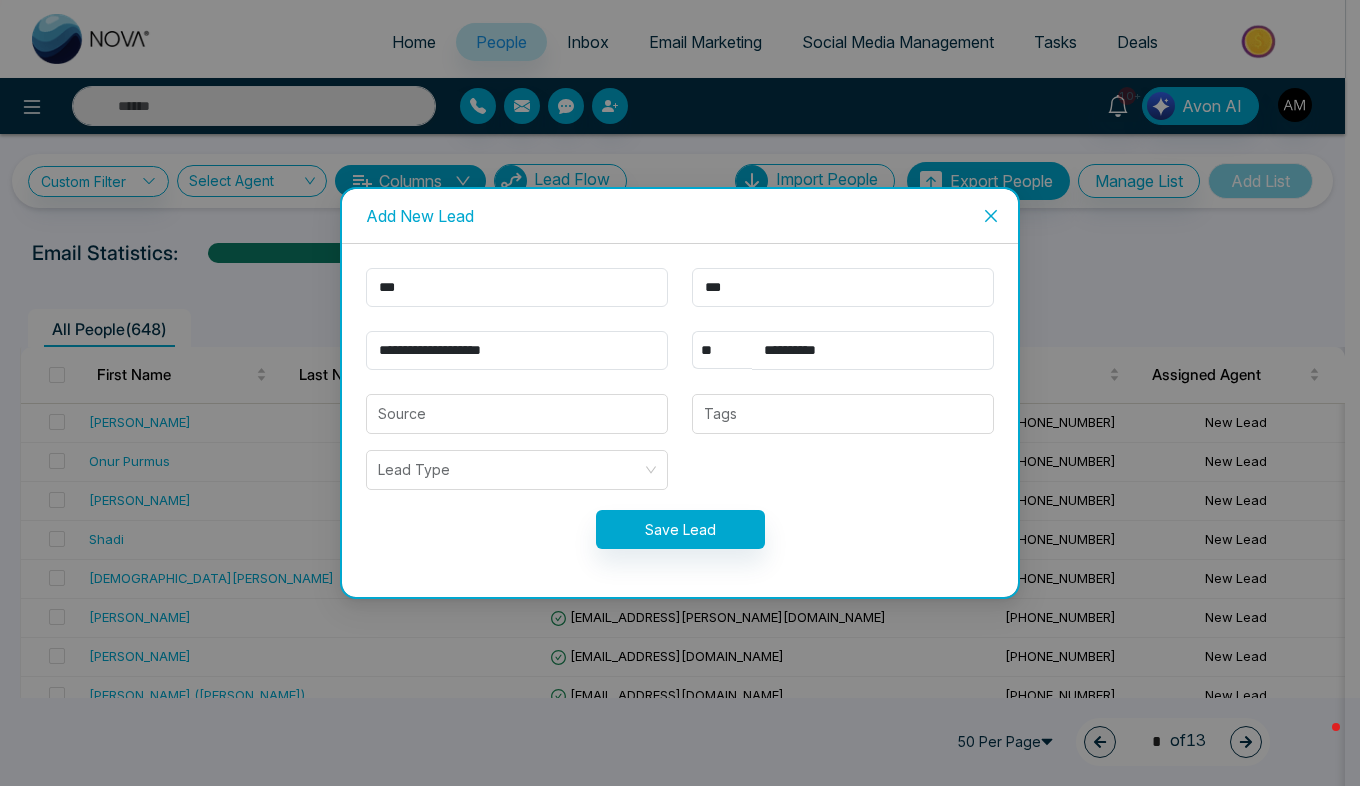click on "**********" at bounding box center [680, 420] 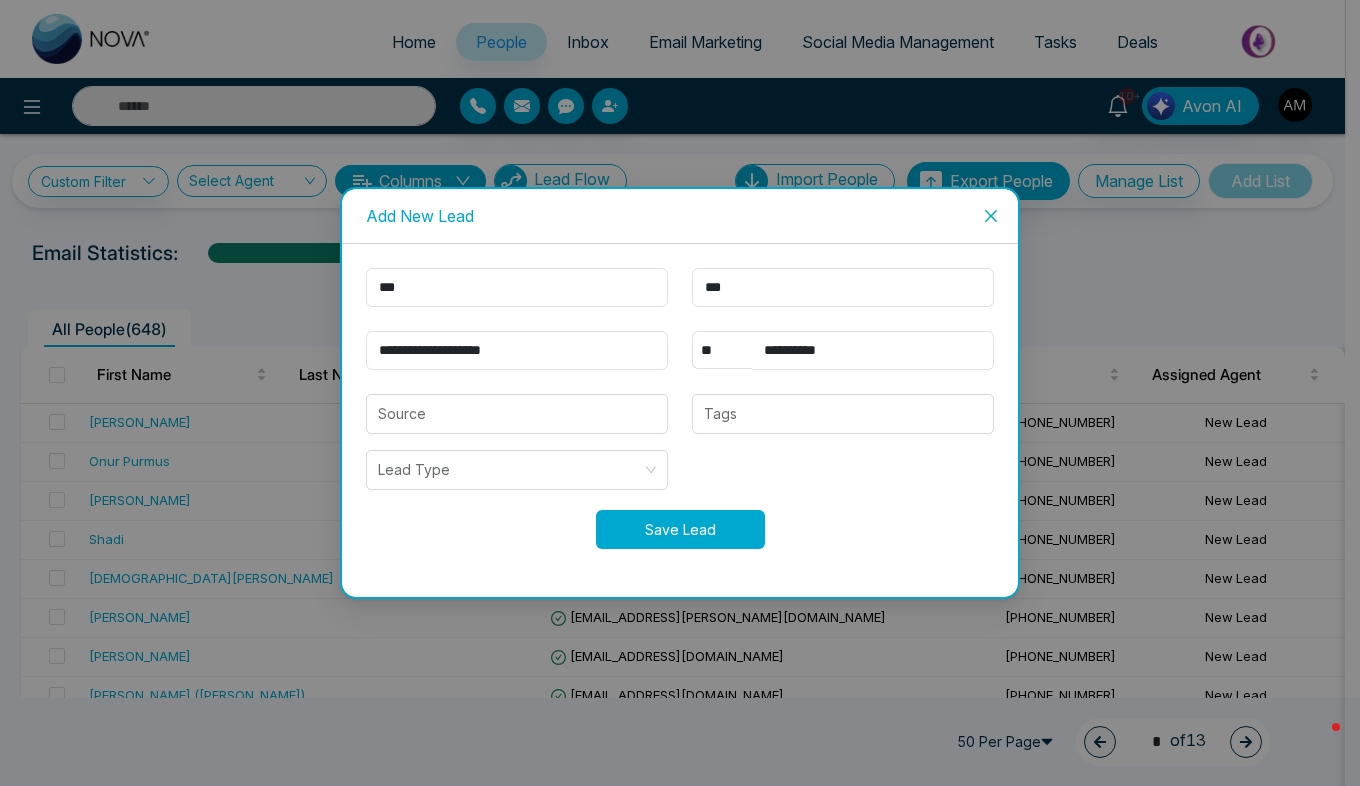 click on "Save Lead" at bounding box center (680, 529) 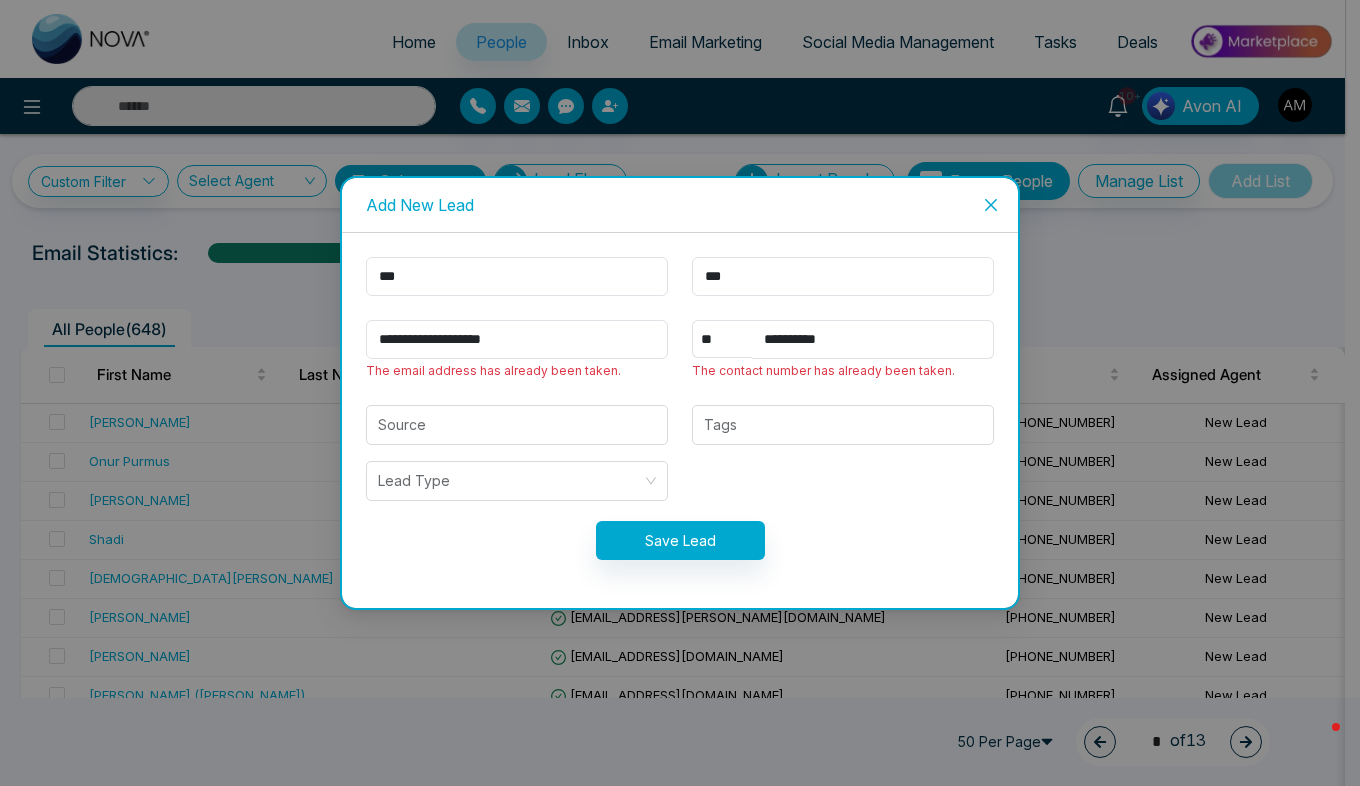 click 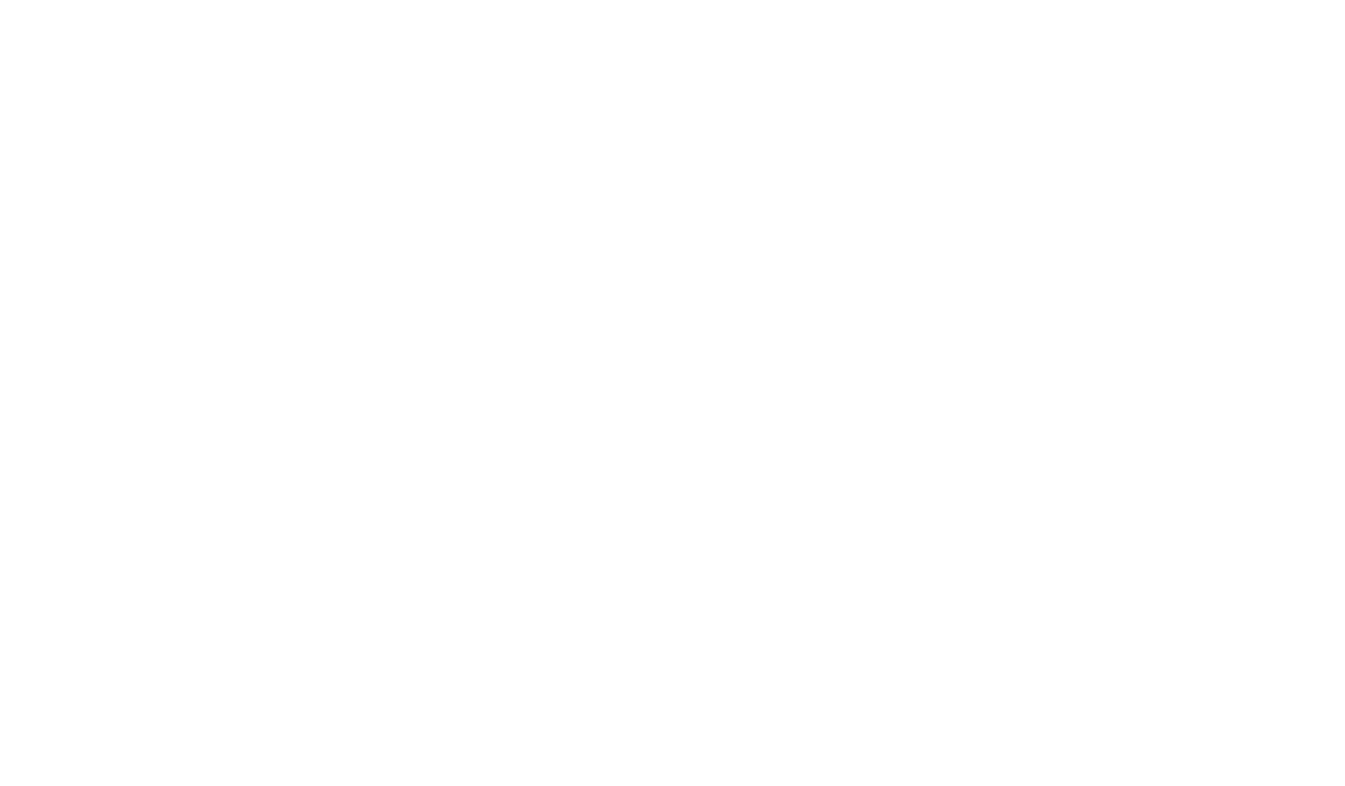 scroll, scrollTop: 0, scrollLeft: 0, axis: both 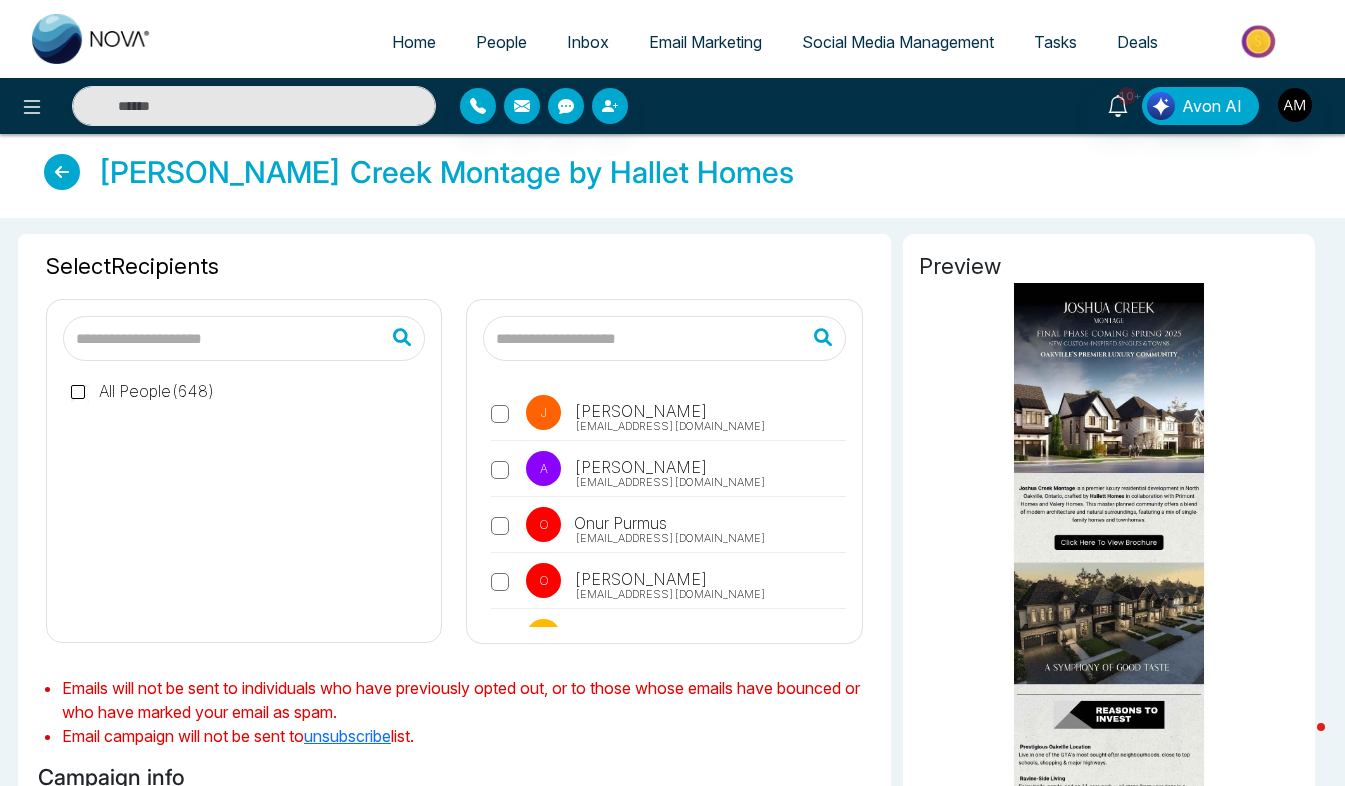 click at bounding box center [664, 338] 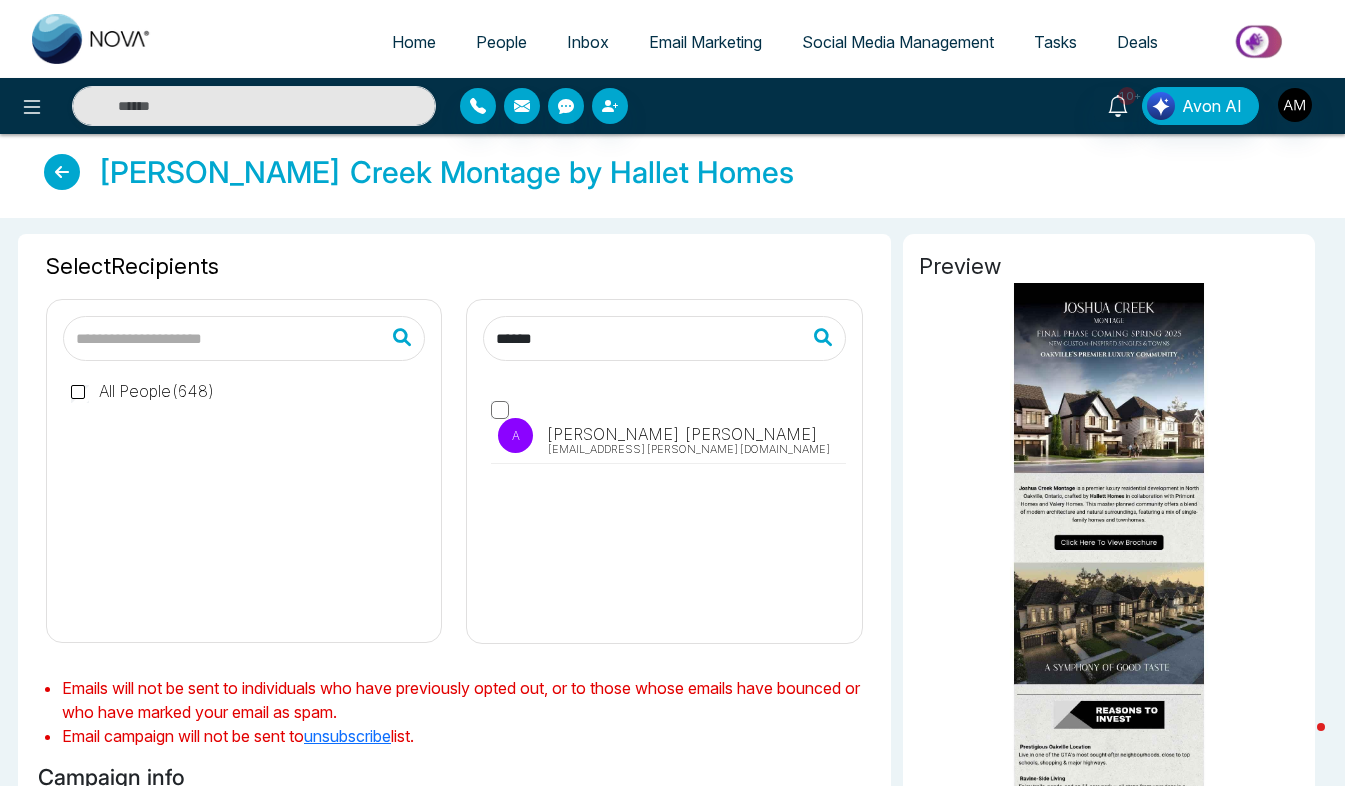 click on "[PERSON_NAME]" at bounding box center [680, 434] 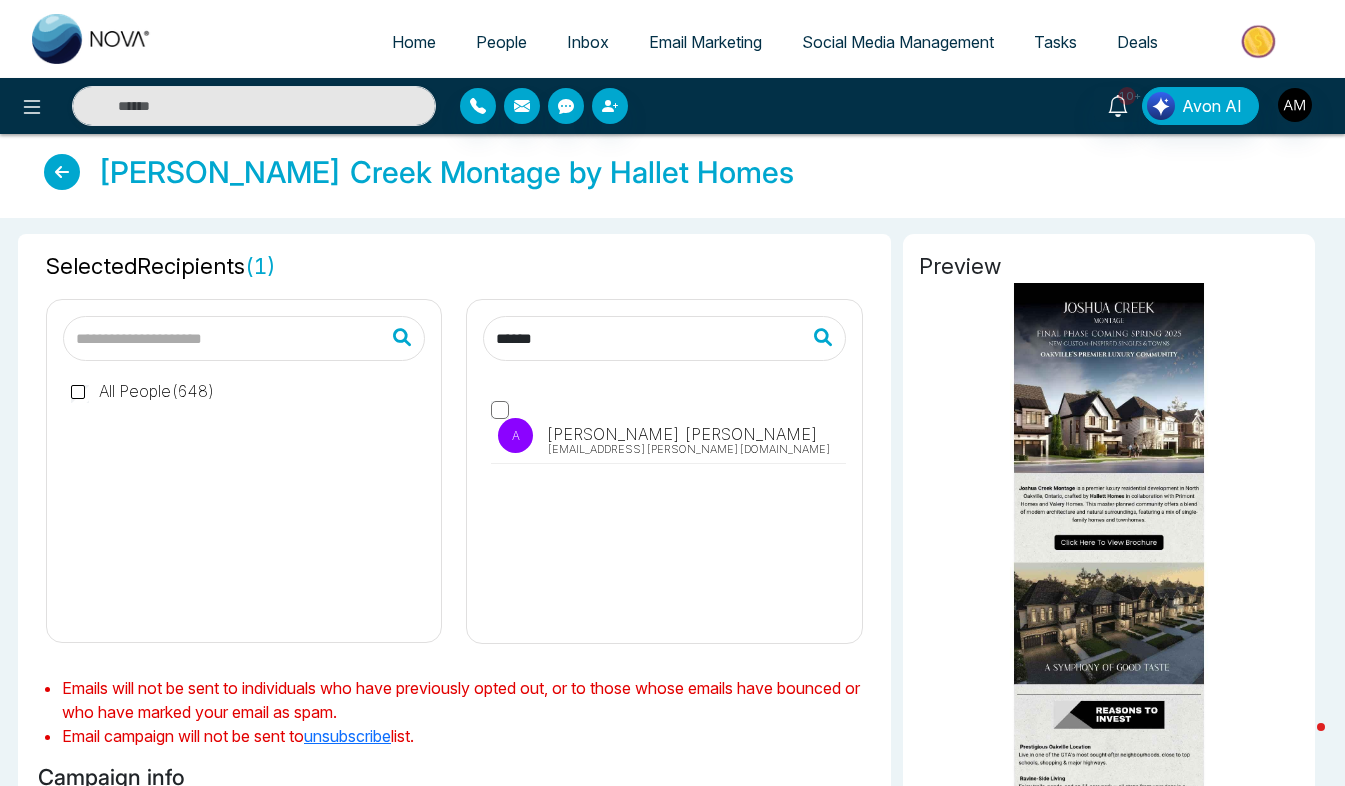 click on "******" at bounding box center (664, 338) 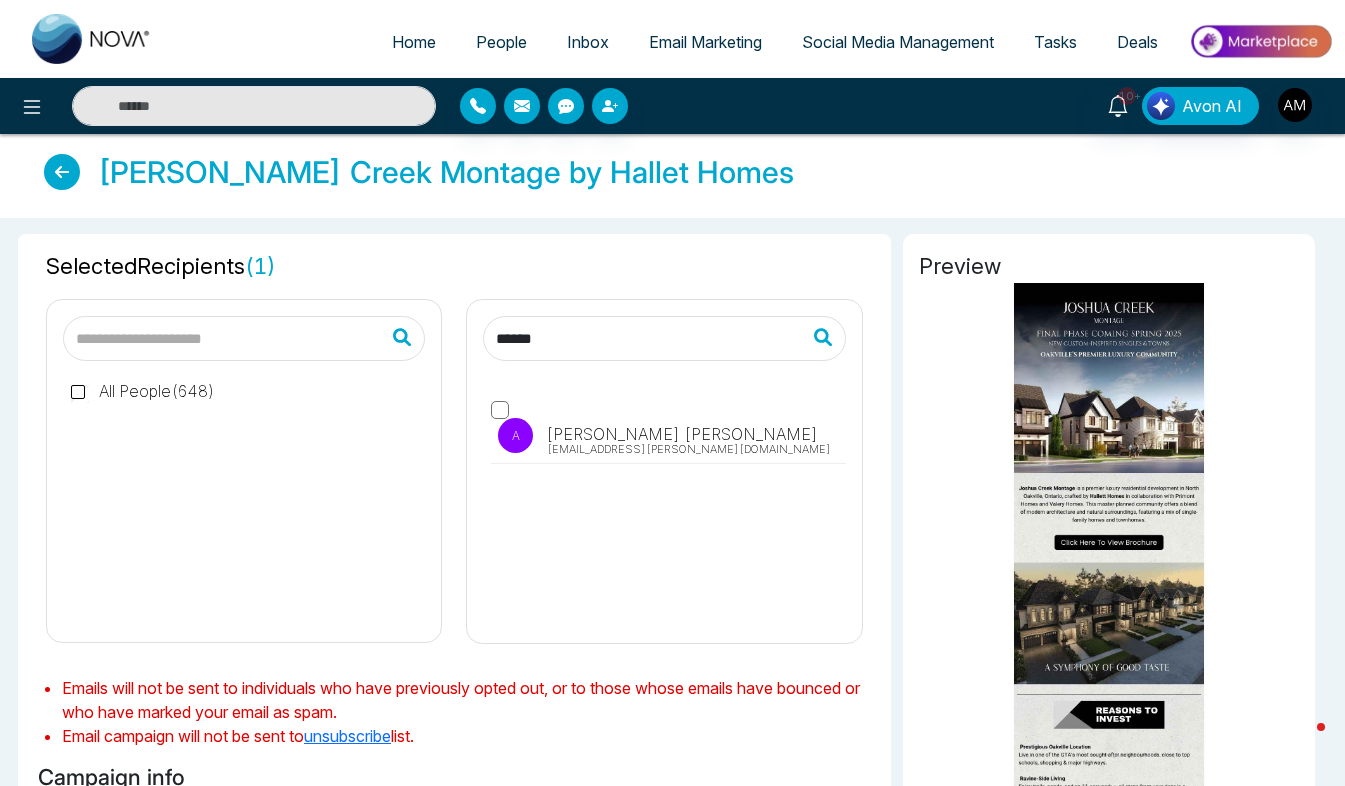 click on "******" at bounding box center (664, 338) 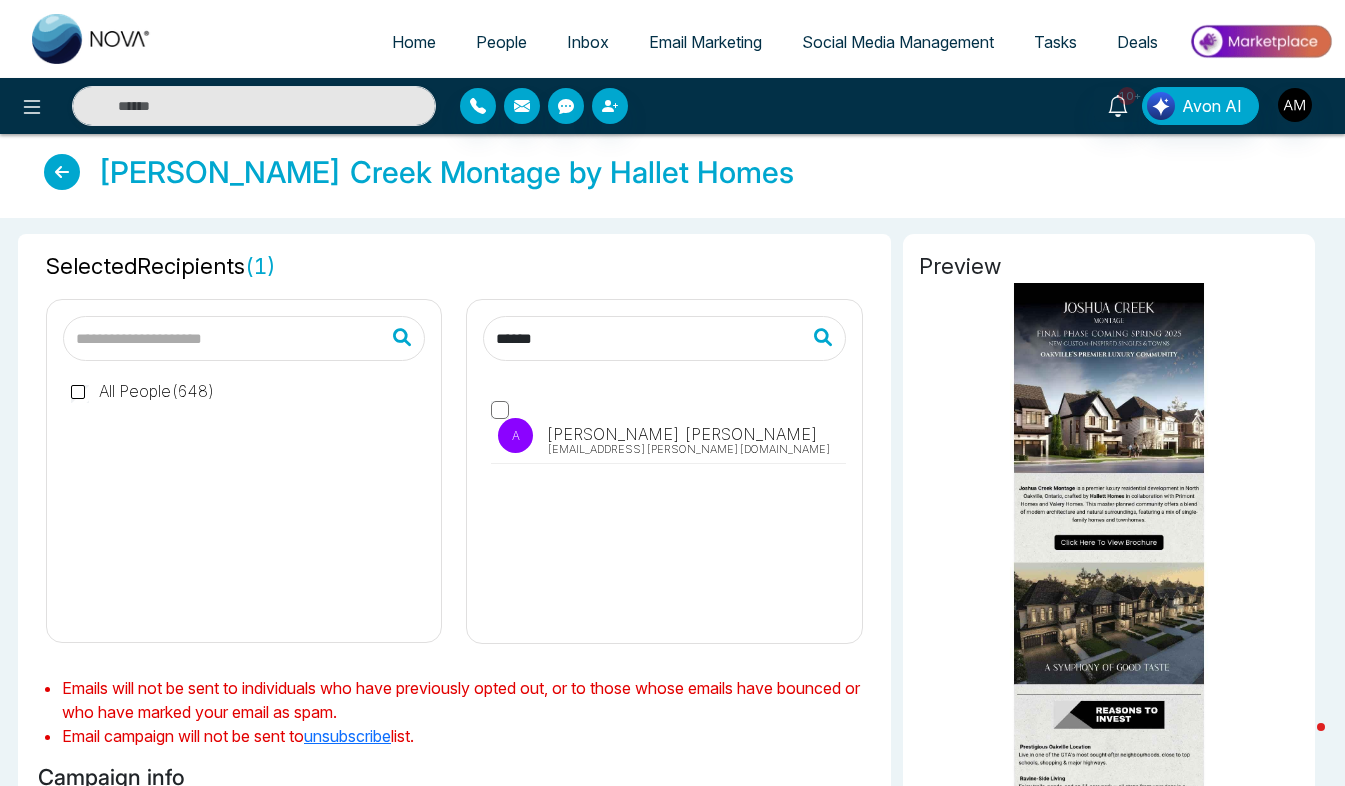 click on "******" at bounding box center (664, 338) 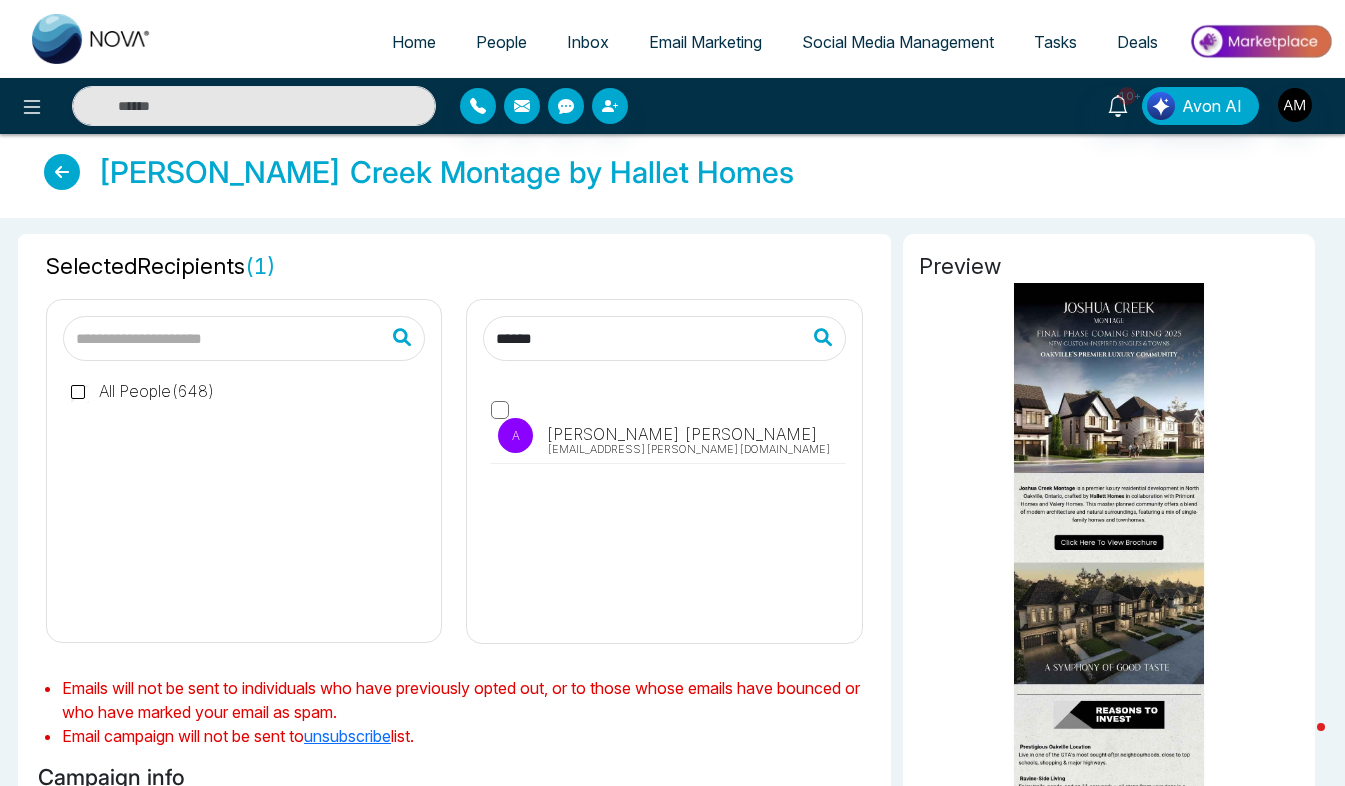 click on "******" at bounding box center (664, 338) 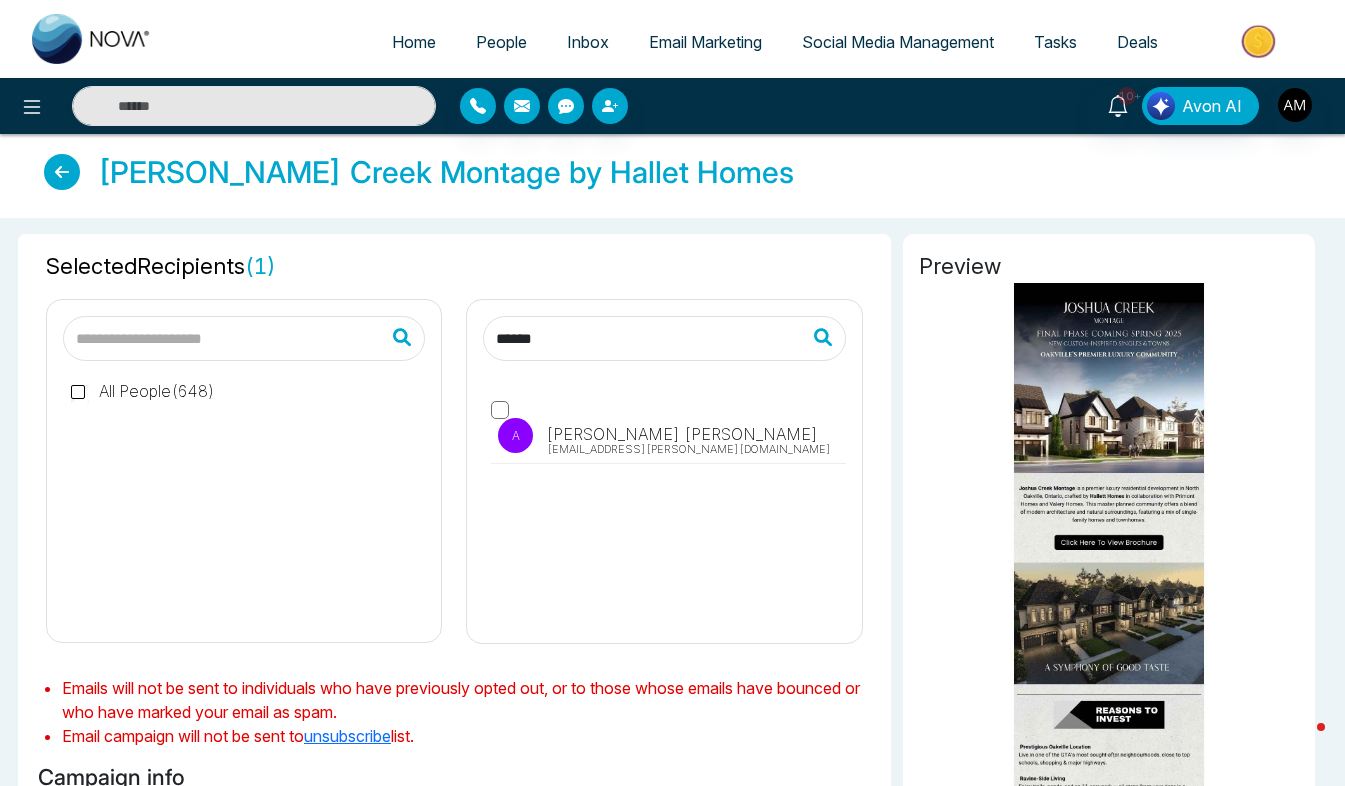 click on "******" at bounding box center (664, 338) 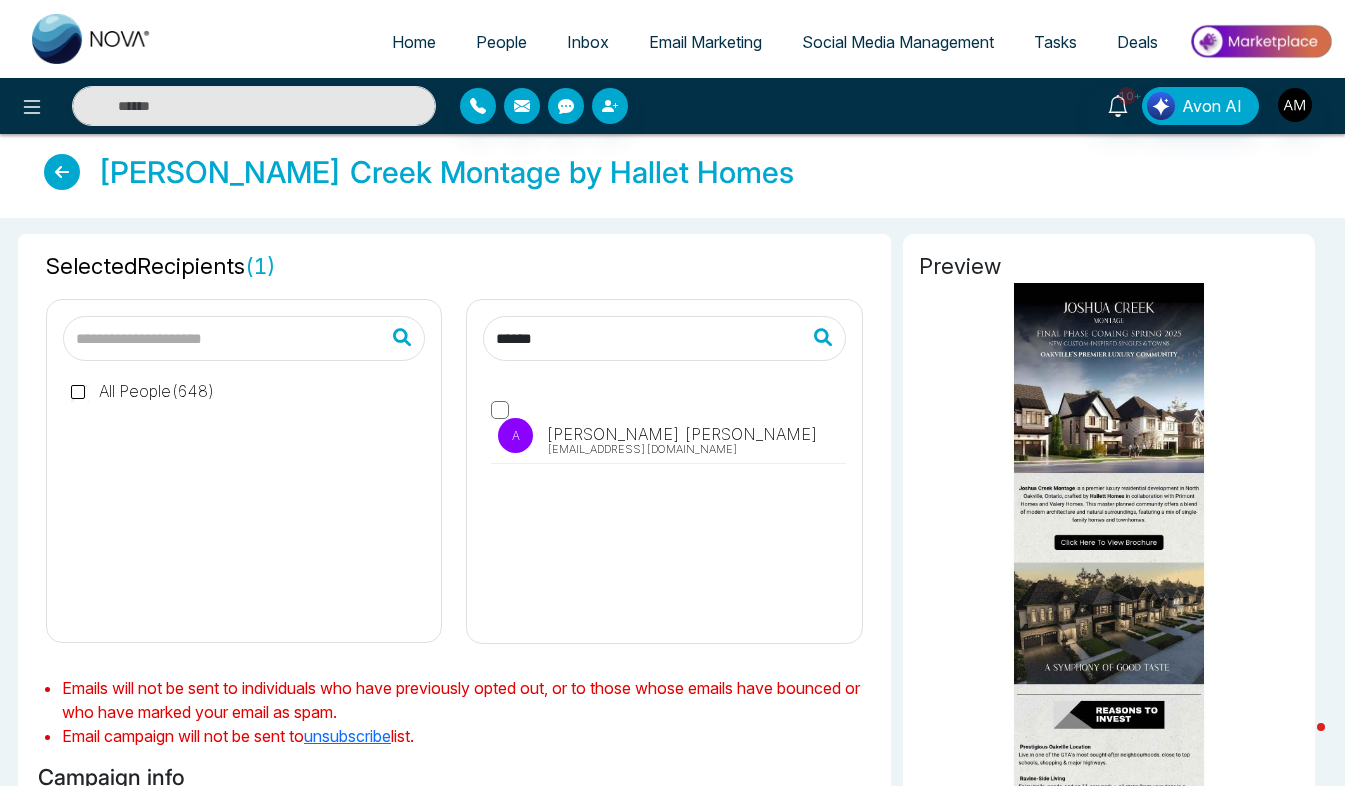 type on "******" 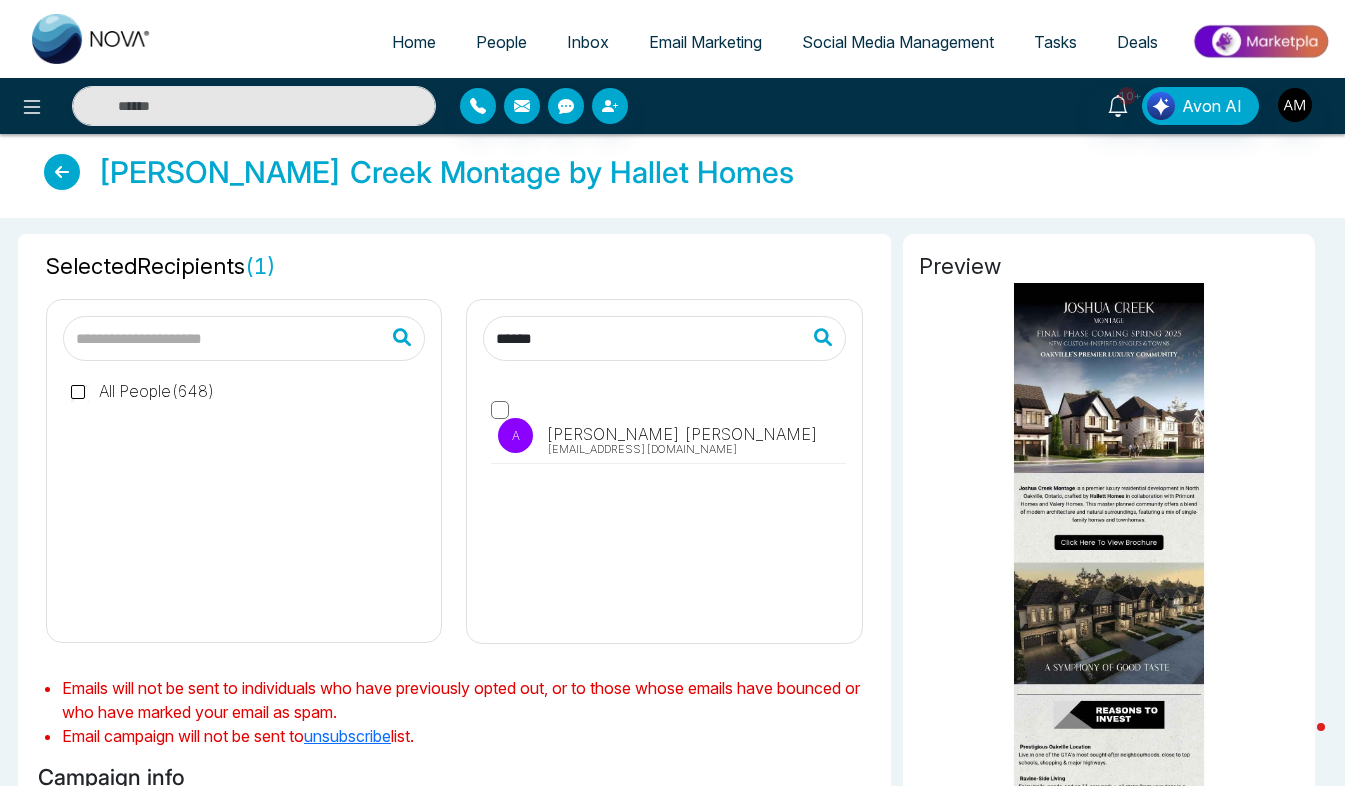 click on "[EMAIL_ADDRESS][DOMAIN_NAME]" at bounding box center (642, 449) 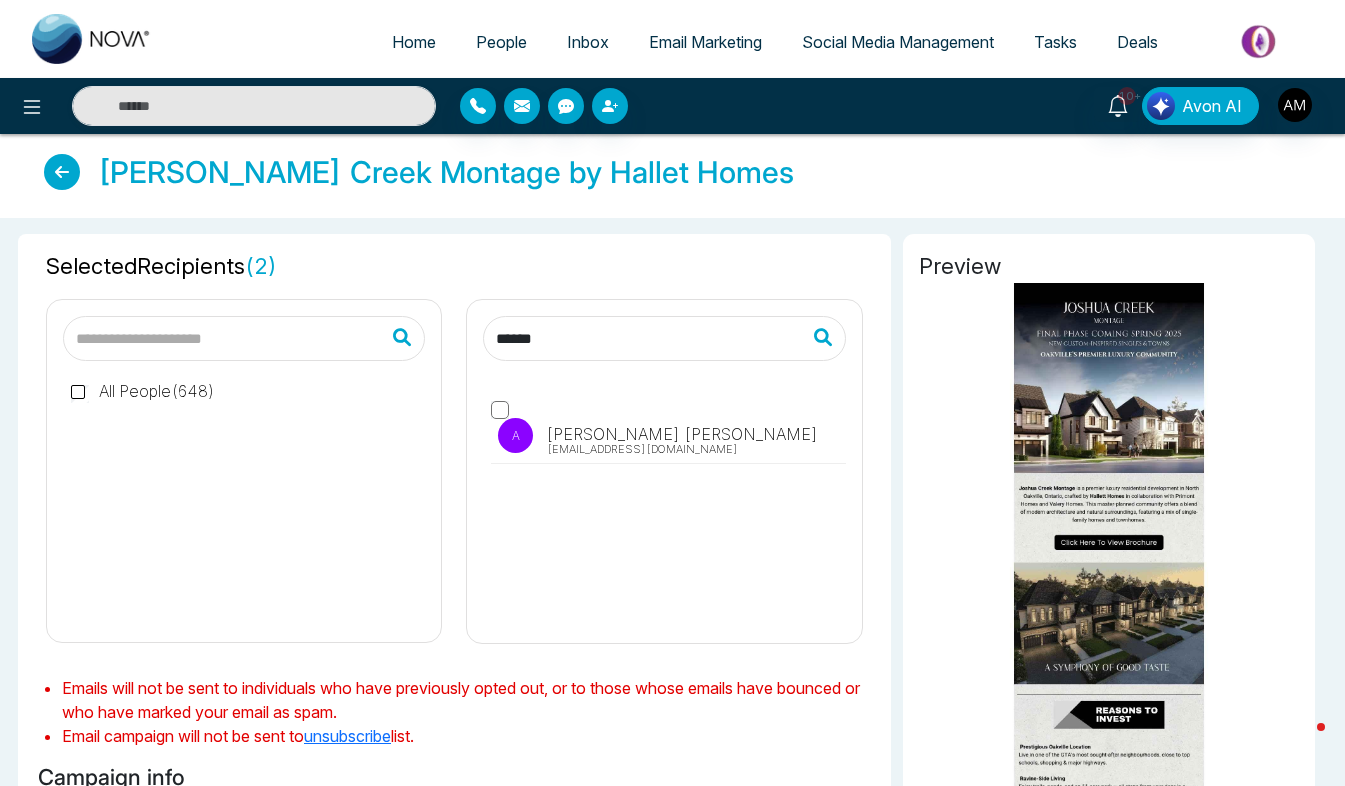 click on "A   [PERSON_NAME]   [EMAIL_ADDRESS][DOMAIN_NAME]" at bounding box center (664, 502) 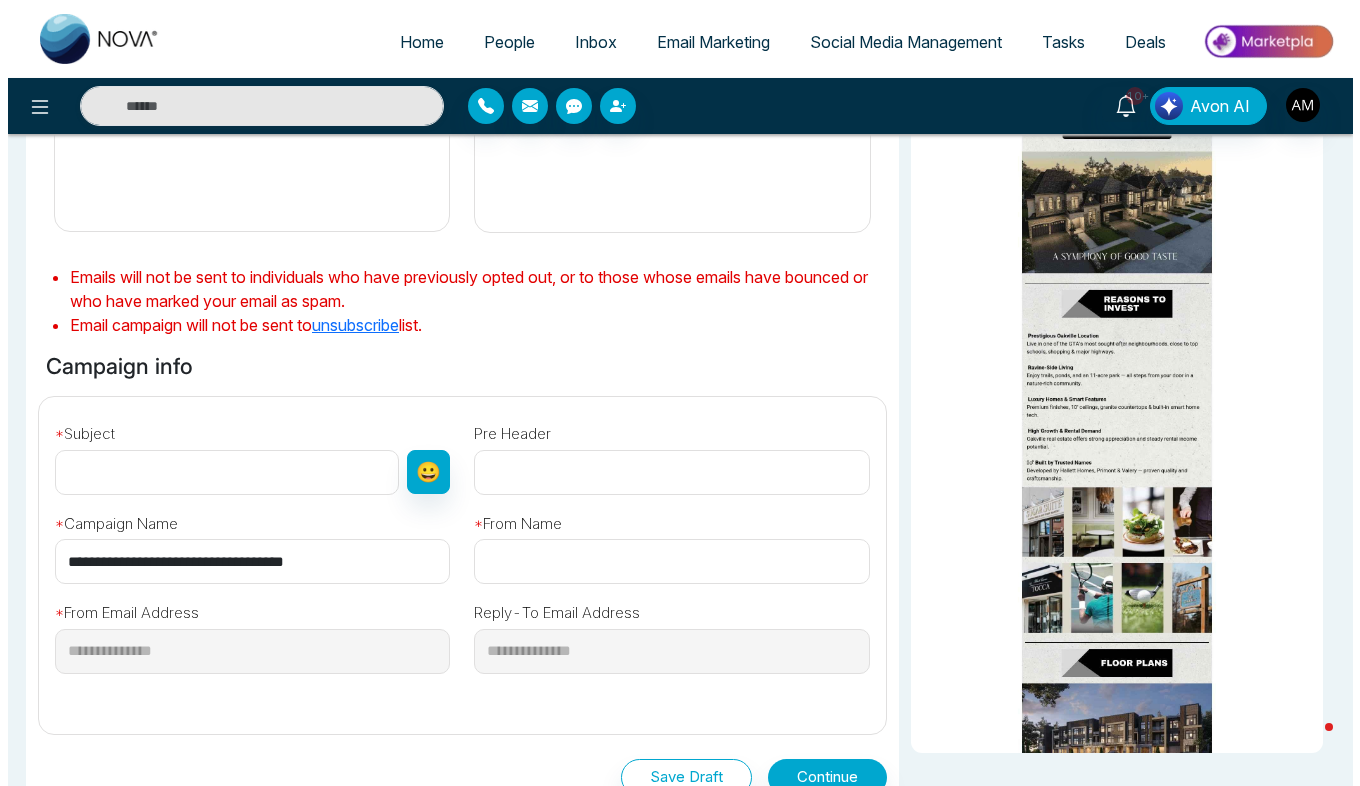 scroll, scrollTop: 627, scrollLeft: 0, axis: vertical 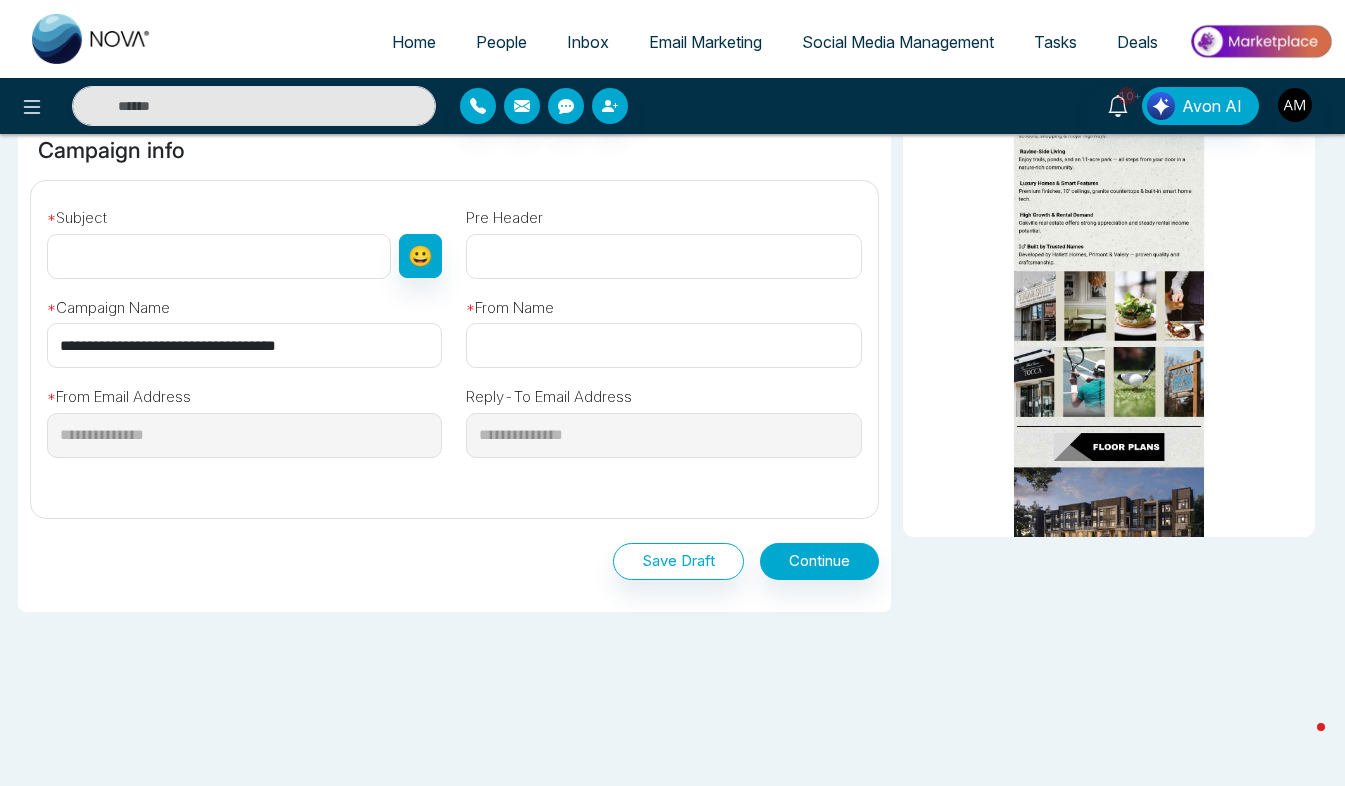 click at bounding box center (219, 256) 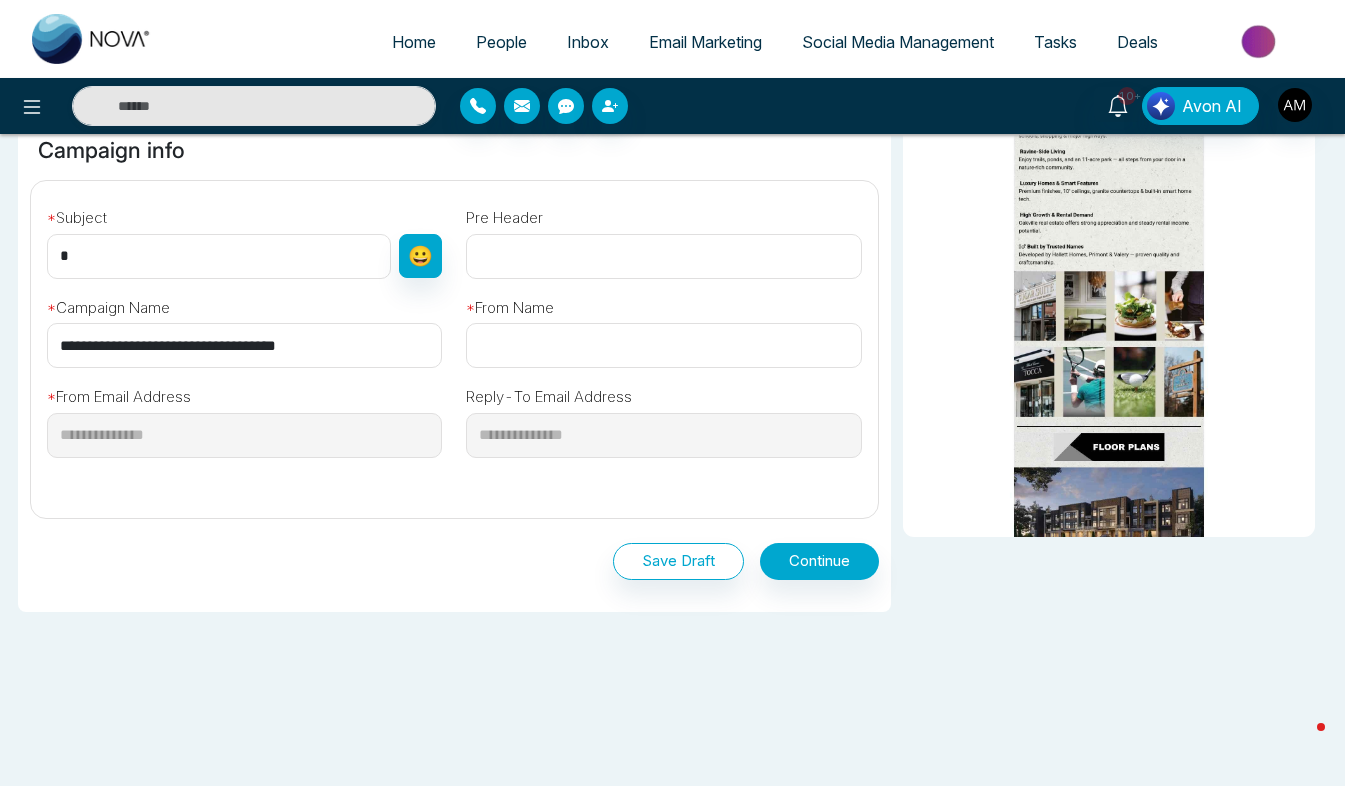 type on "**********" 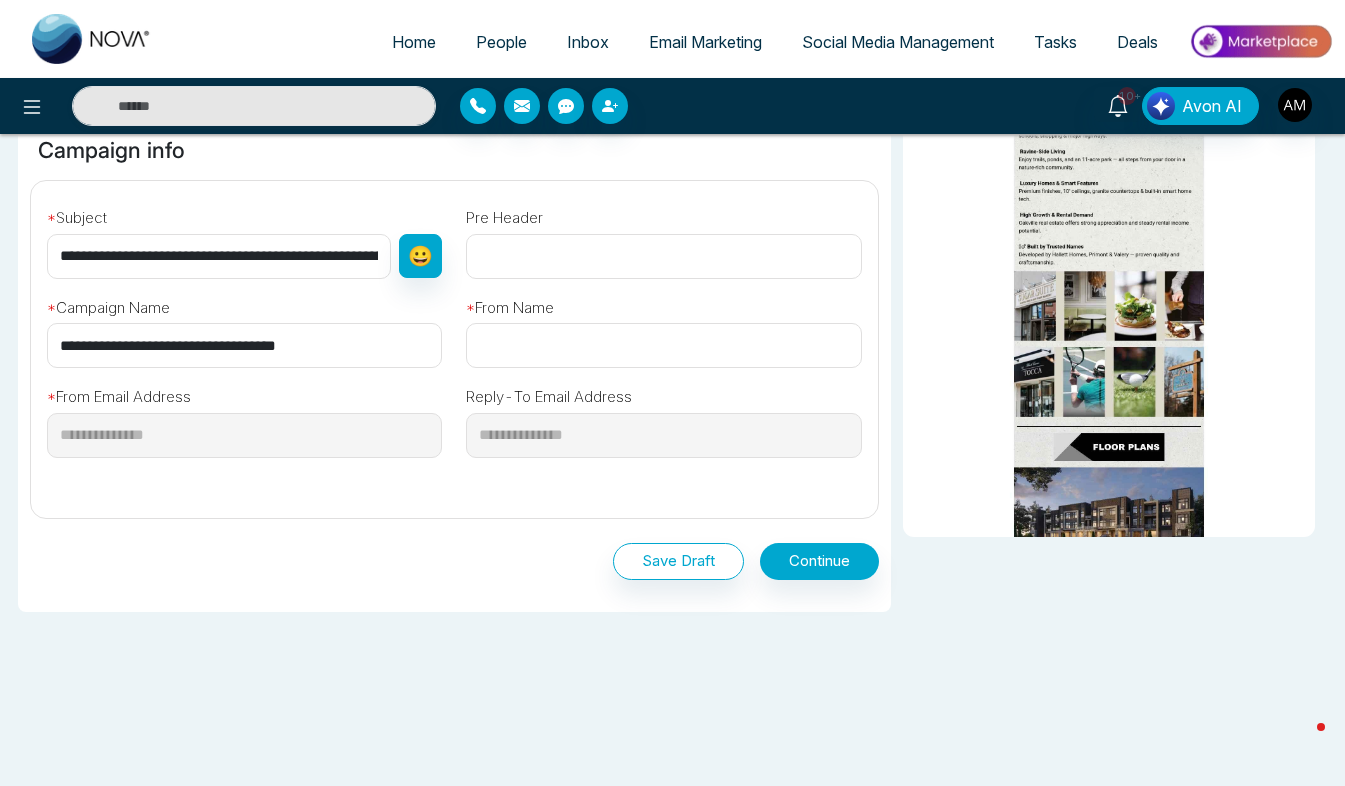 click at bounding box center [663, 345] 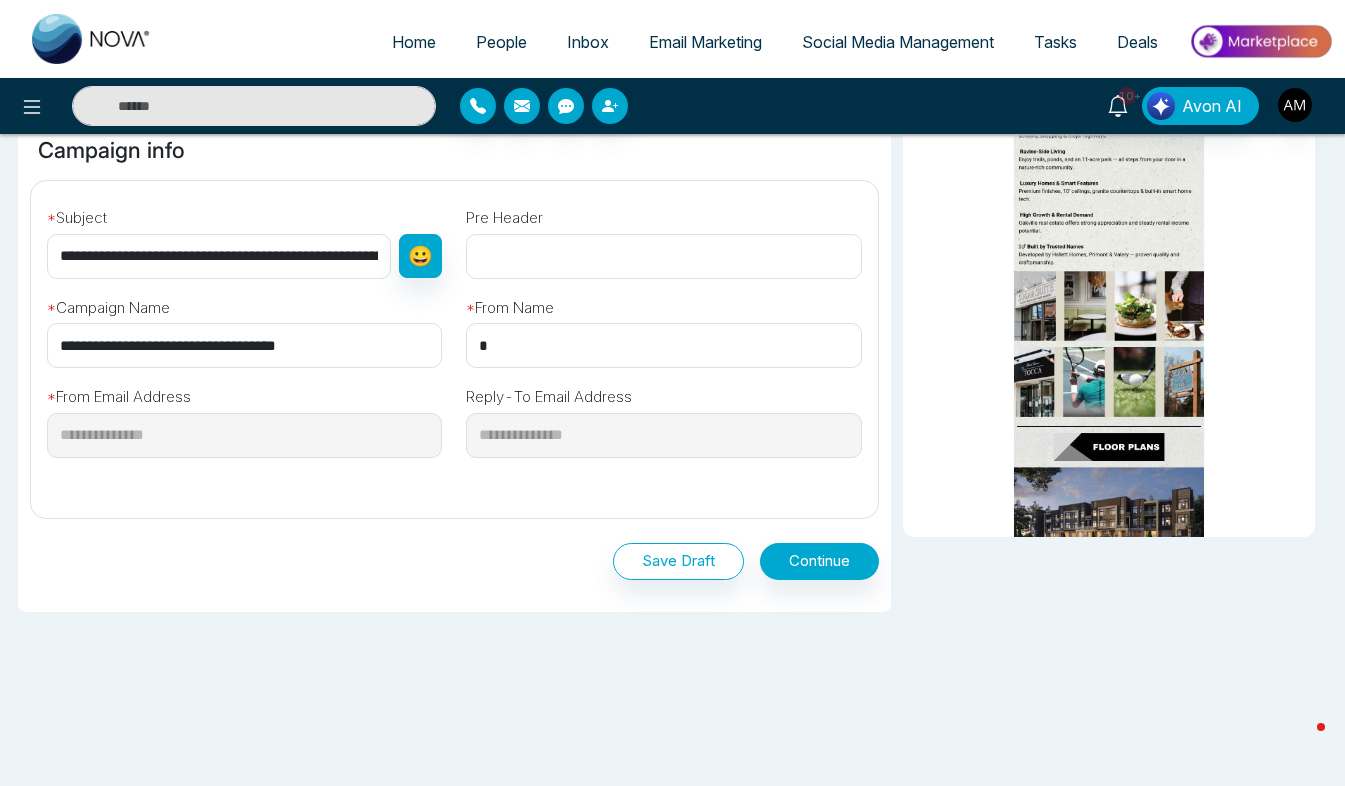 type on "**********" 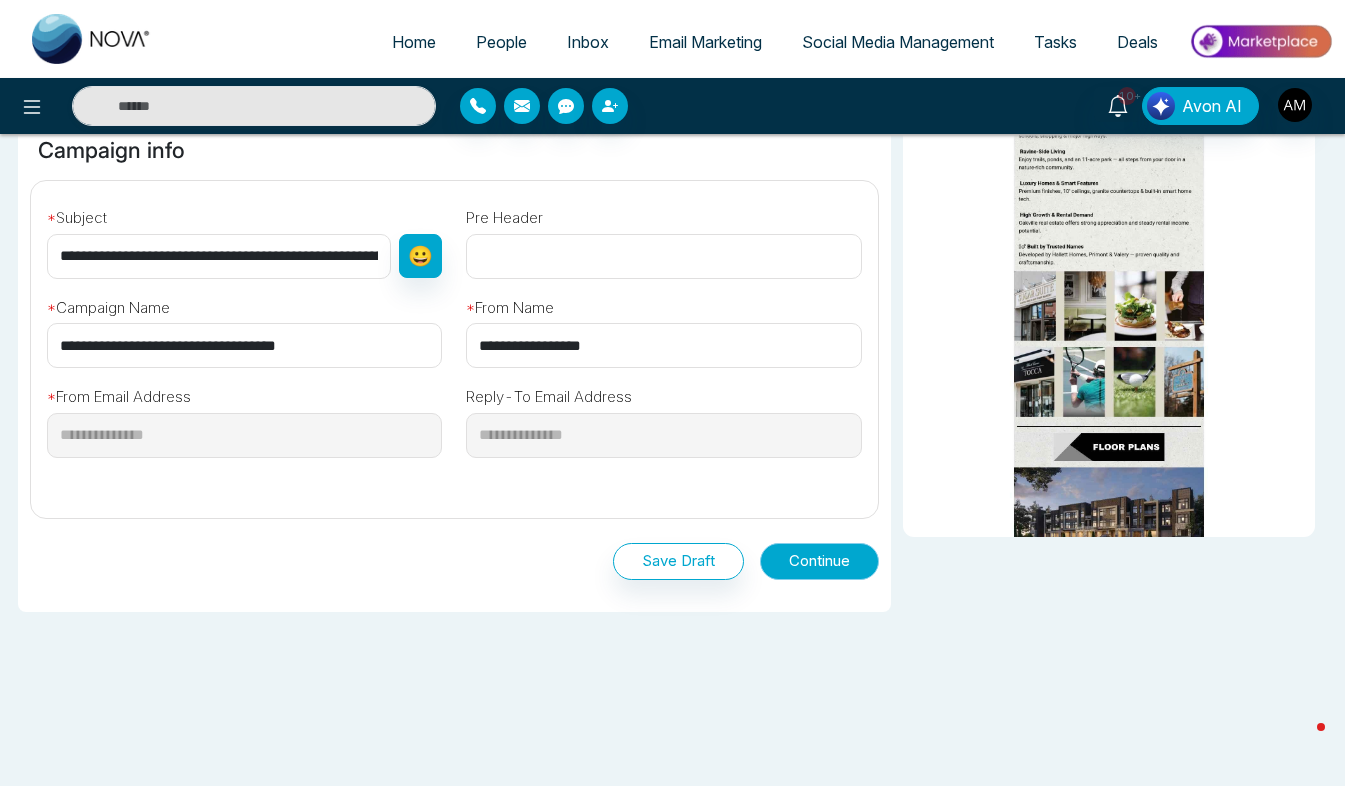 click on "Continue" at bounding box center [819, 561] 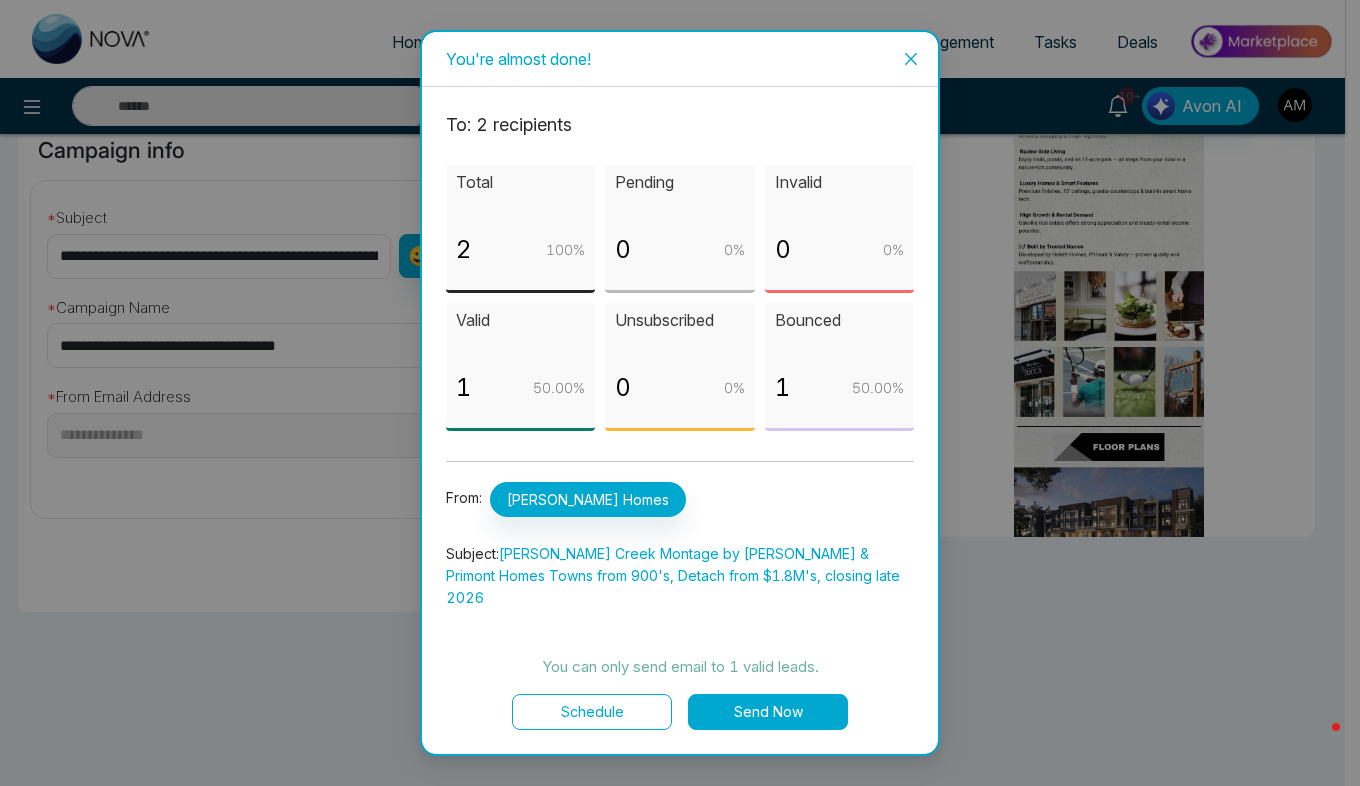 click on "Send Now" at bounding box center (768, 712) 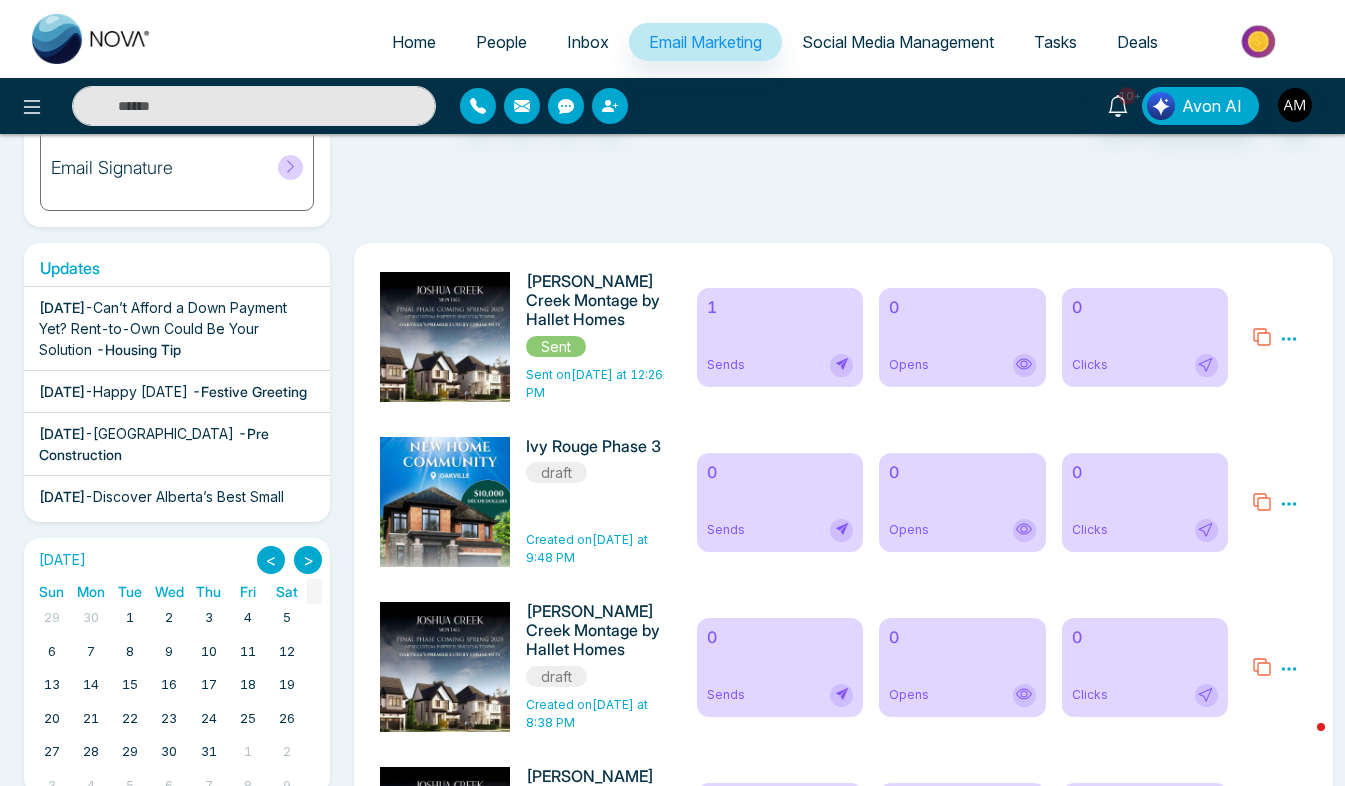 scroll, scrollTop: 289, scrollLeft: 0, axis: vertical 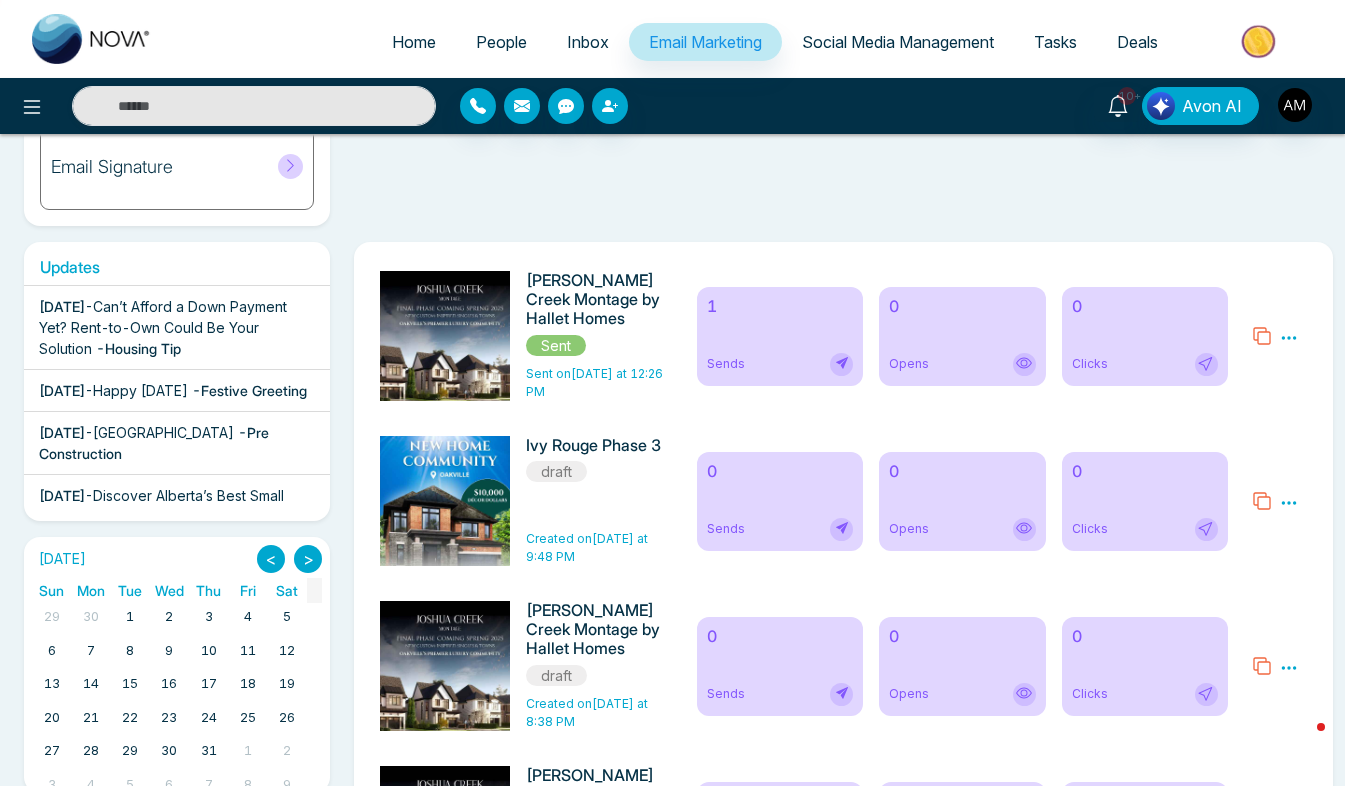 click at bounding box center [450, 1182] 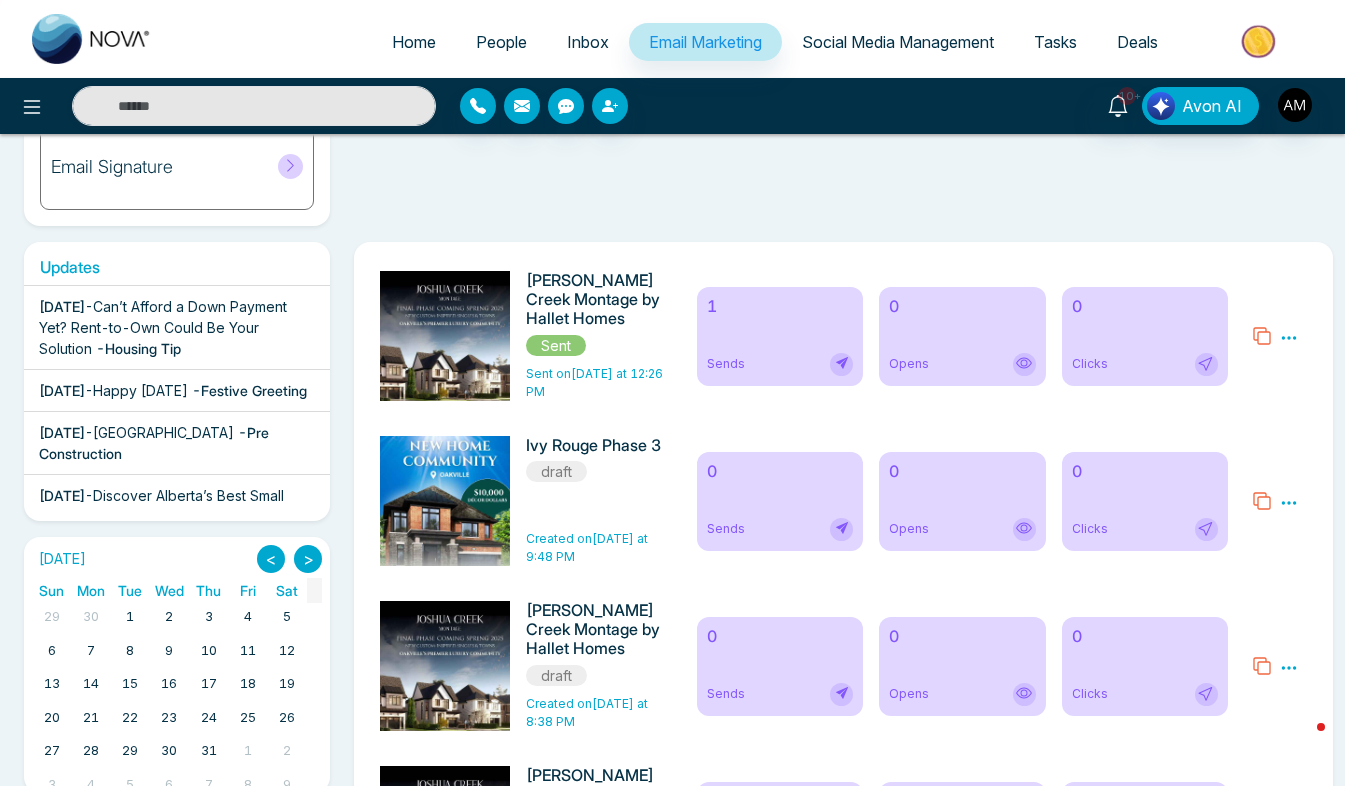click 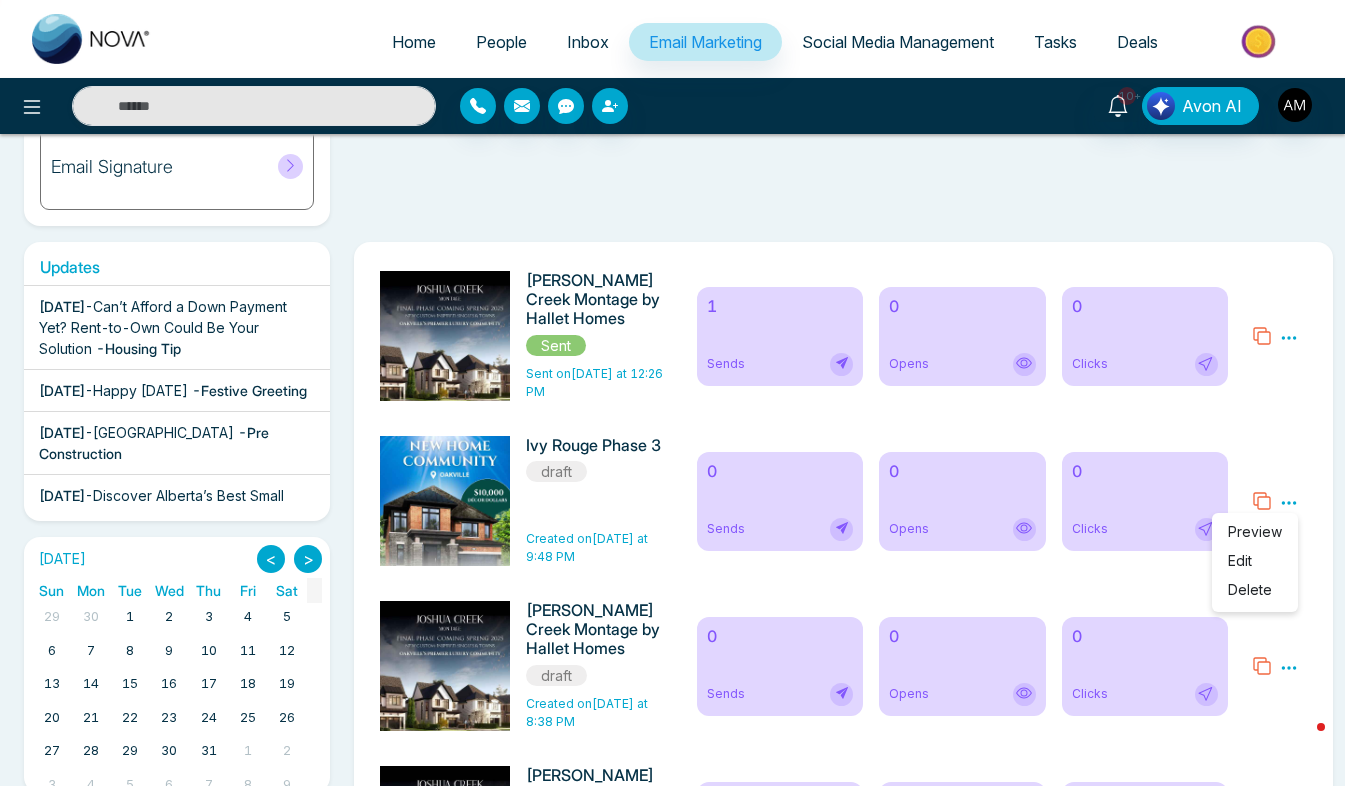 click on "Edit" at bounding box center [1240, 560] 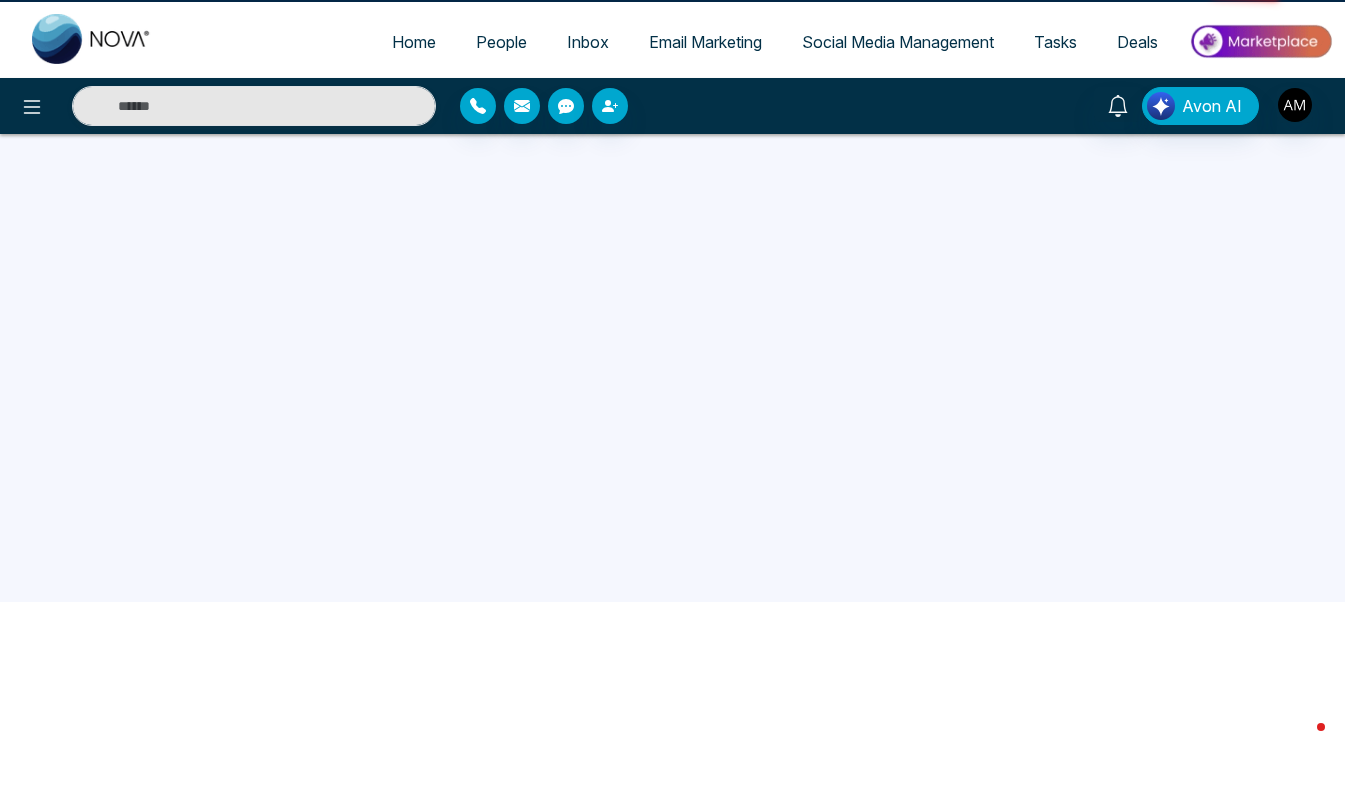scroll, scrollTop: 0, scrollLeft: 0, axis: both 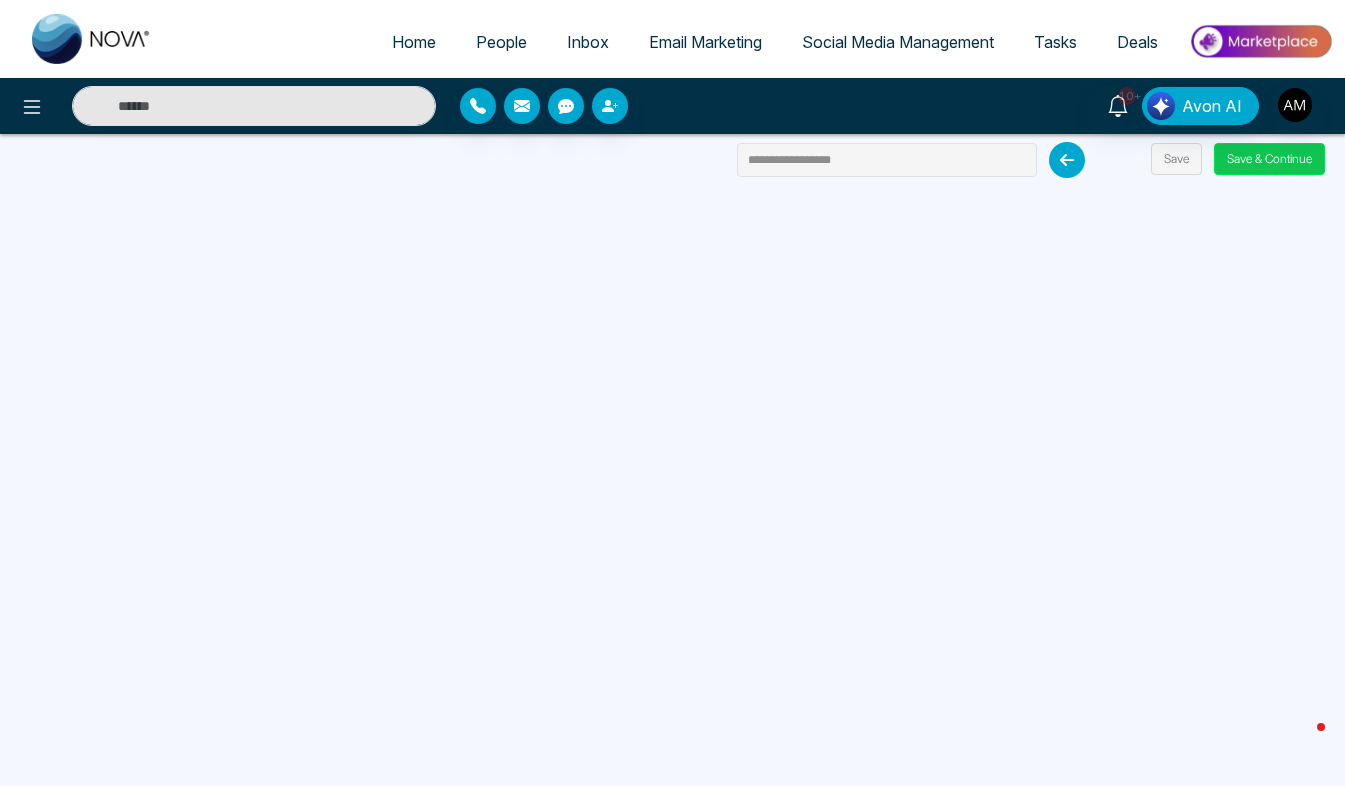 click on "Save & Continue" at bounding box center (1269, 159) 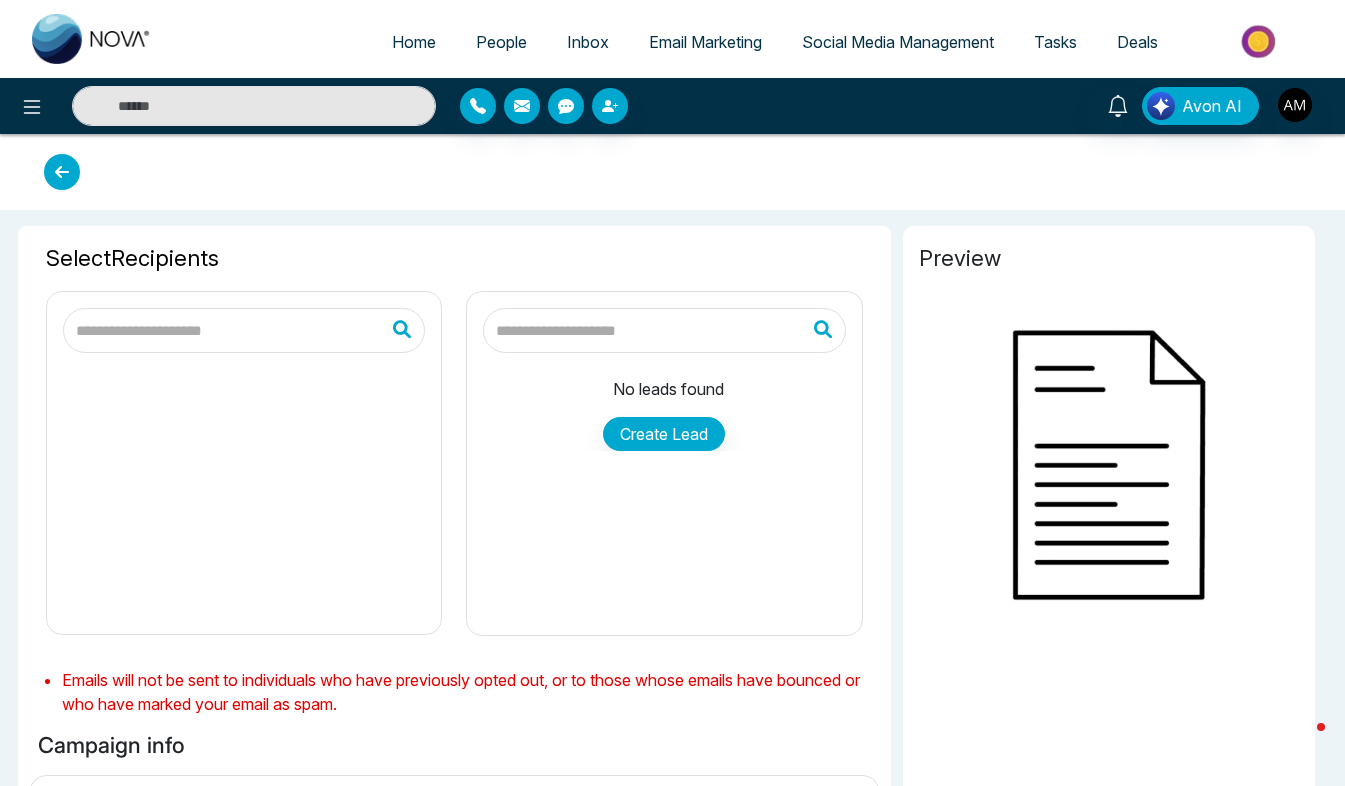 type on "**********" 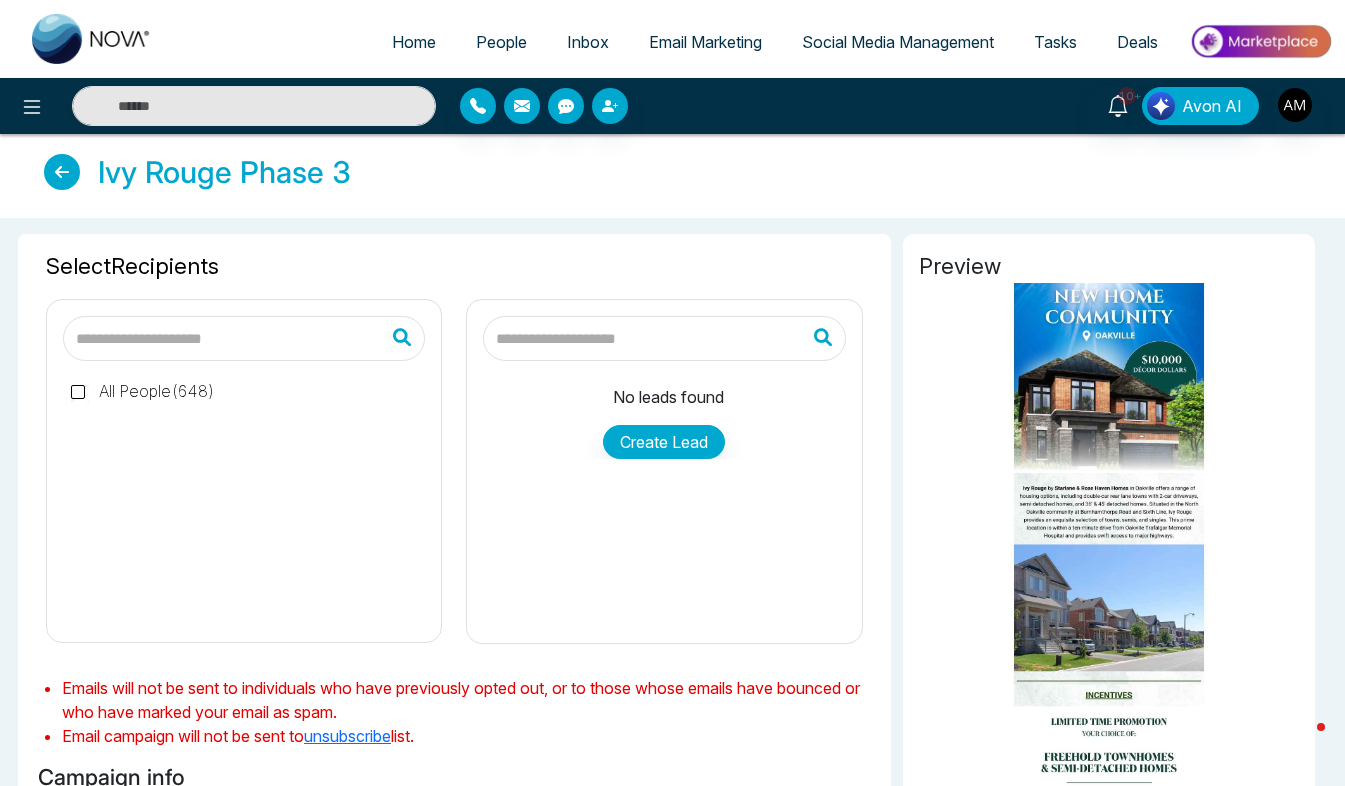 click at bounding box center [664, 338] 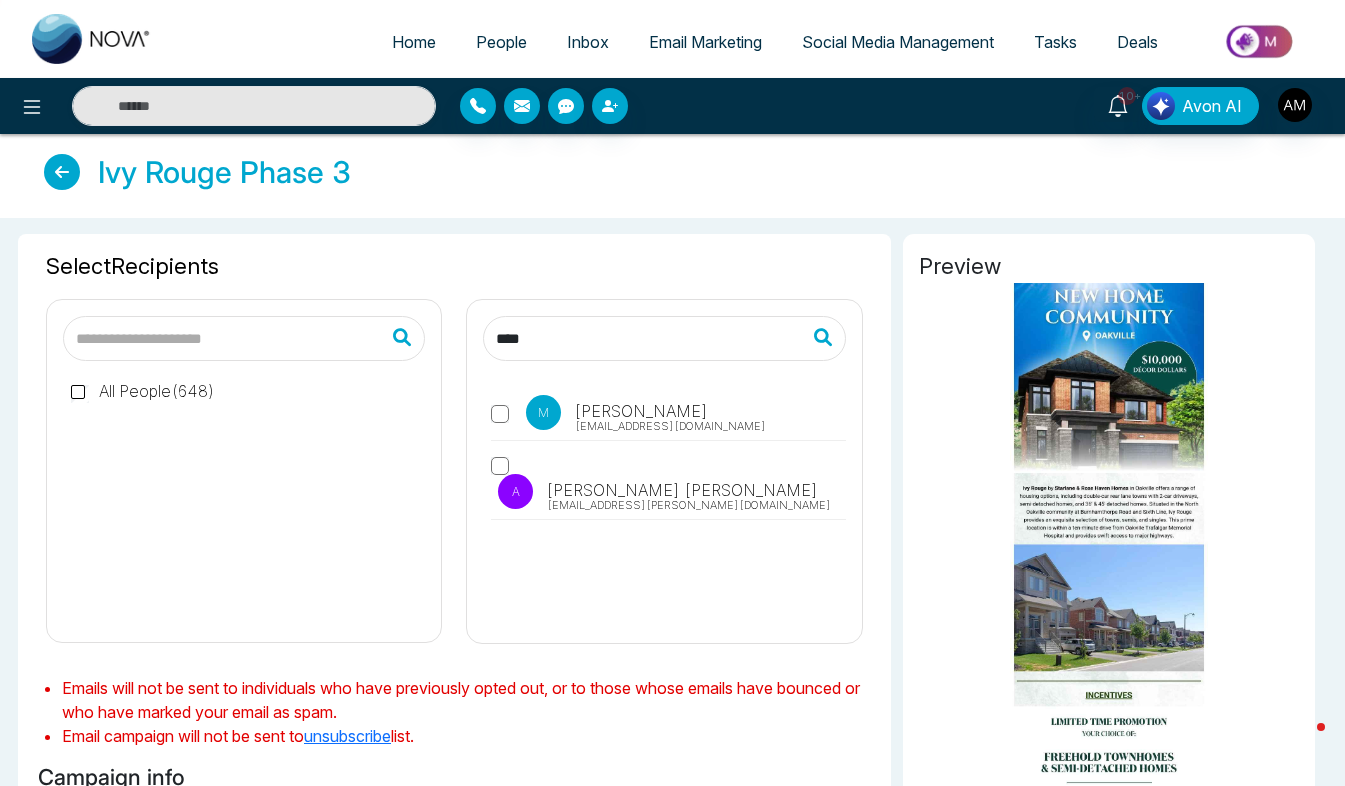 click on "[PERSON_NAME]" at bounding box center [680, 490] 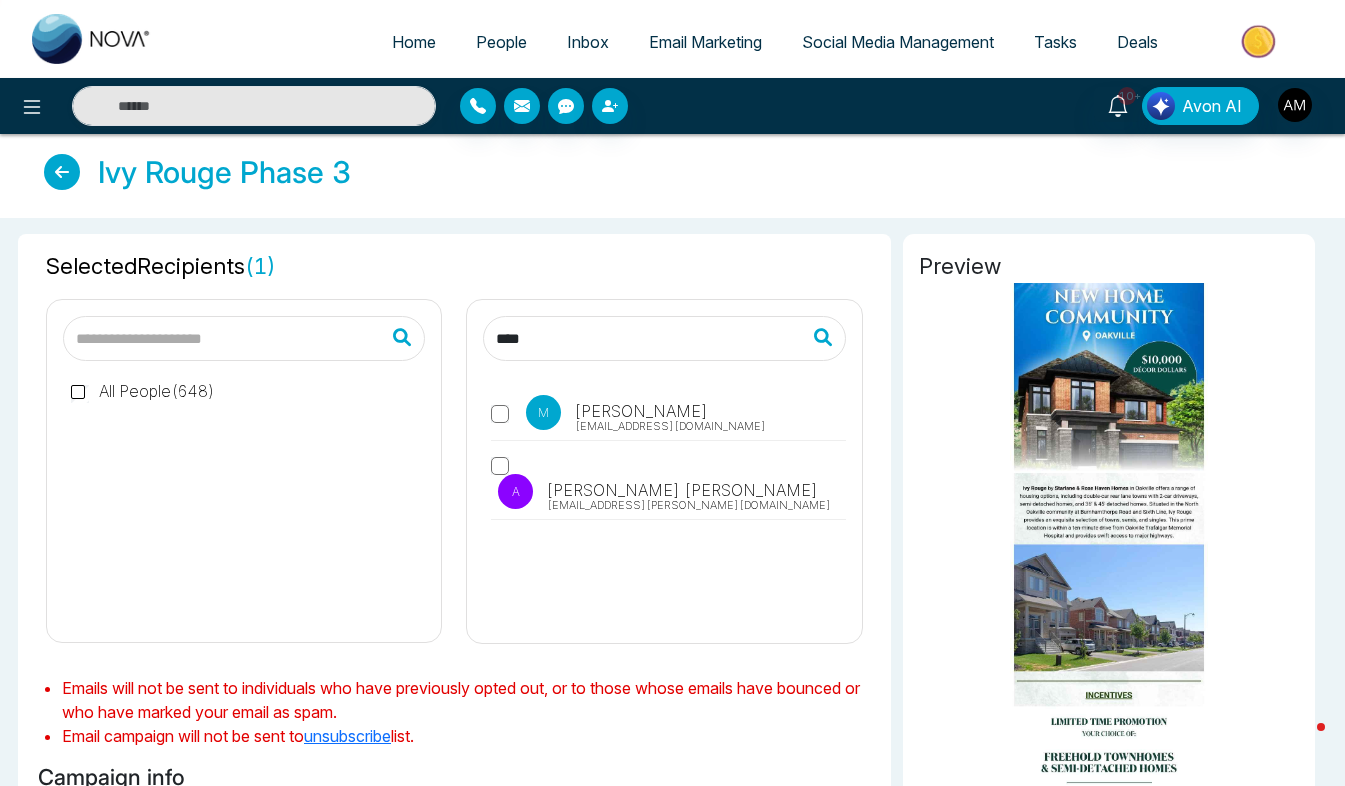 click on "****" at bounding box center (664, 338) 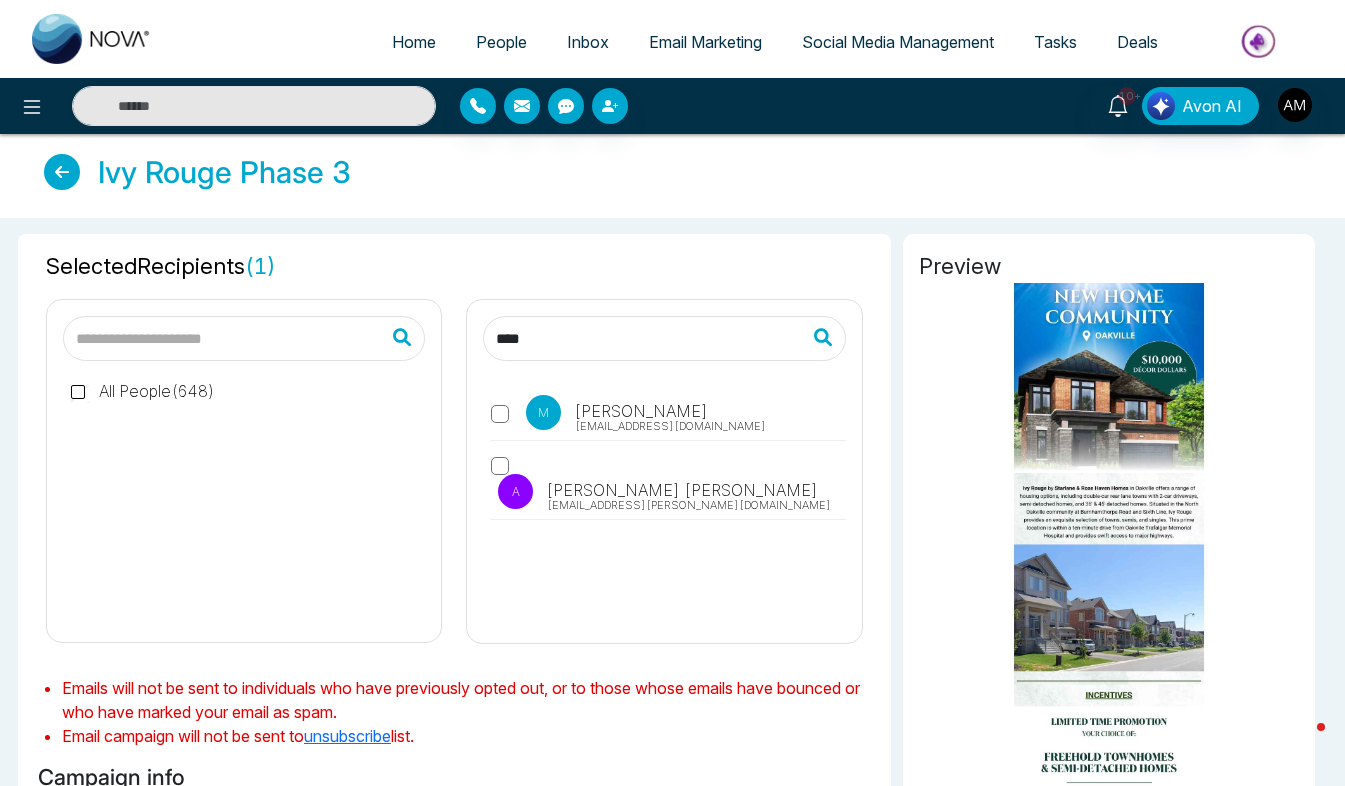 click on "****" at bounding box center [664, 338] 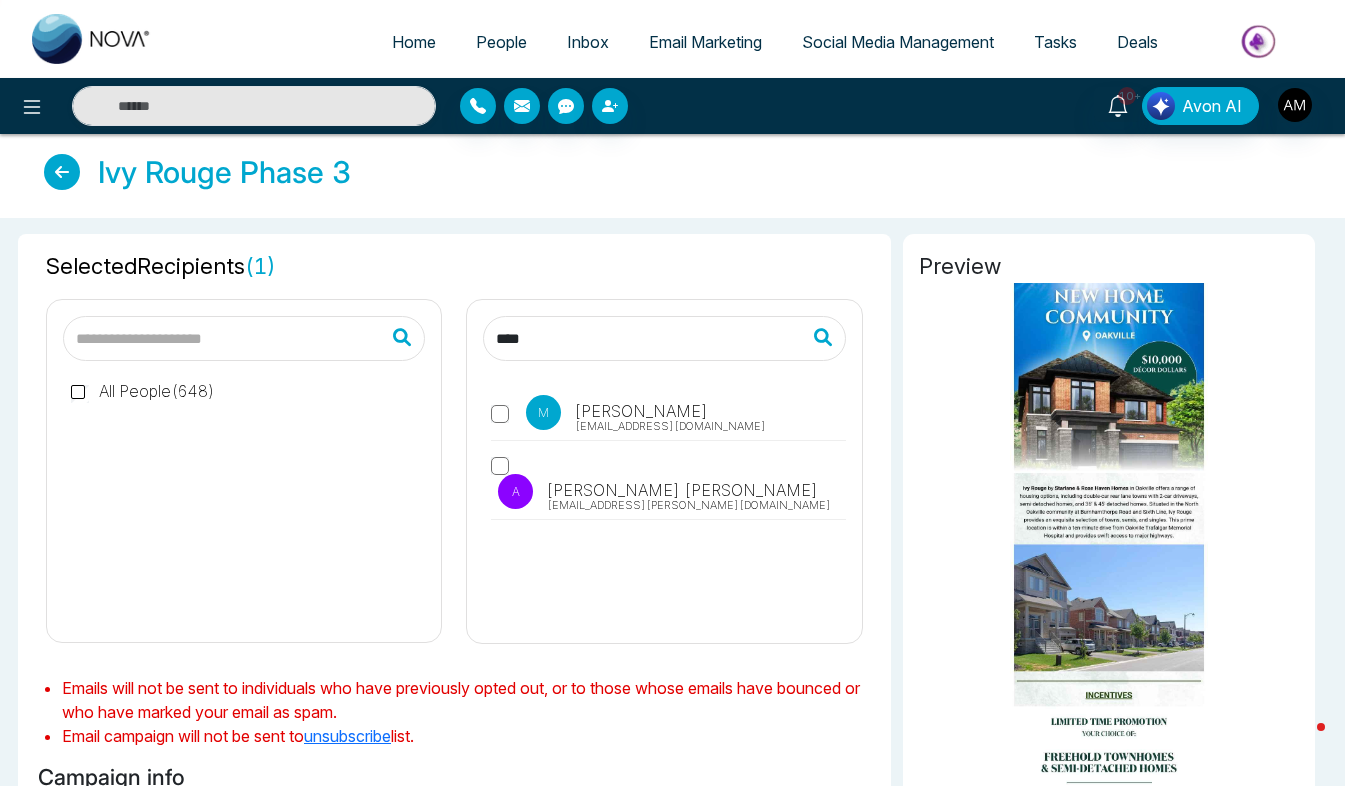 click on "****" at bounding box center (664, 338) 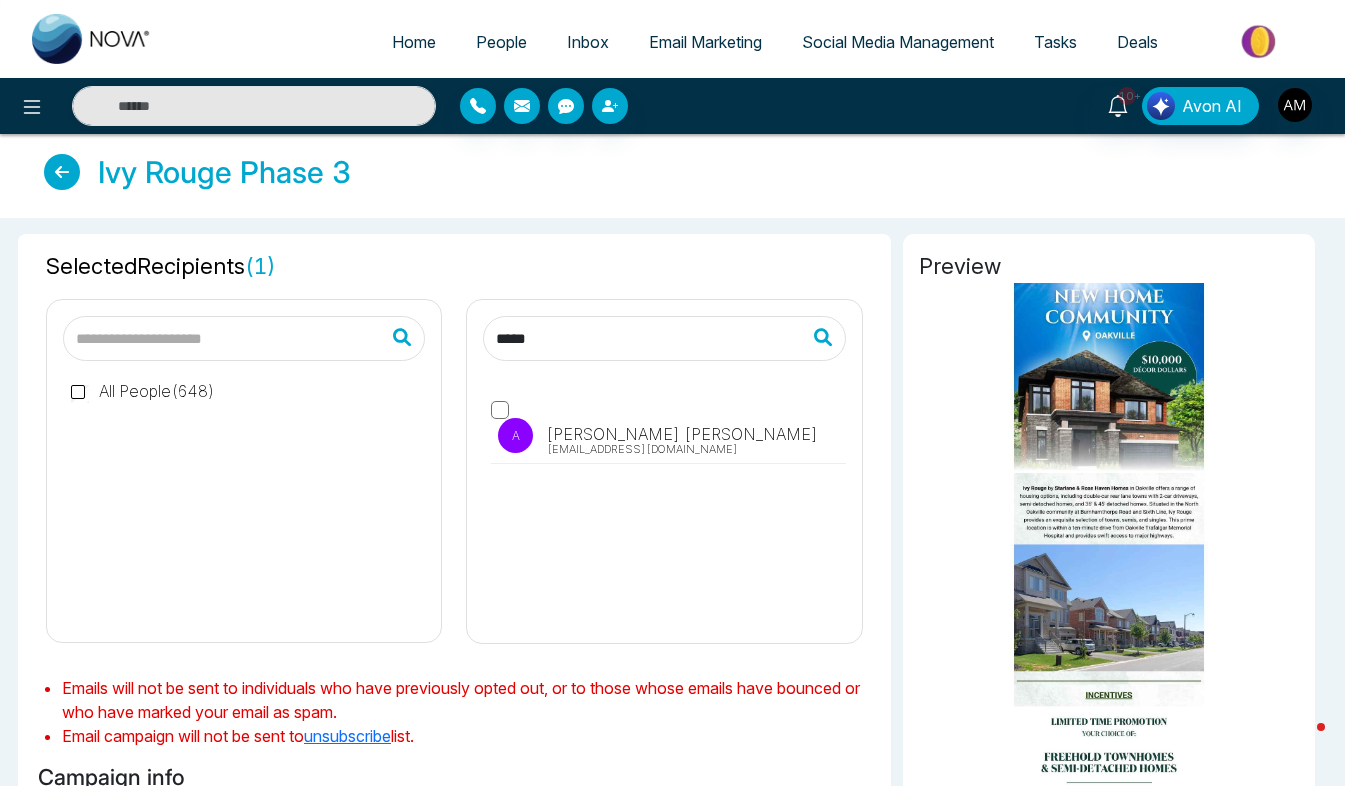 type on "*****" 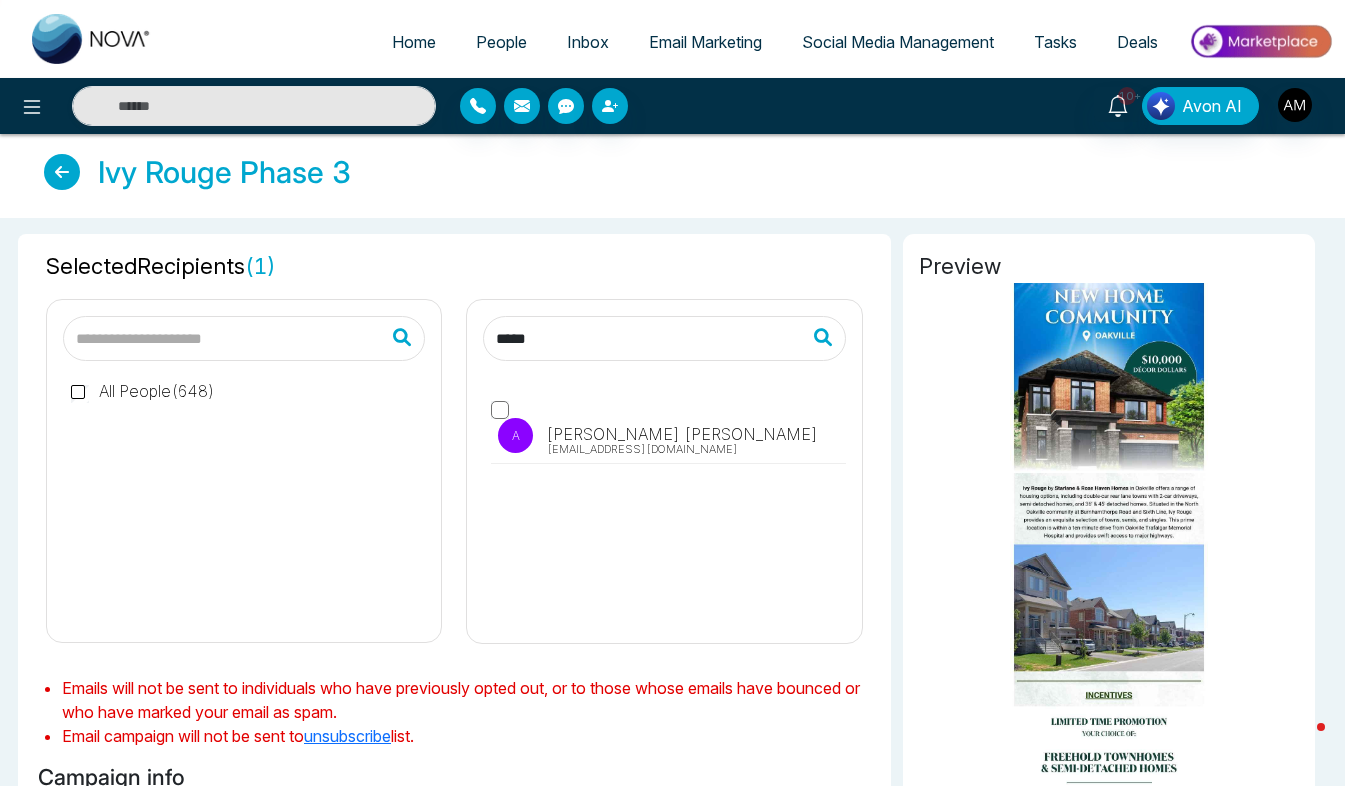 click on "A   [PERSON_NAME]   [EMAIL_ADDRESS][DOMAIN_NAME]" at bounding box center (668, 429) 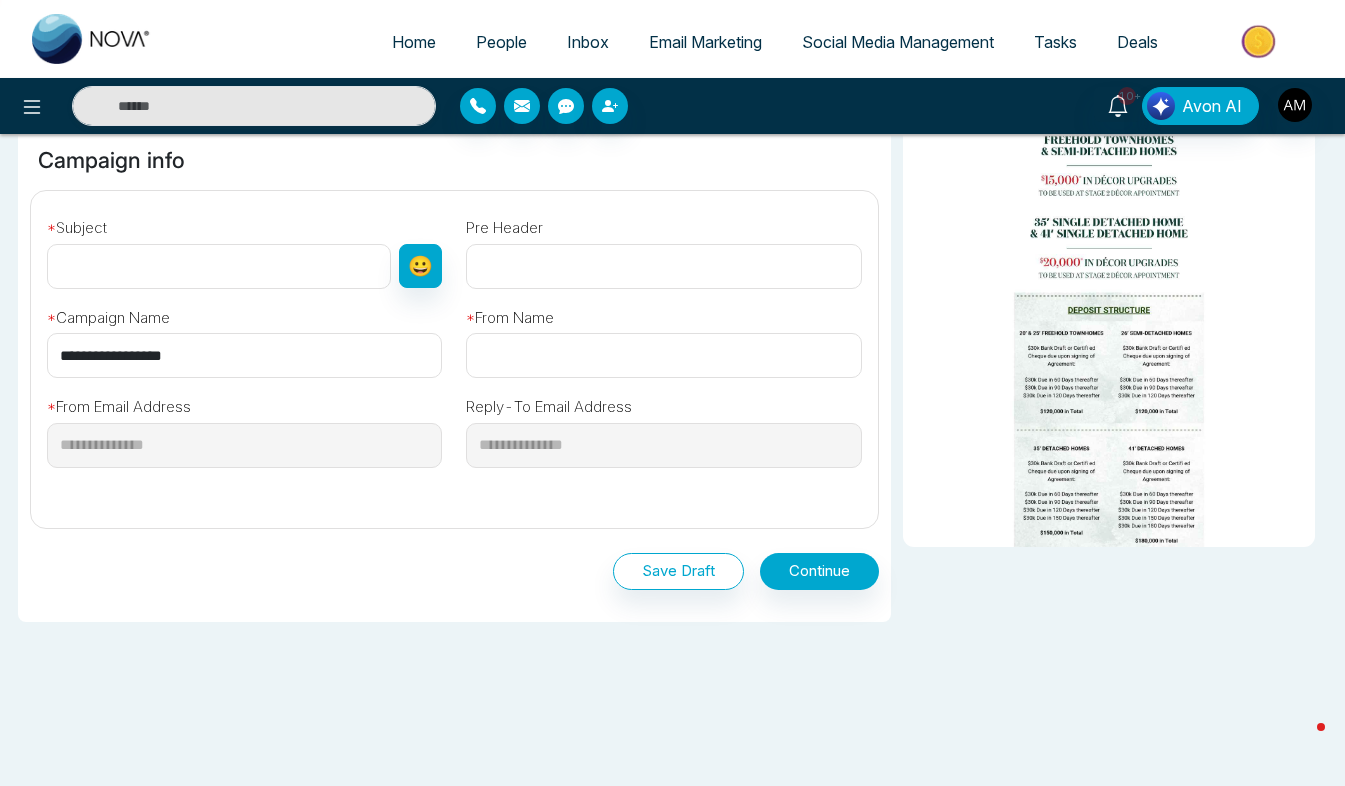 scroll, scrollTop: 618, scrollLeft: 0, axis: vertical 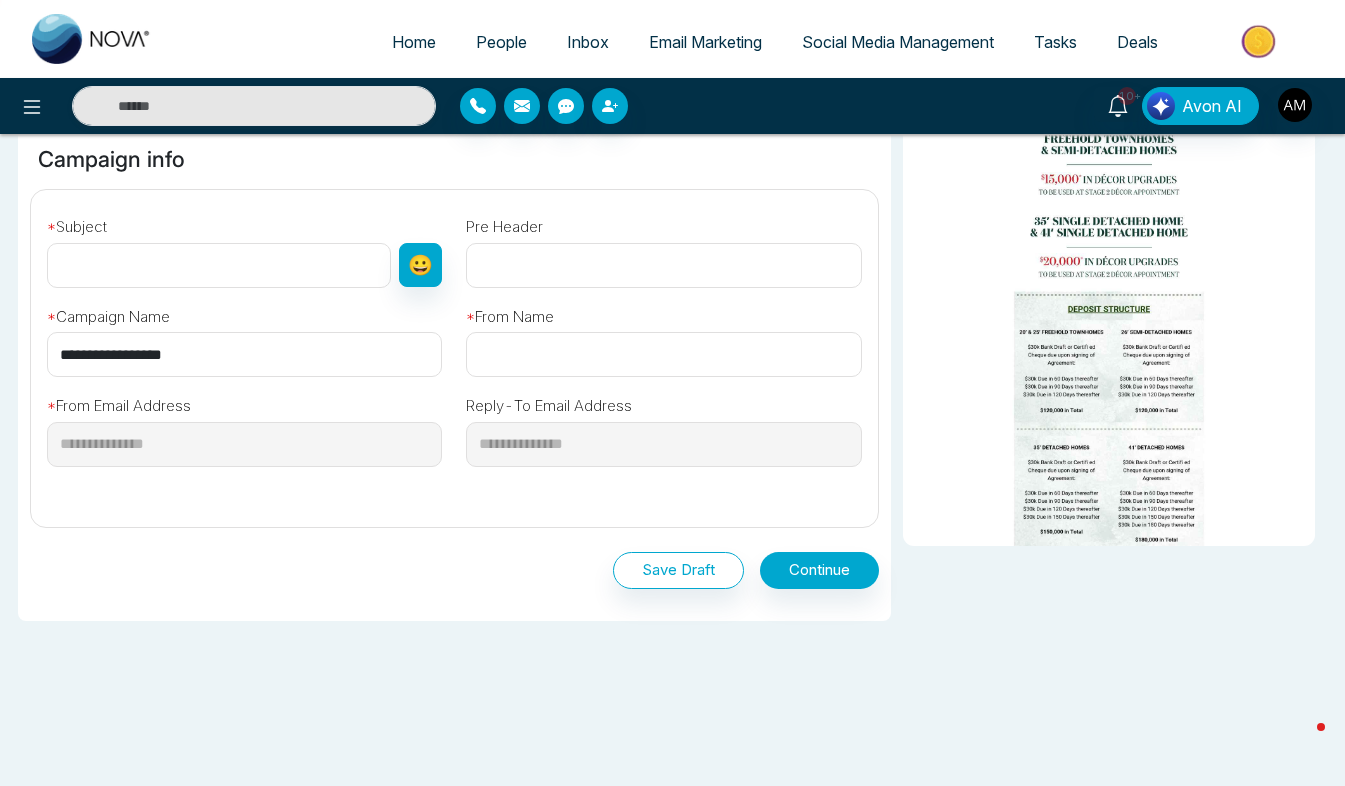 click at bounding box center (219, 265) 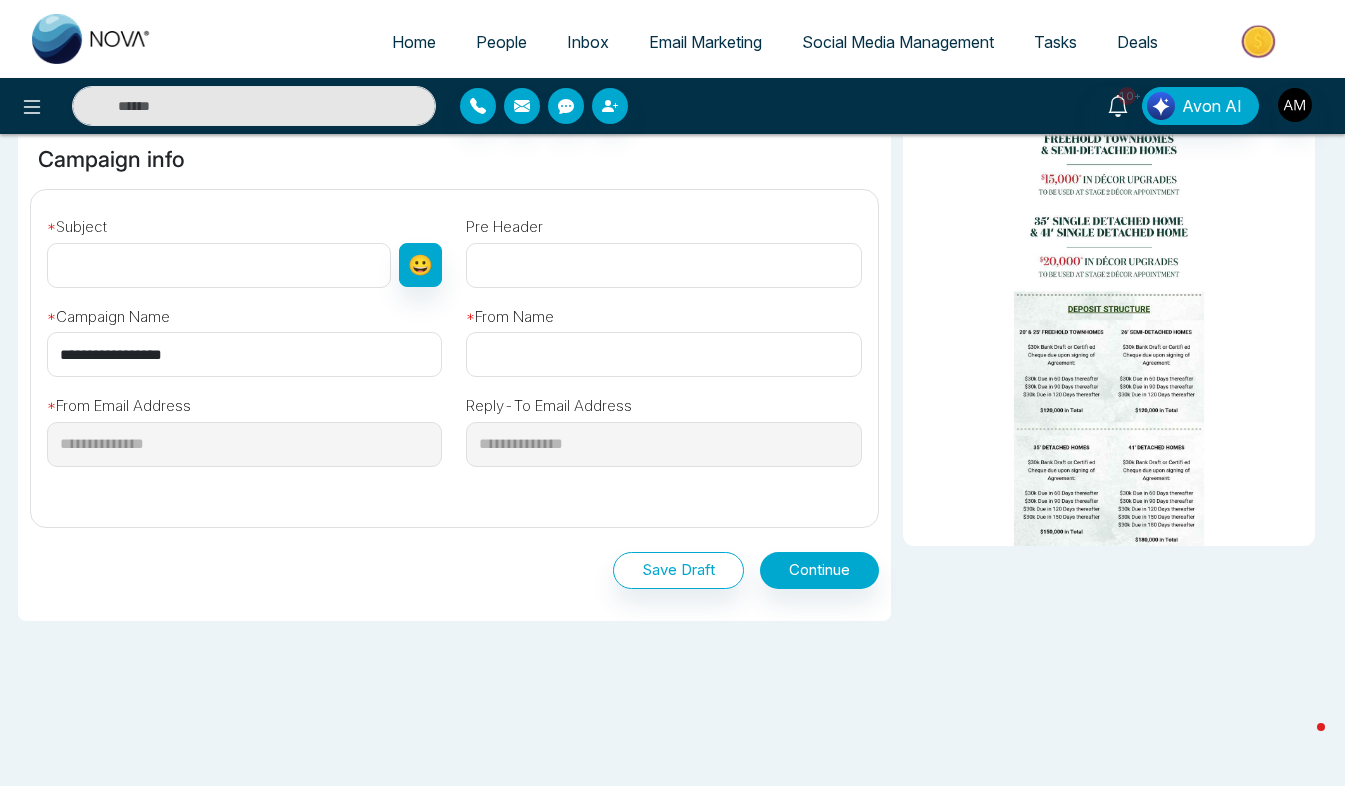 type on "*" 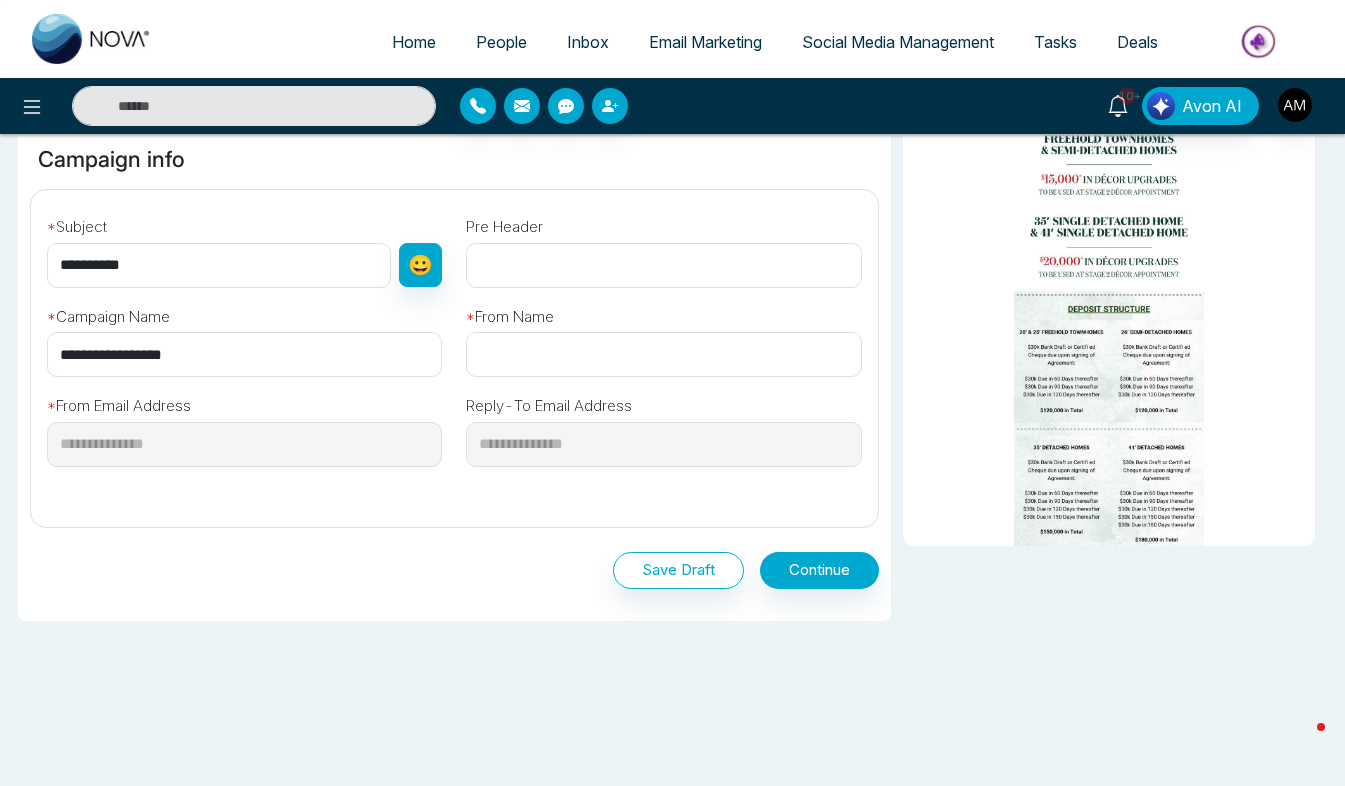 type on "*********" 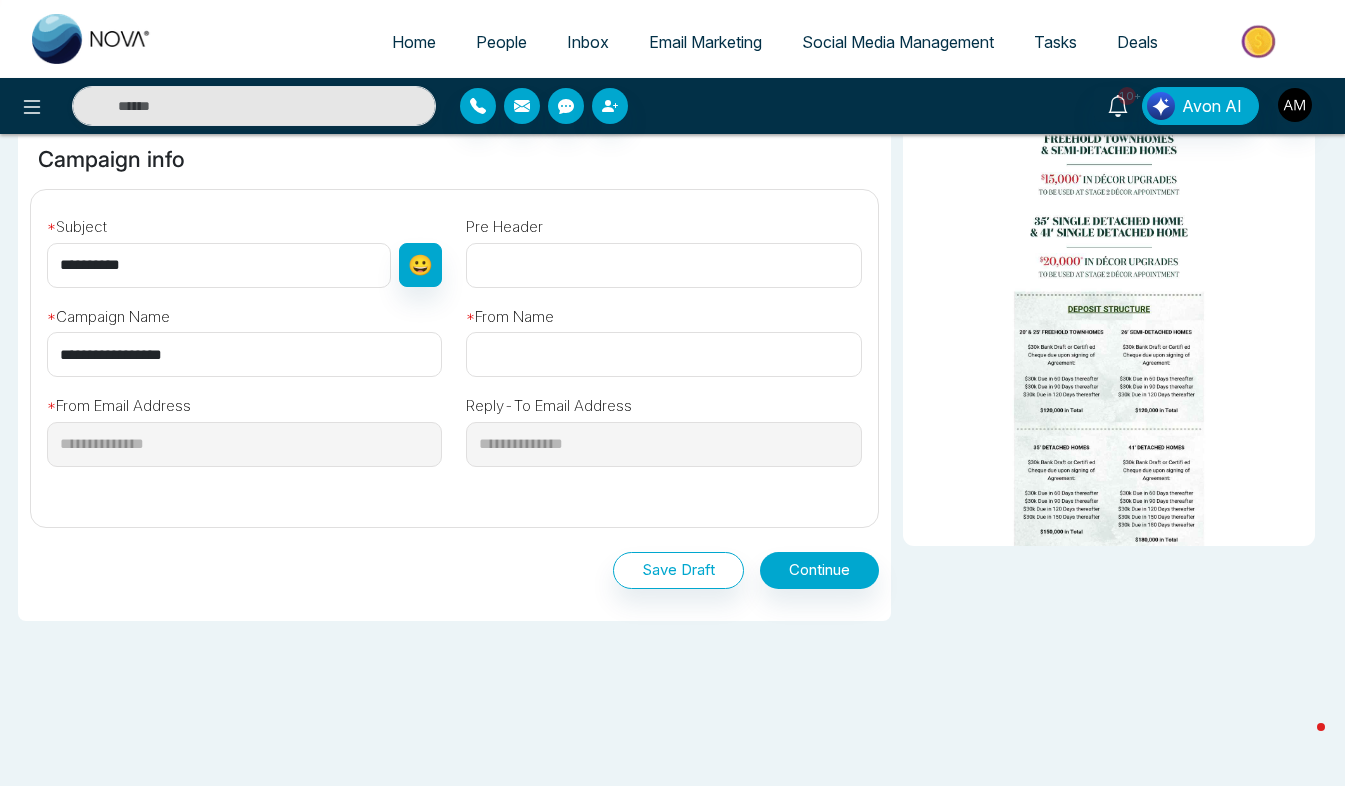 click at bounding box center (663, 354) 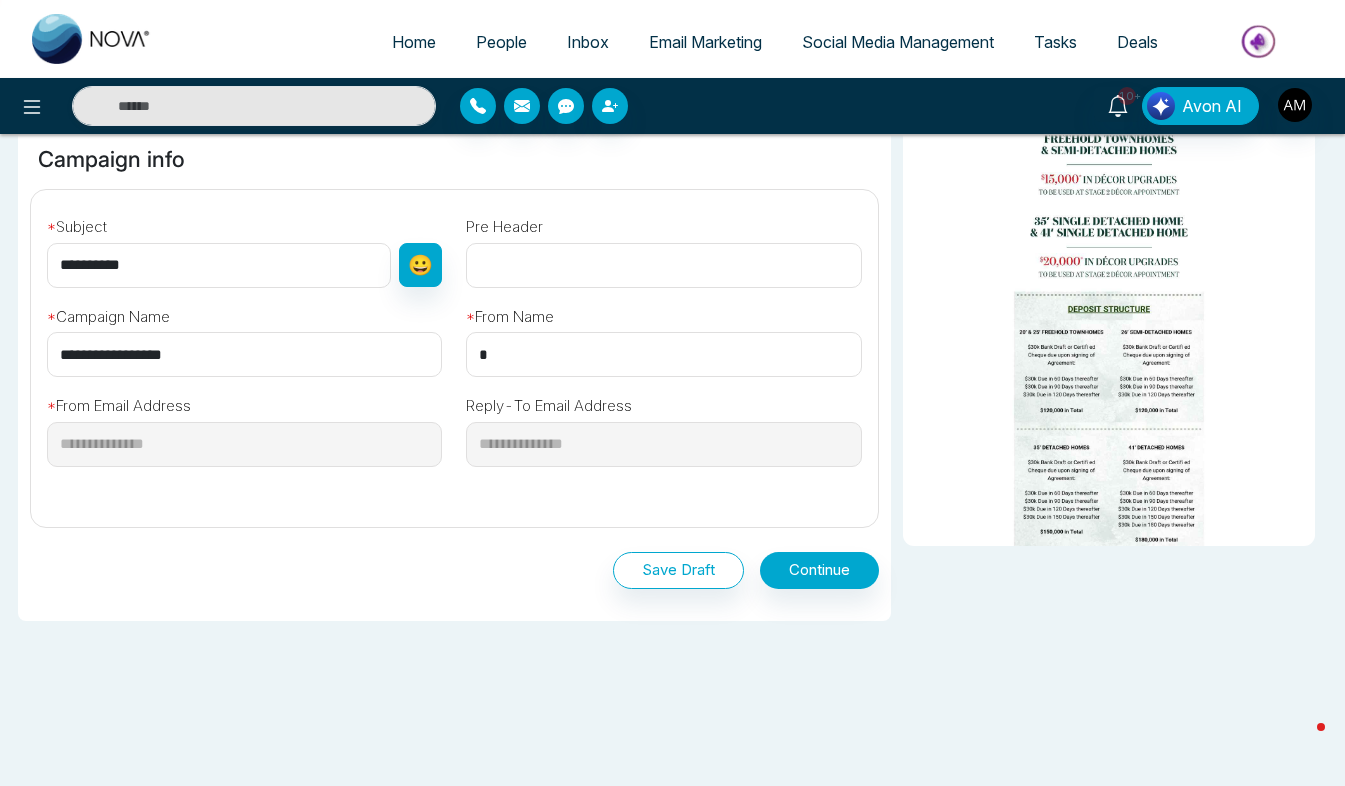type on "**********" 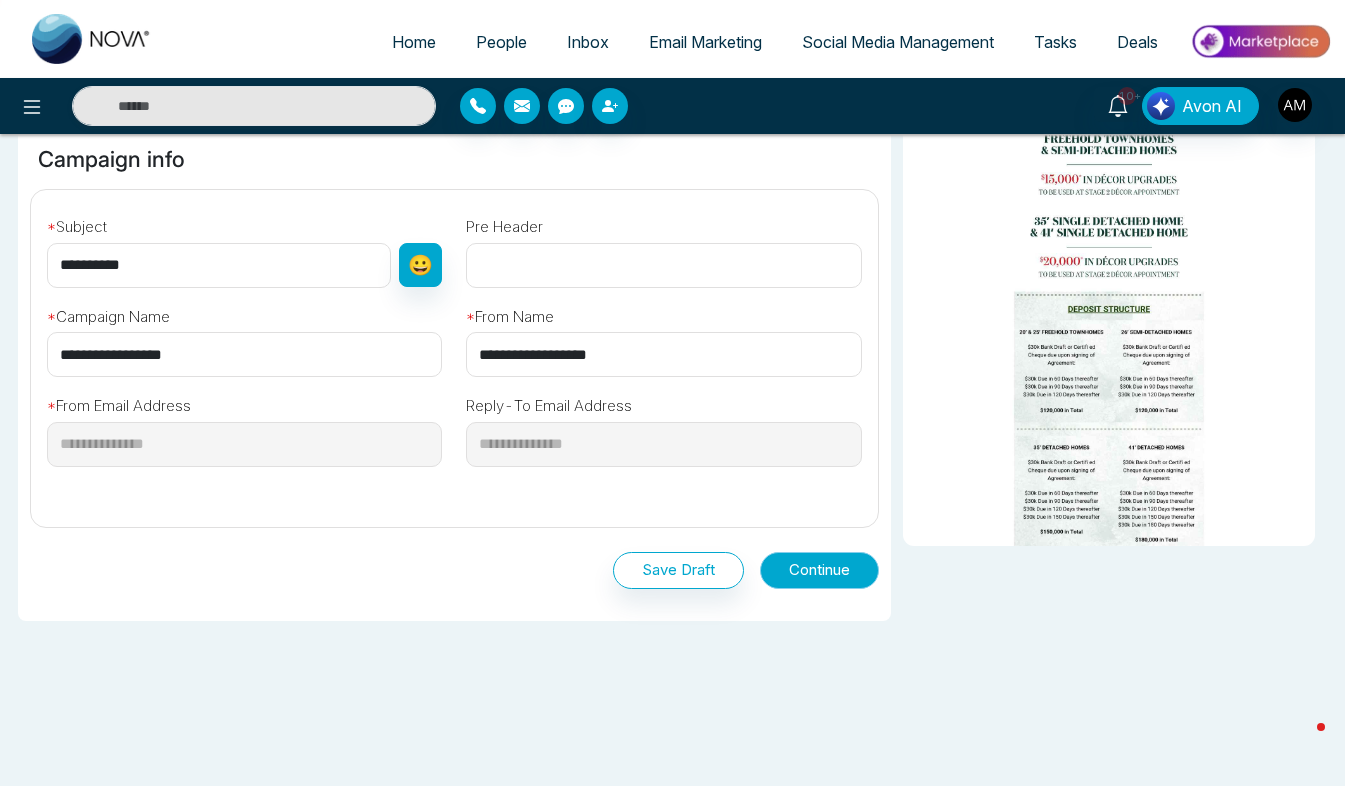 click on "Continue" at bounding box center (819, 570) 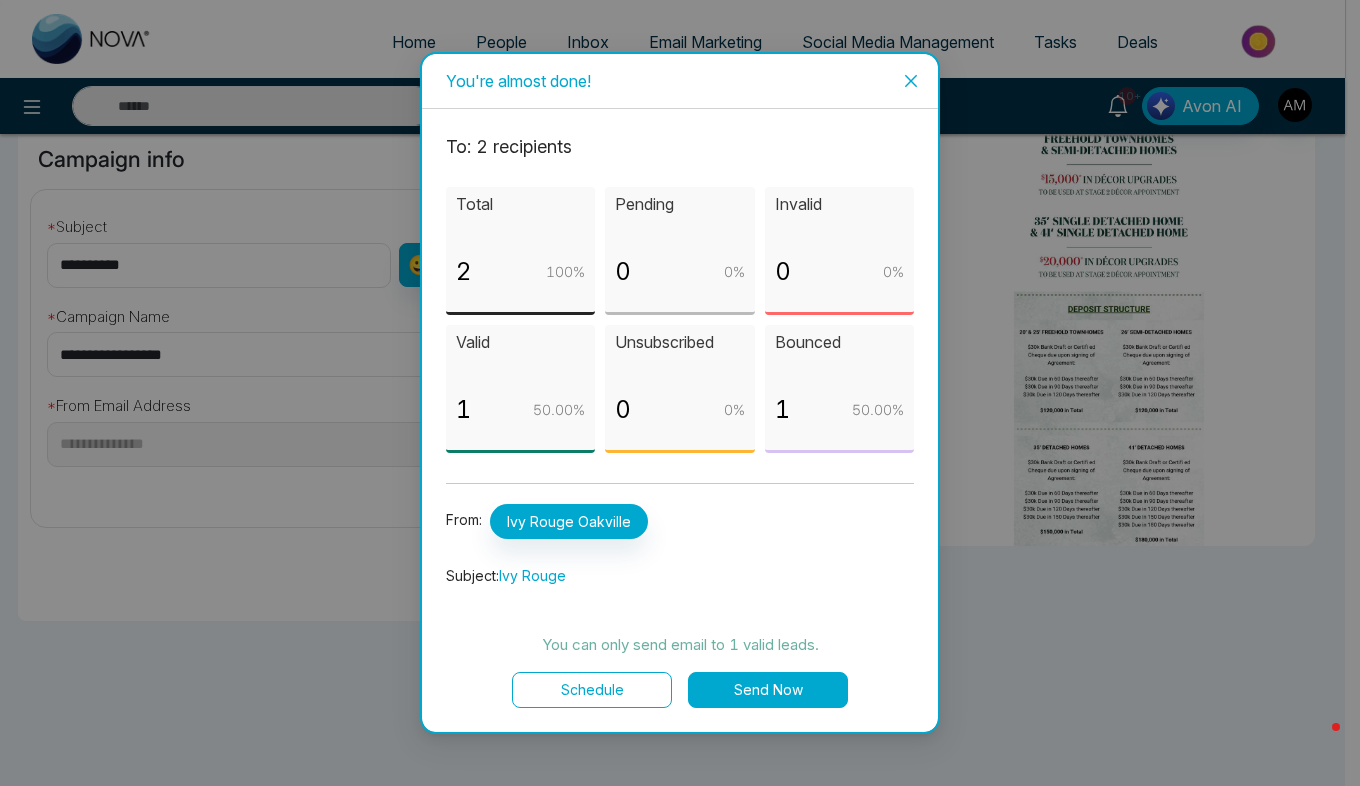 click on "Send Now" at bounding box center [768, 690] 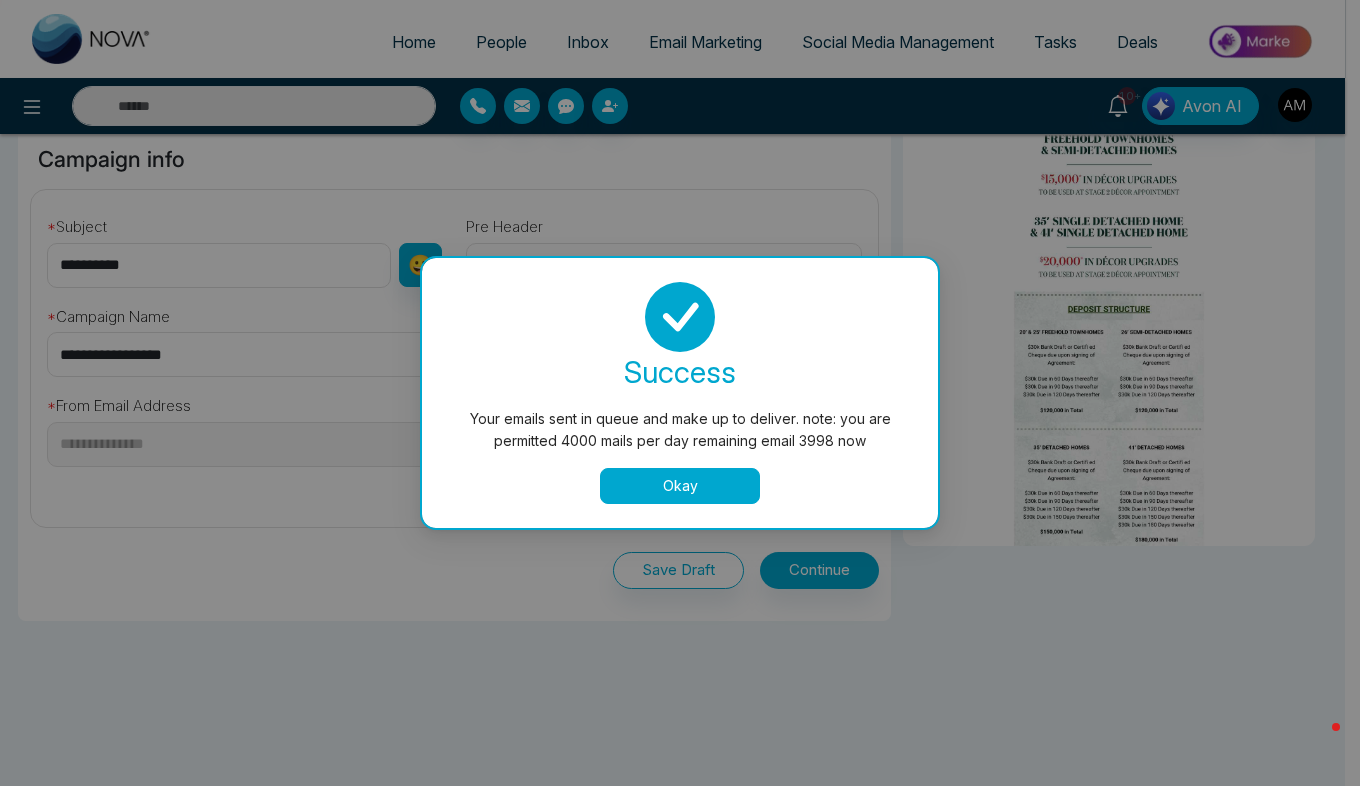 click on "Okay" at bounding box center [680, 486] 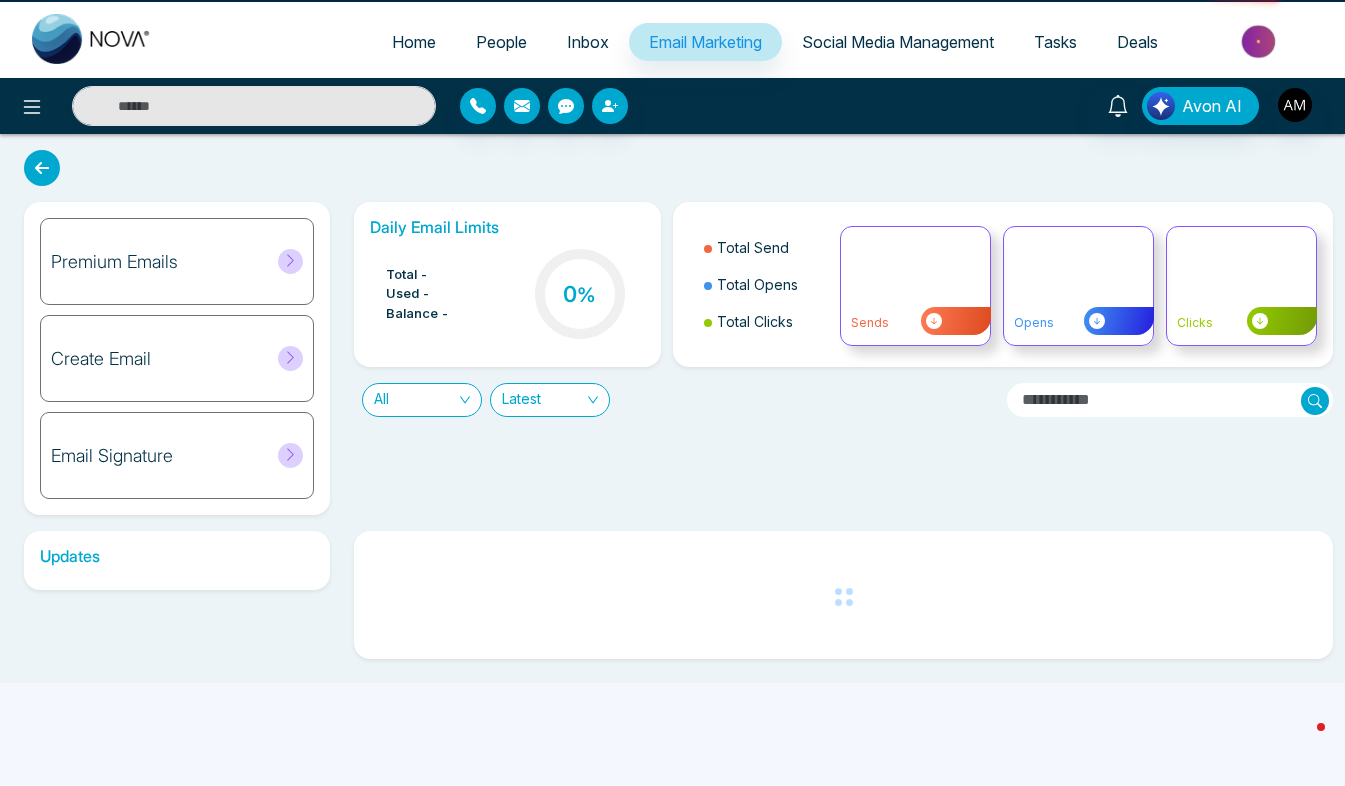 scroll, scrollTop: 0, scrollLeft: 0, axis: both 